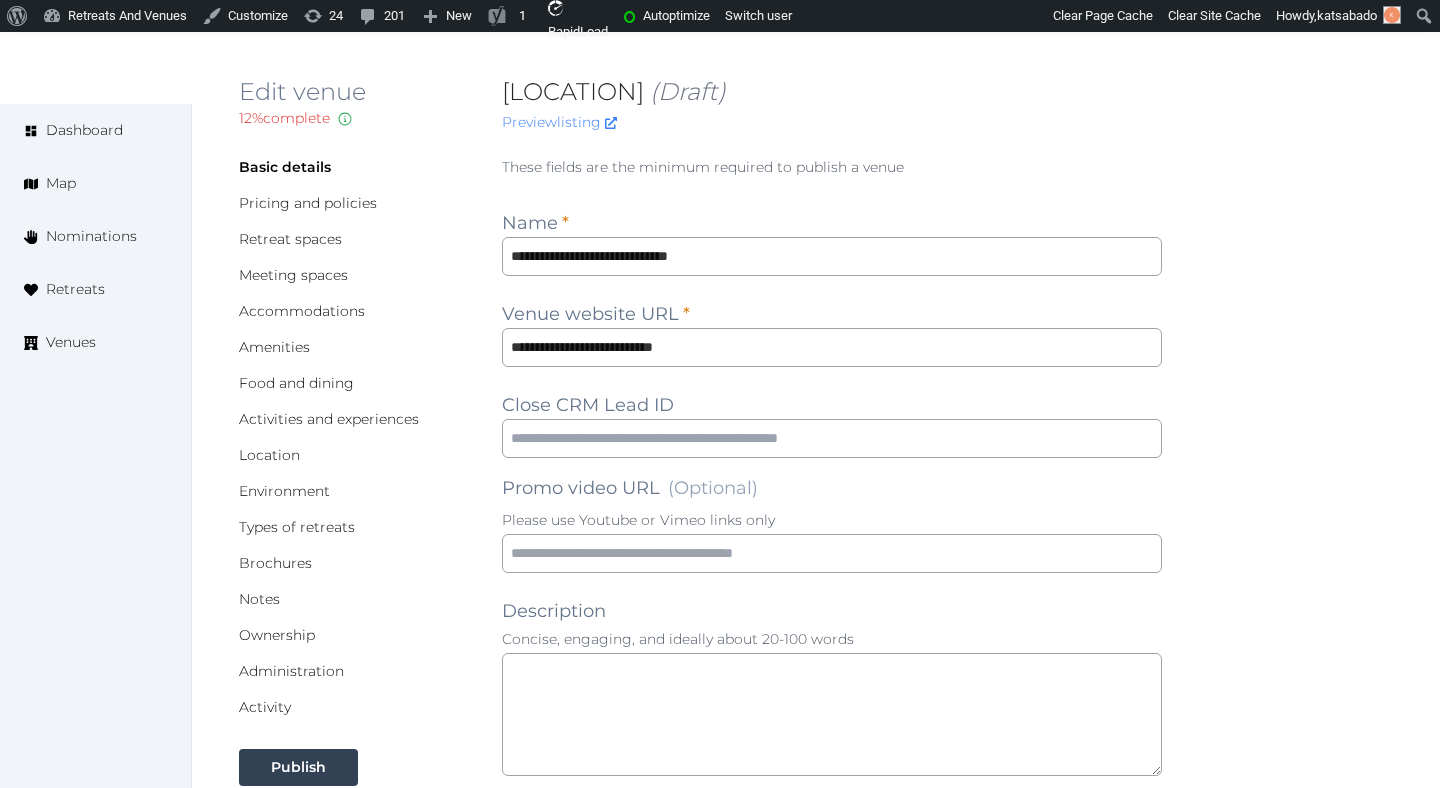 scroll, scrollTop: 0, scrollLeft: 0, axis: both 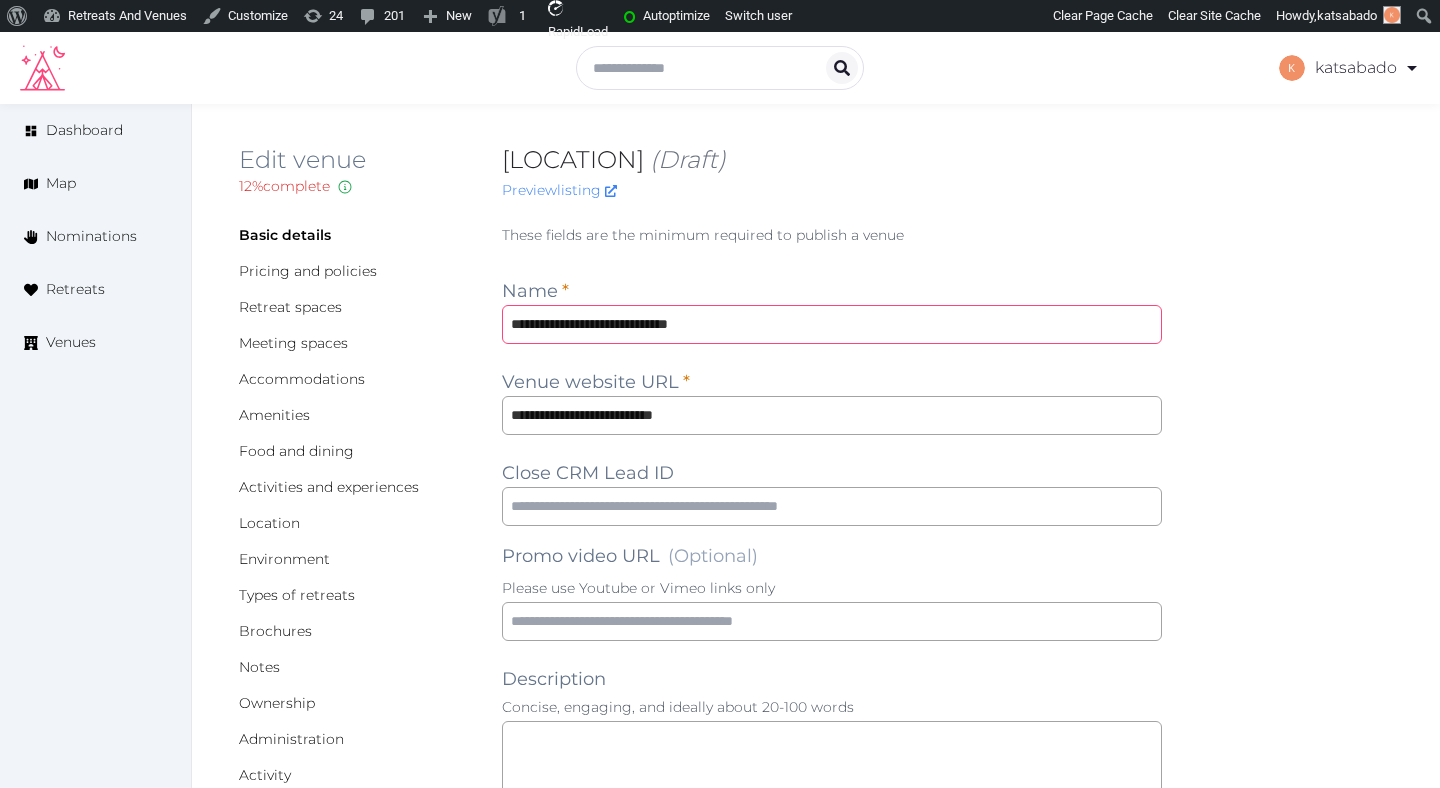 click on "**********" at bounding box center (832, 324) 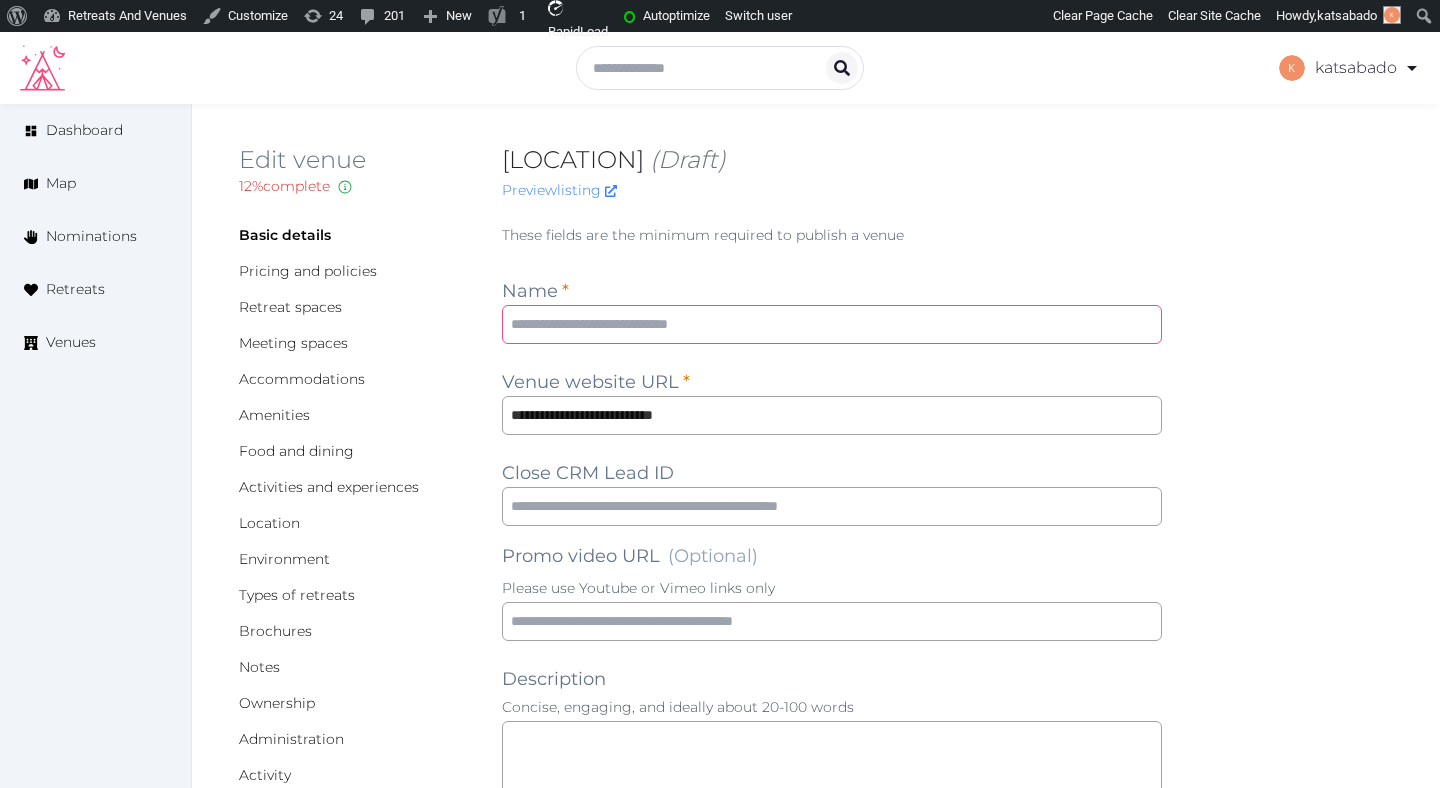 scroll, scrollTop: 0, scrollLeft: 0, axis: both 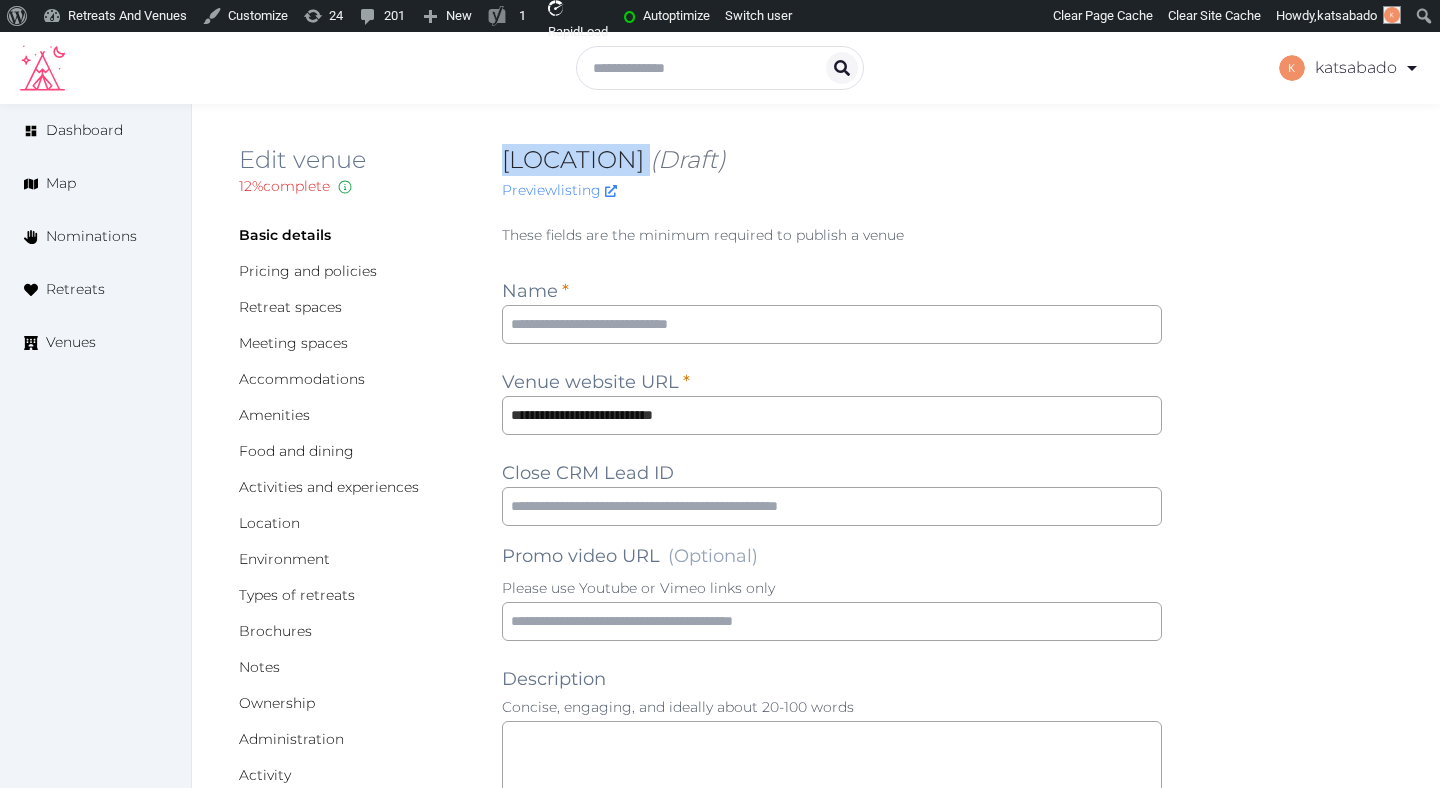 copy on "Salvadonica Borgo Del Chianti" 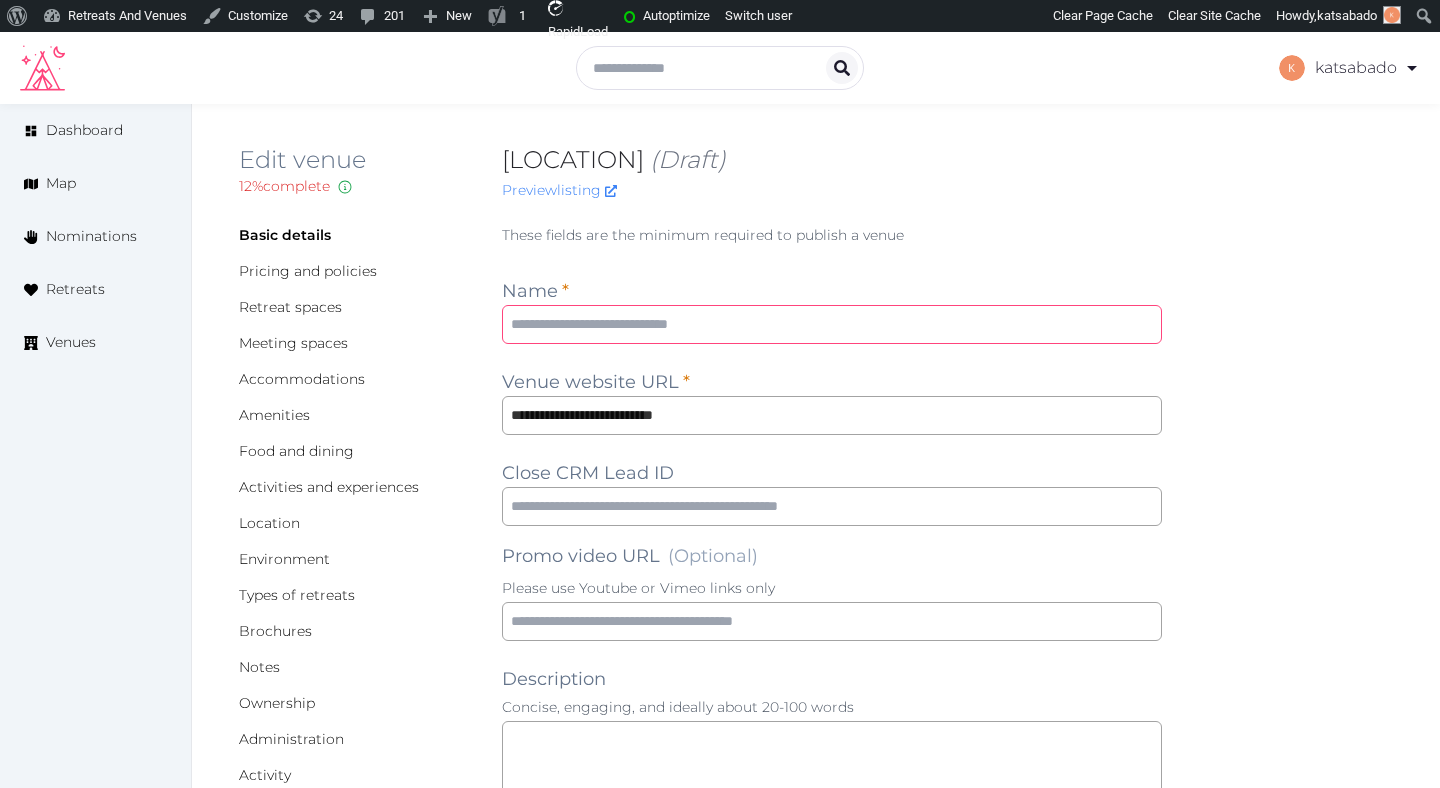 click at bounding box center (832, 324) 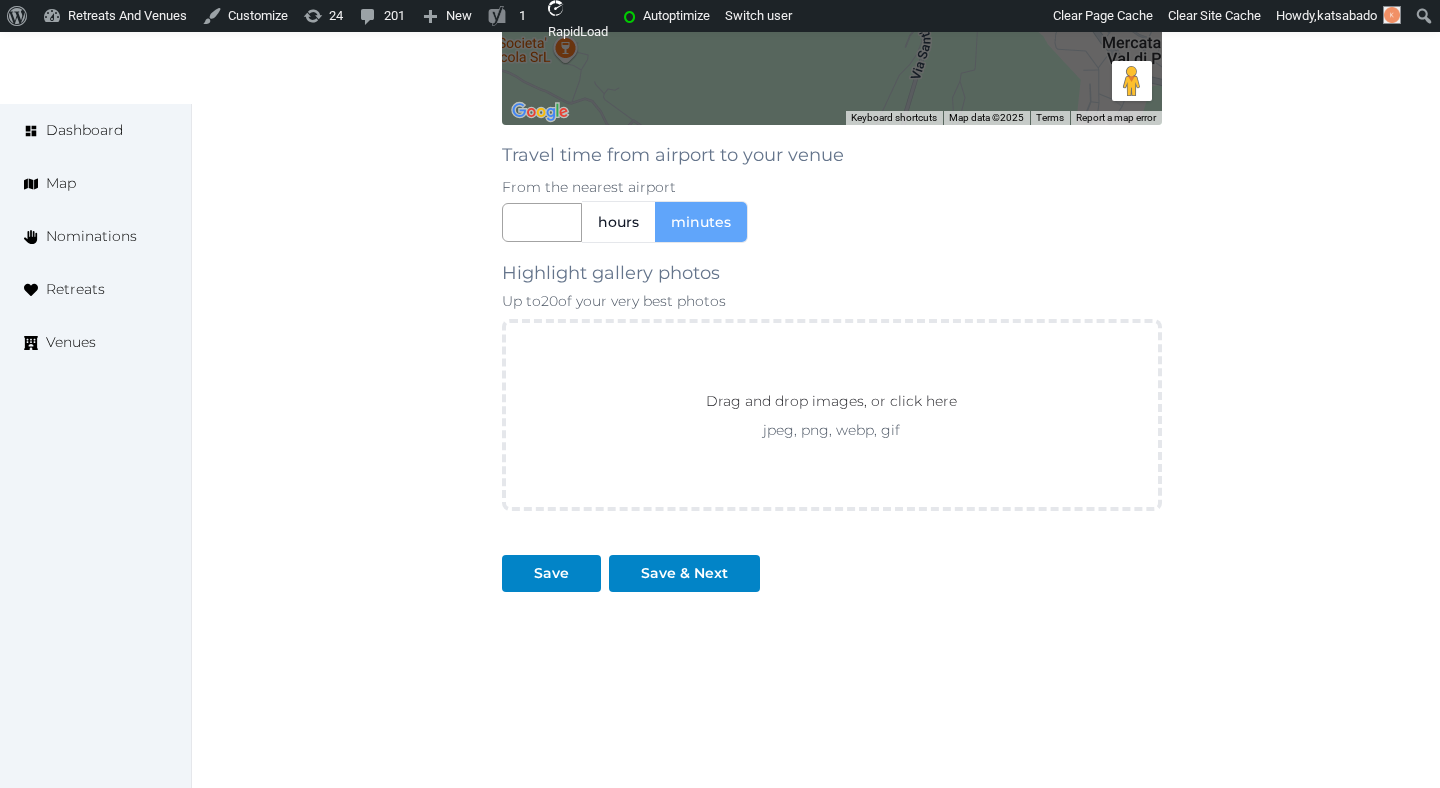 scroll, scrollTop: 1839, scrollLeft: 0, axis: vertical 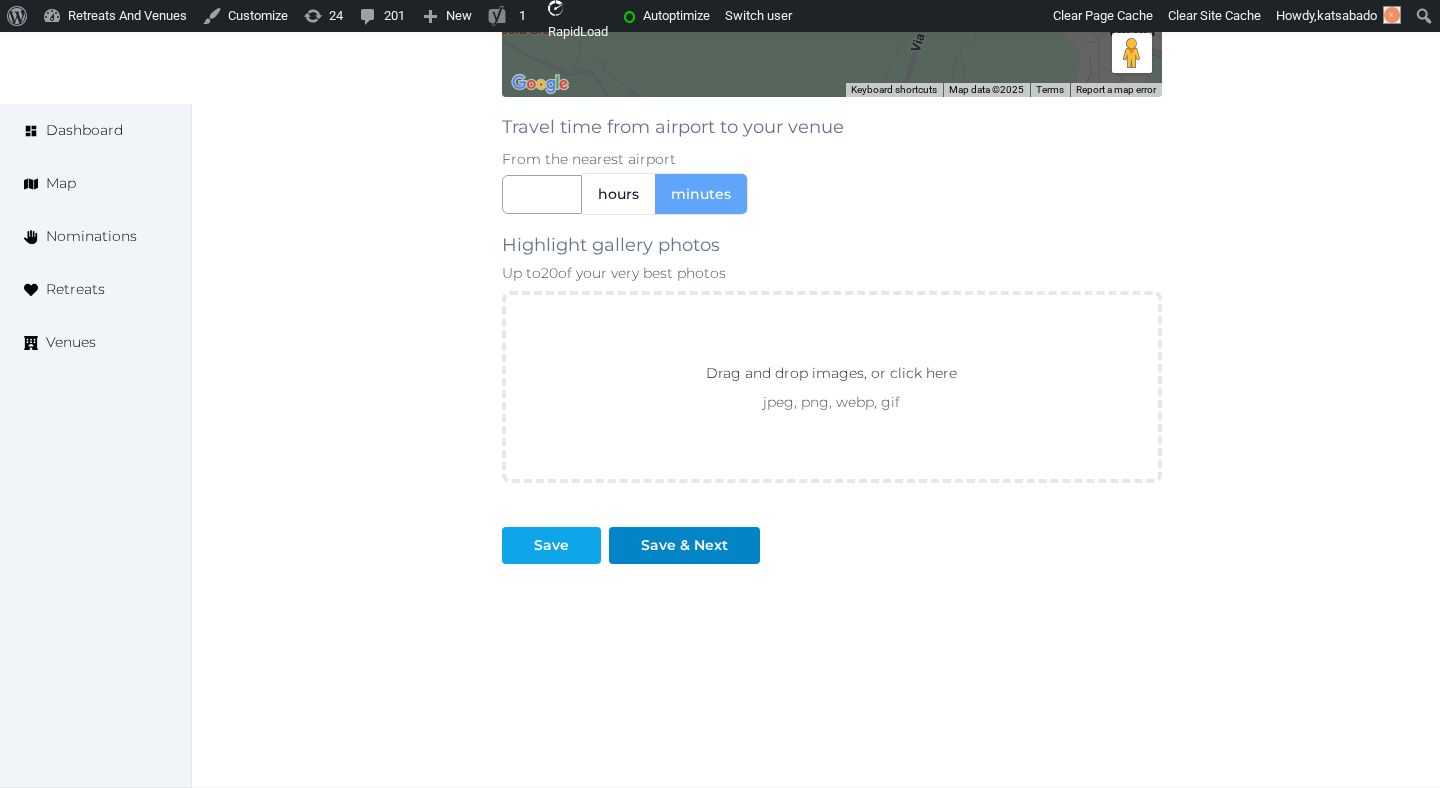type on "**********" 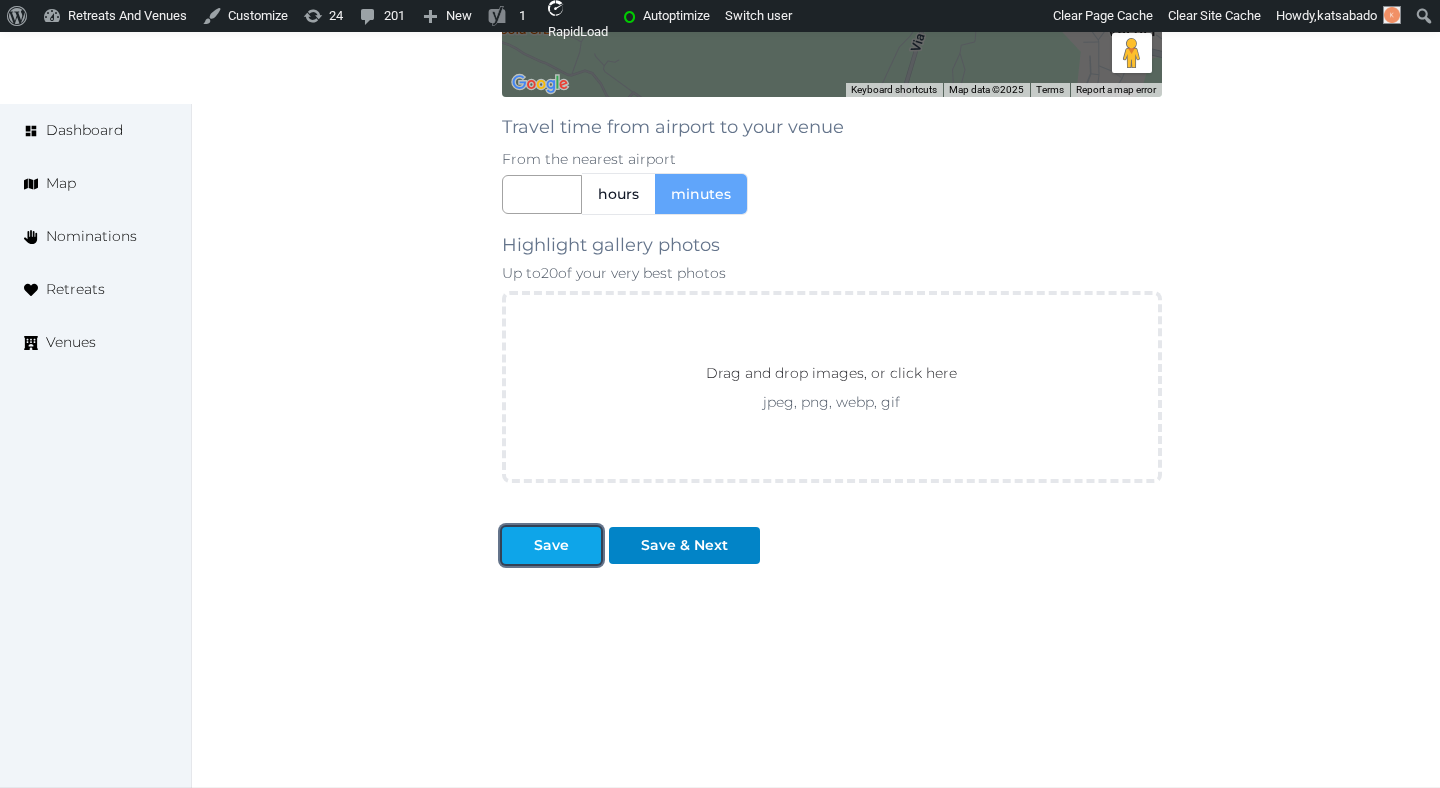 click on "Save" at bounding box center [551, 545] 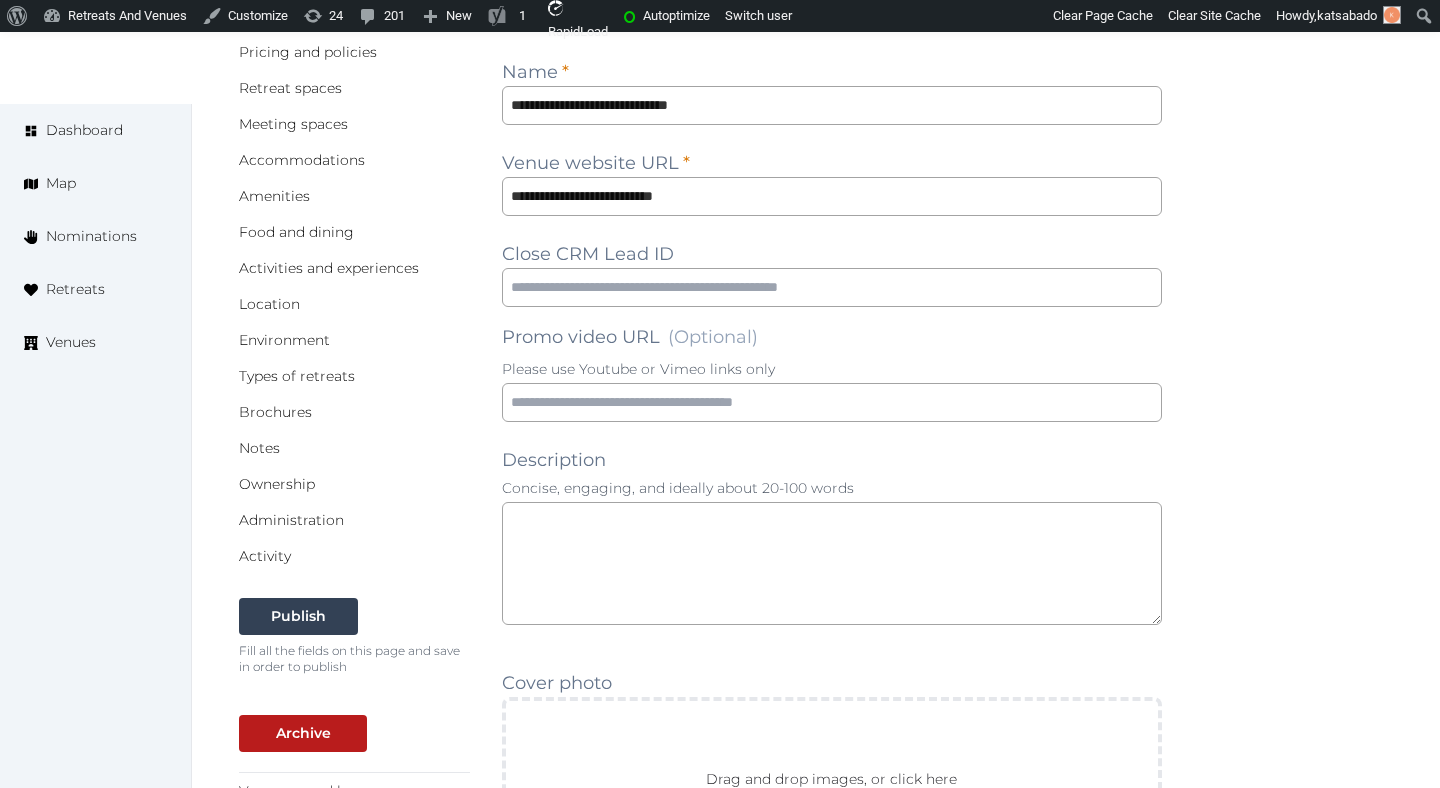 scroll, scrollTop: 0, scrollLeft: 0, axis: both 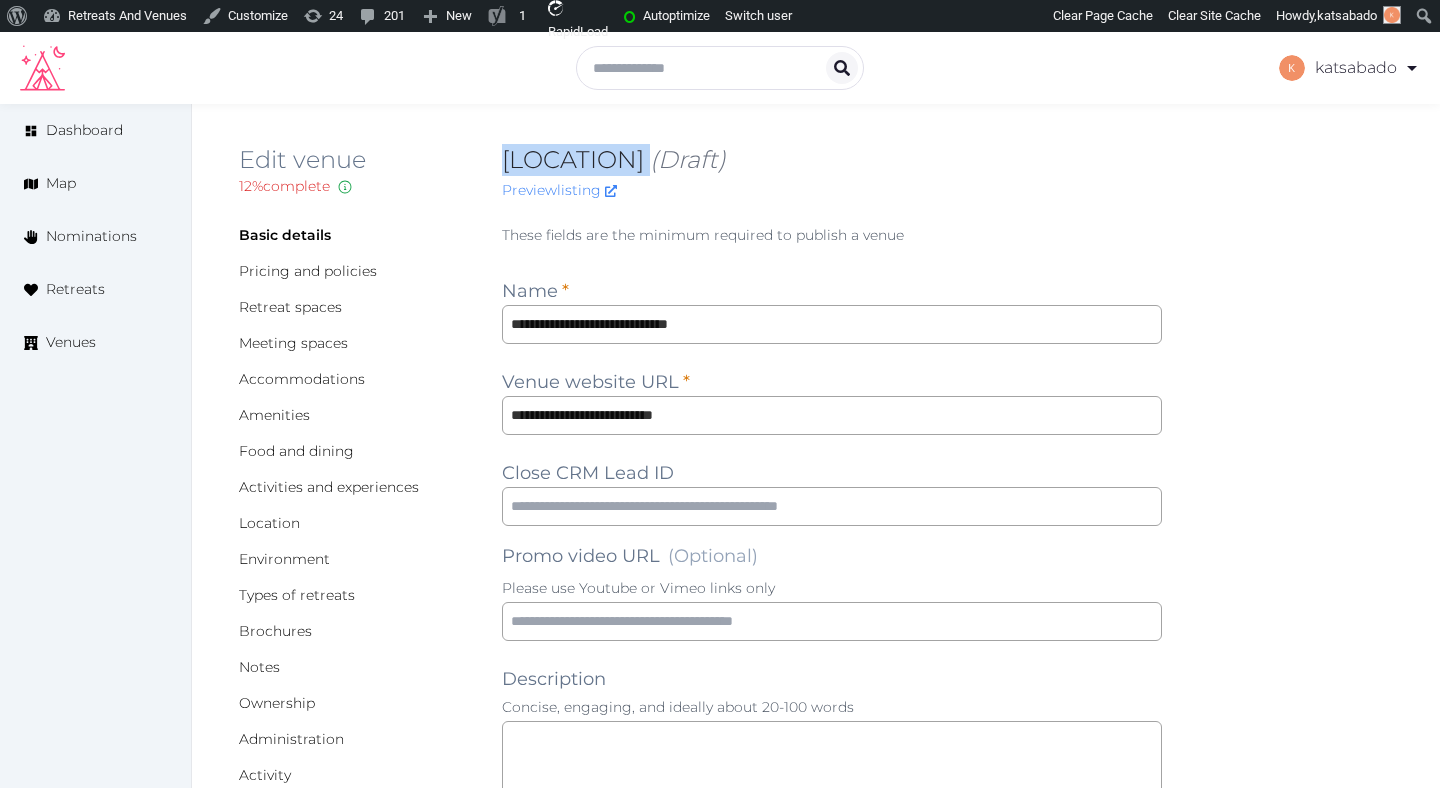 copy on "Salvadonica Borgo Del Chianti" 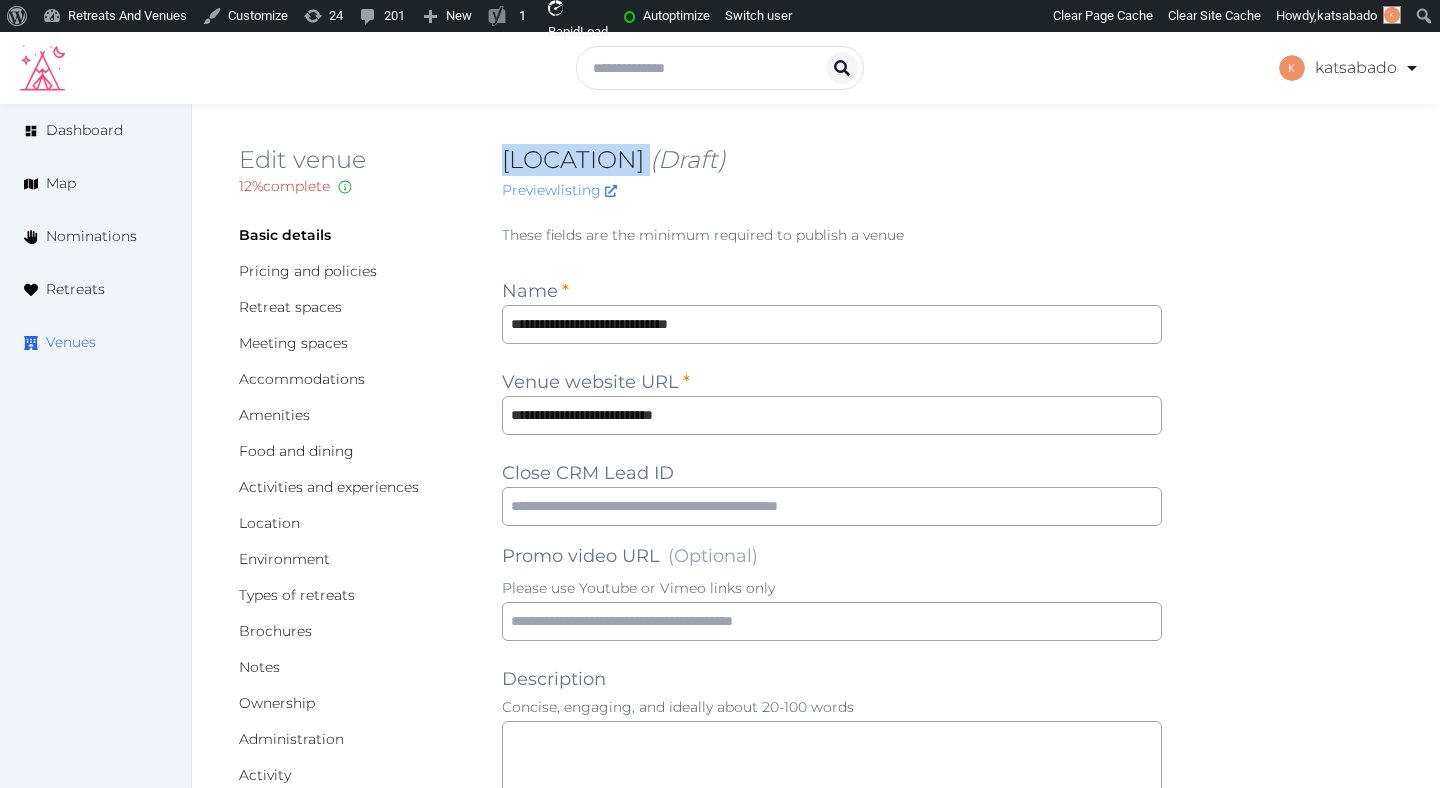 click on "Venues" at bounding box center (71, 342) 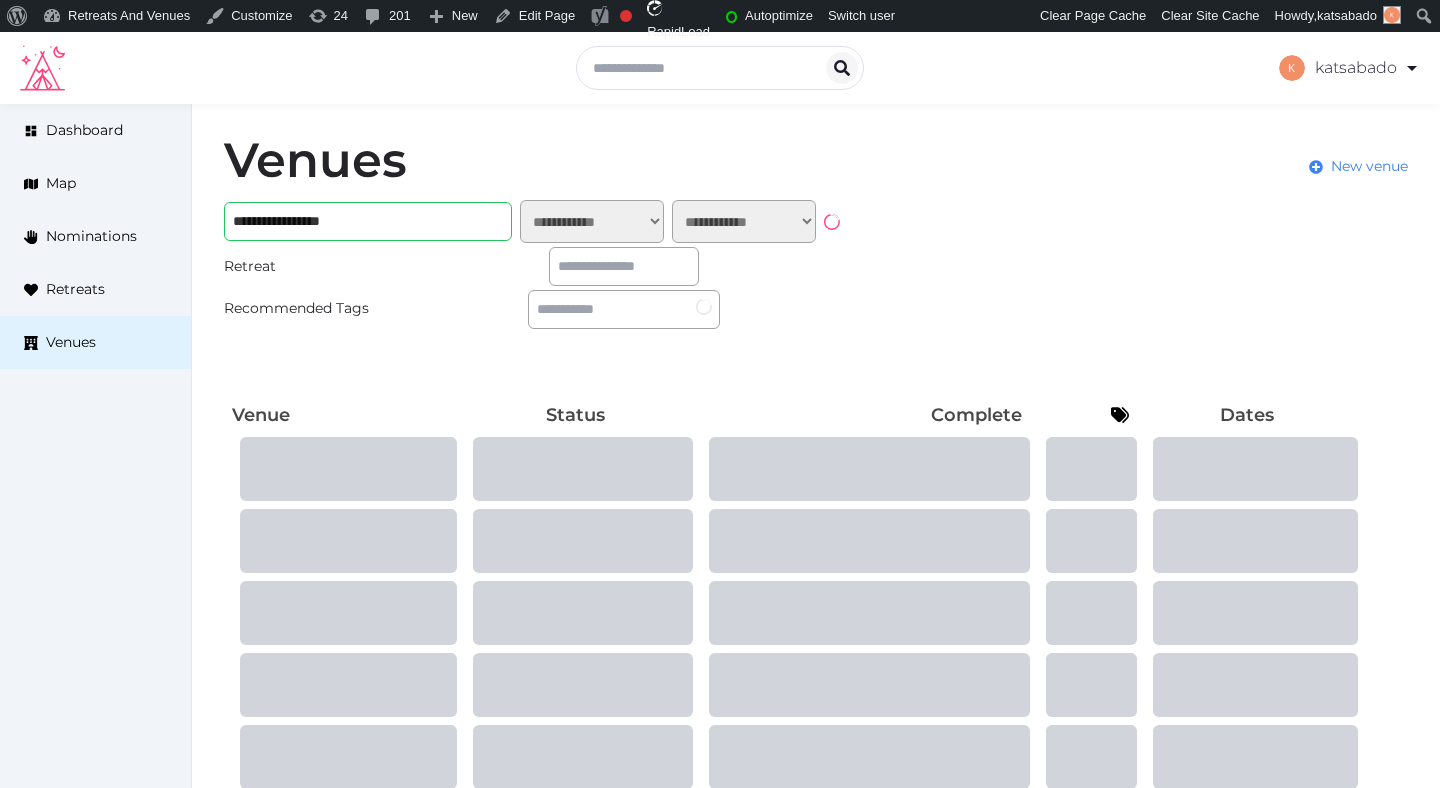 scroll, scrollTop: 0, scrollLeft: 0, axis: both 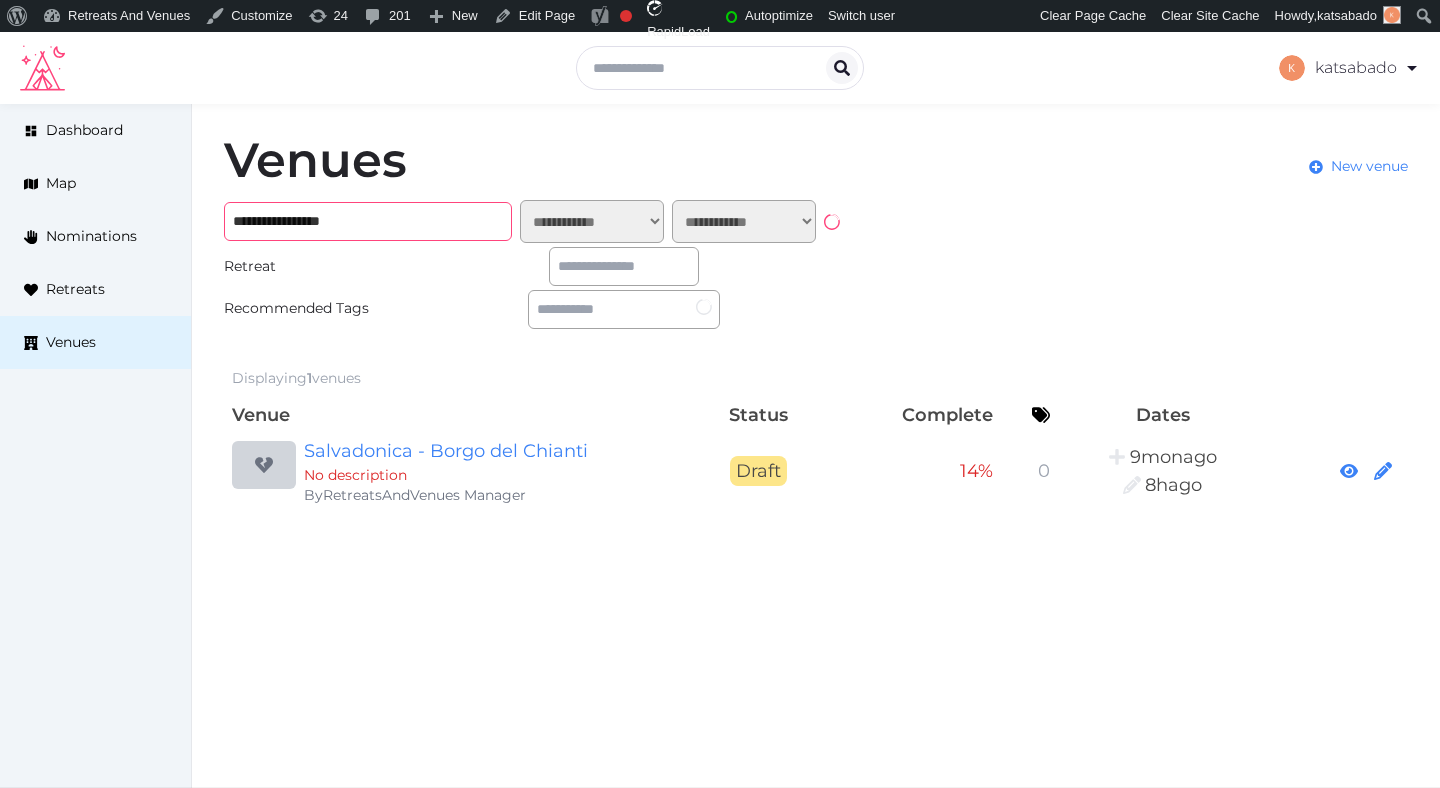 click on "**********" at bounding box center [368, 221] 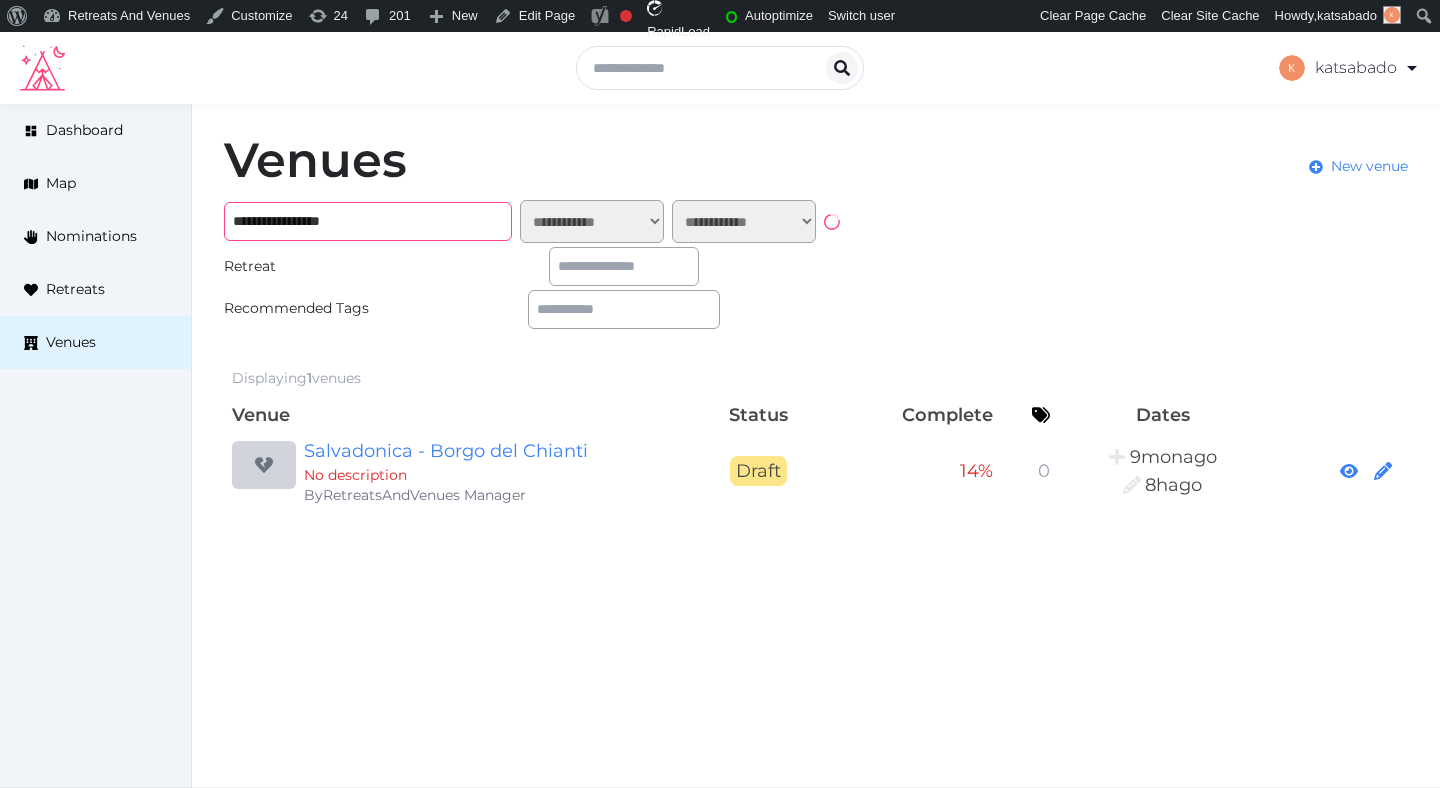 click on "**********" at bounding box center (368, 221) 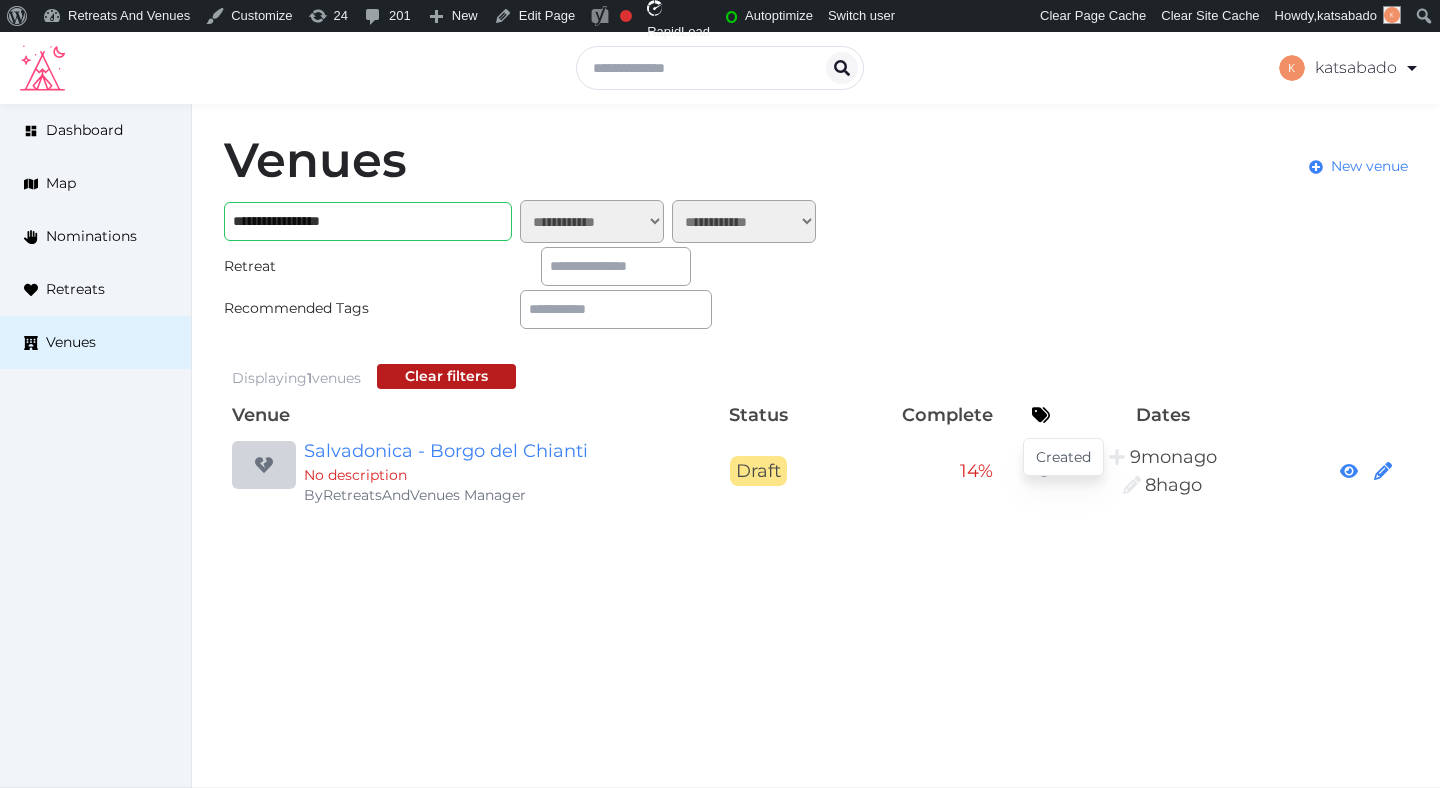 copy on "Created 9mon  ago 6:39PM, October 12th, 2024 Updated 8h  ago" 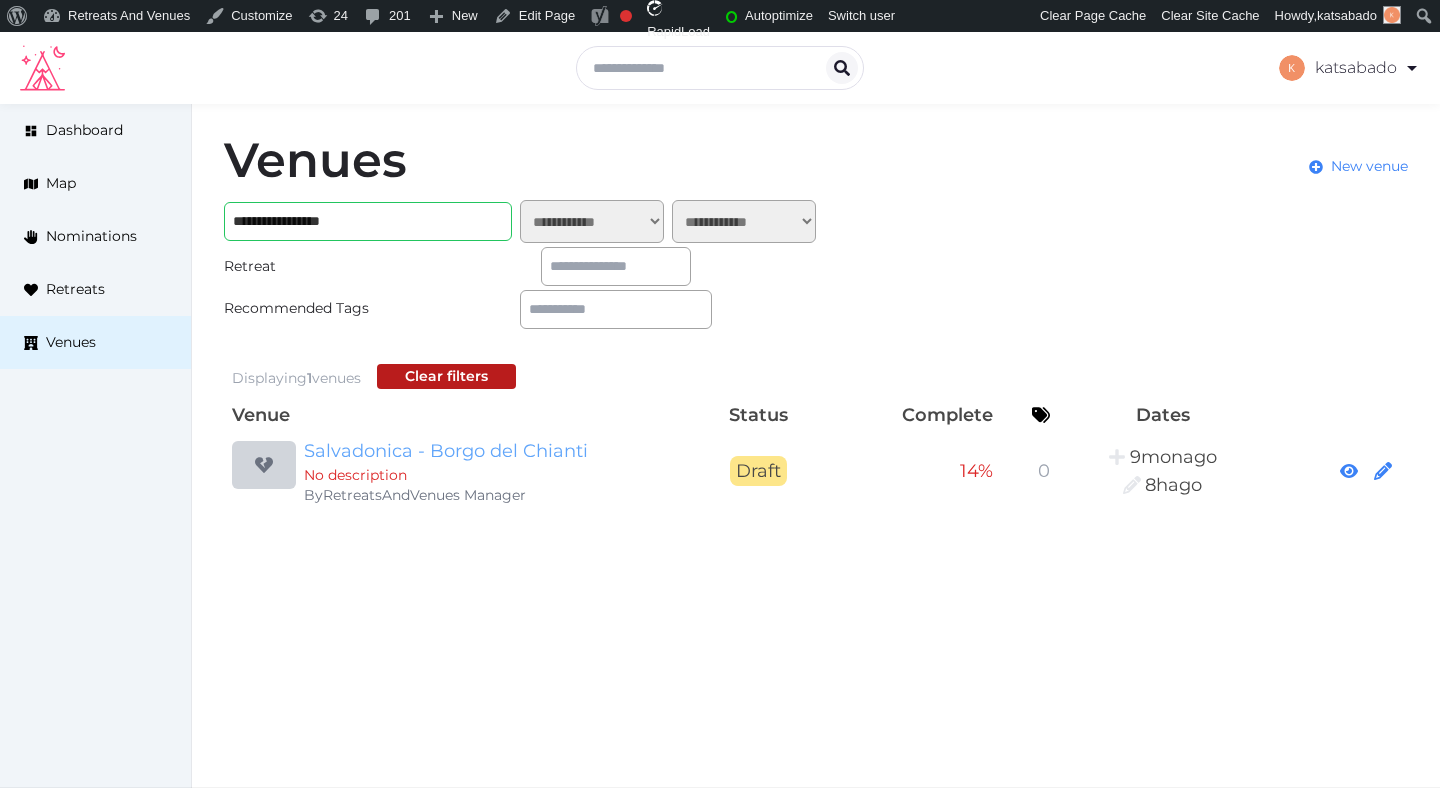 click on "Salvadonica - Borgo del Chianti" at bounding box center [496, 451] 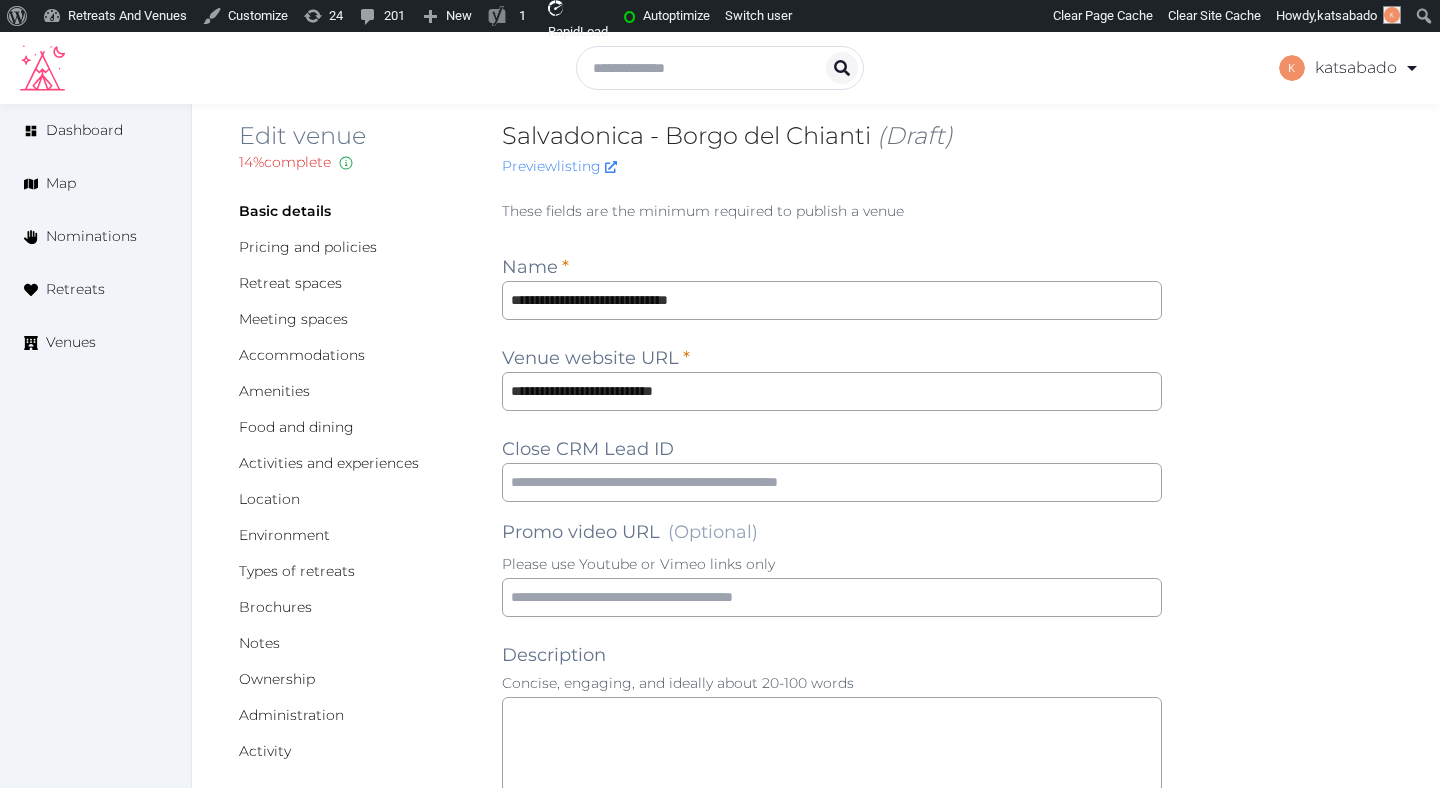 scroll, scrollTop: 0, scrollLeft: 0, axis: both 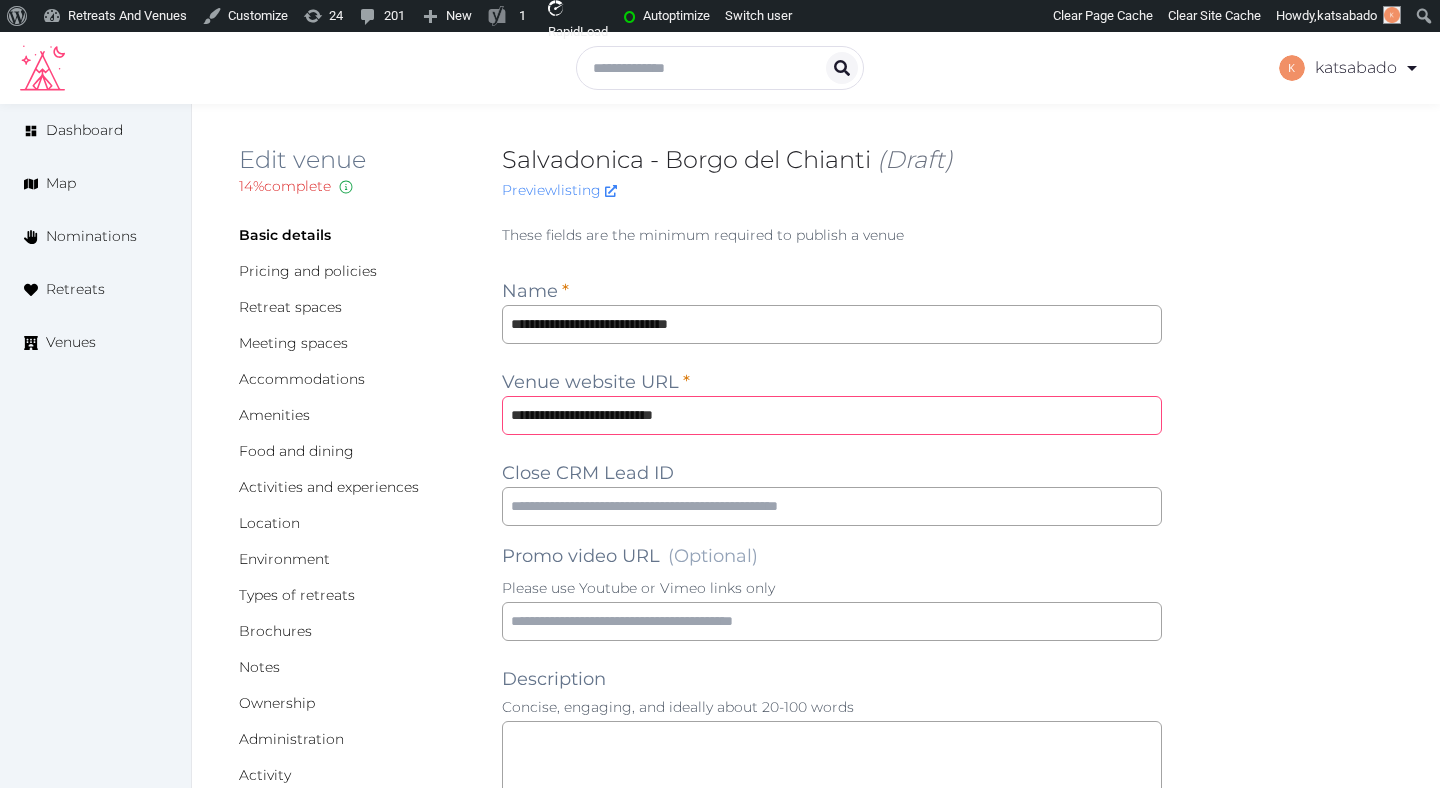 click on "**********" at bounding box center (832, 415) 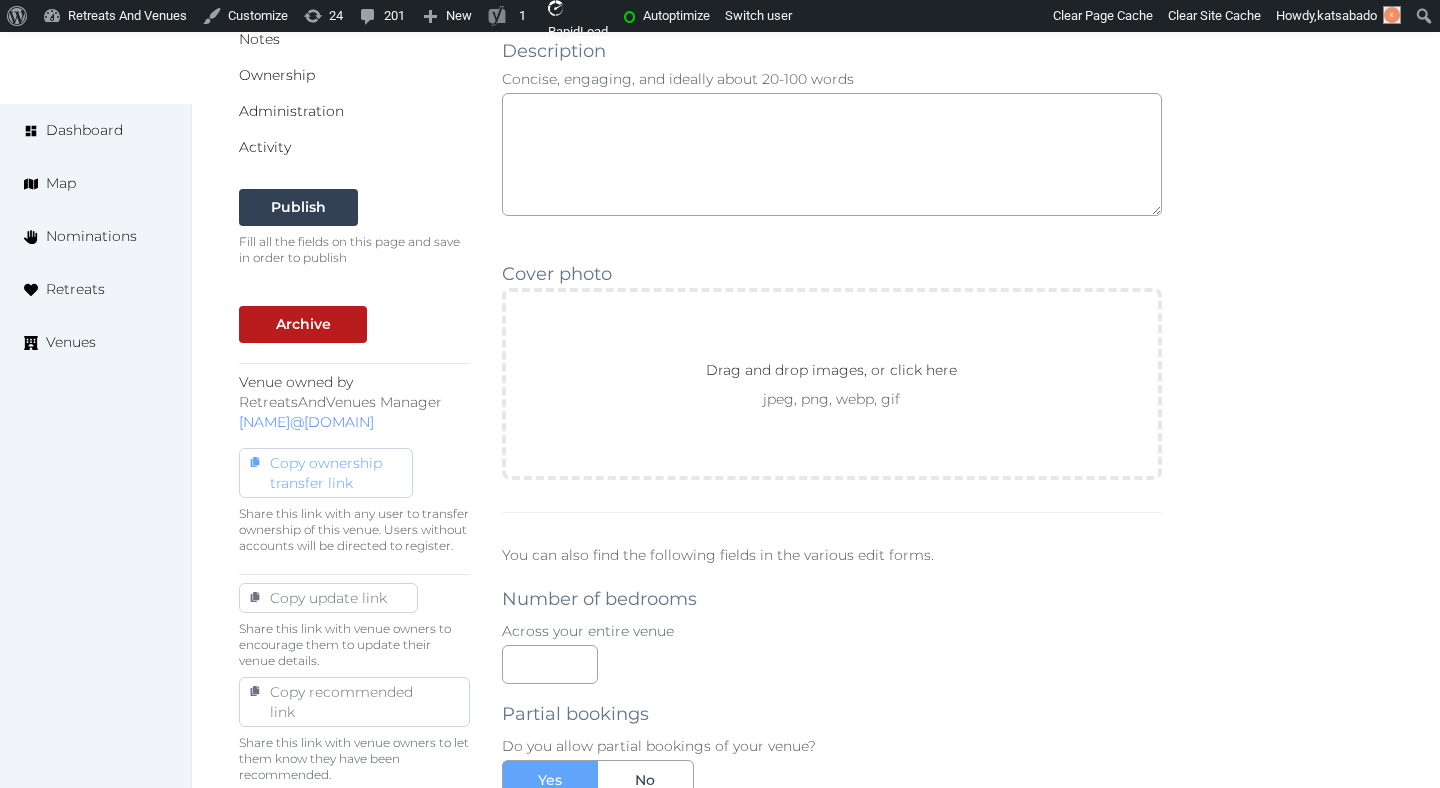 scroll, scrollTop: 630, scrollLeft: 0, axis: vertical 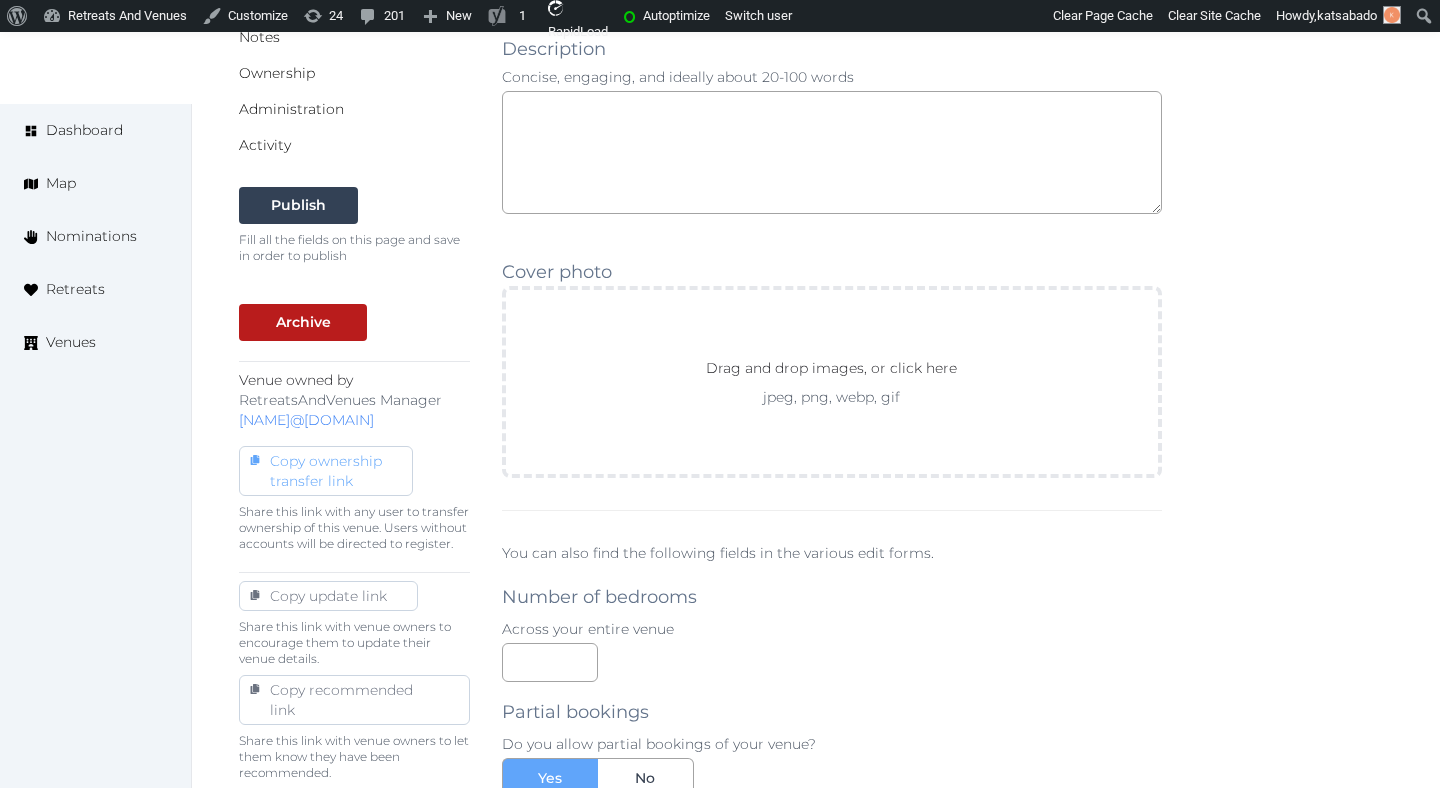 click on "Copy ownership transfer link" at bounding box center [326, 471] 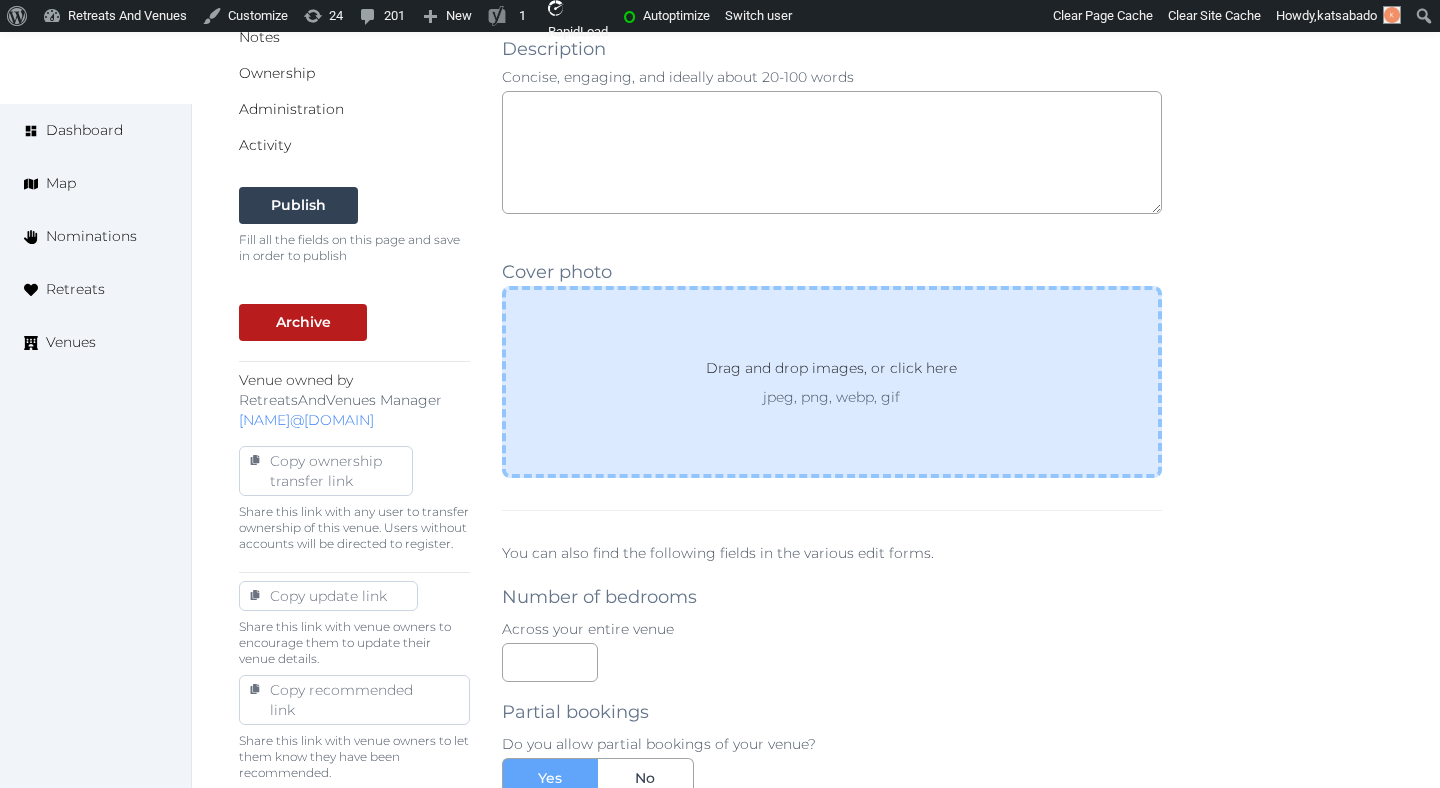 scroll, scrollTop: 0, scrollLeft: 0, axis: both 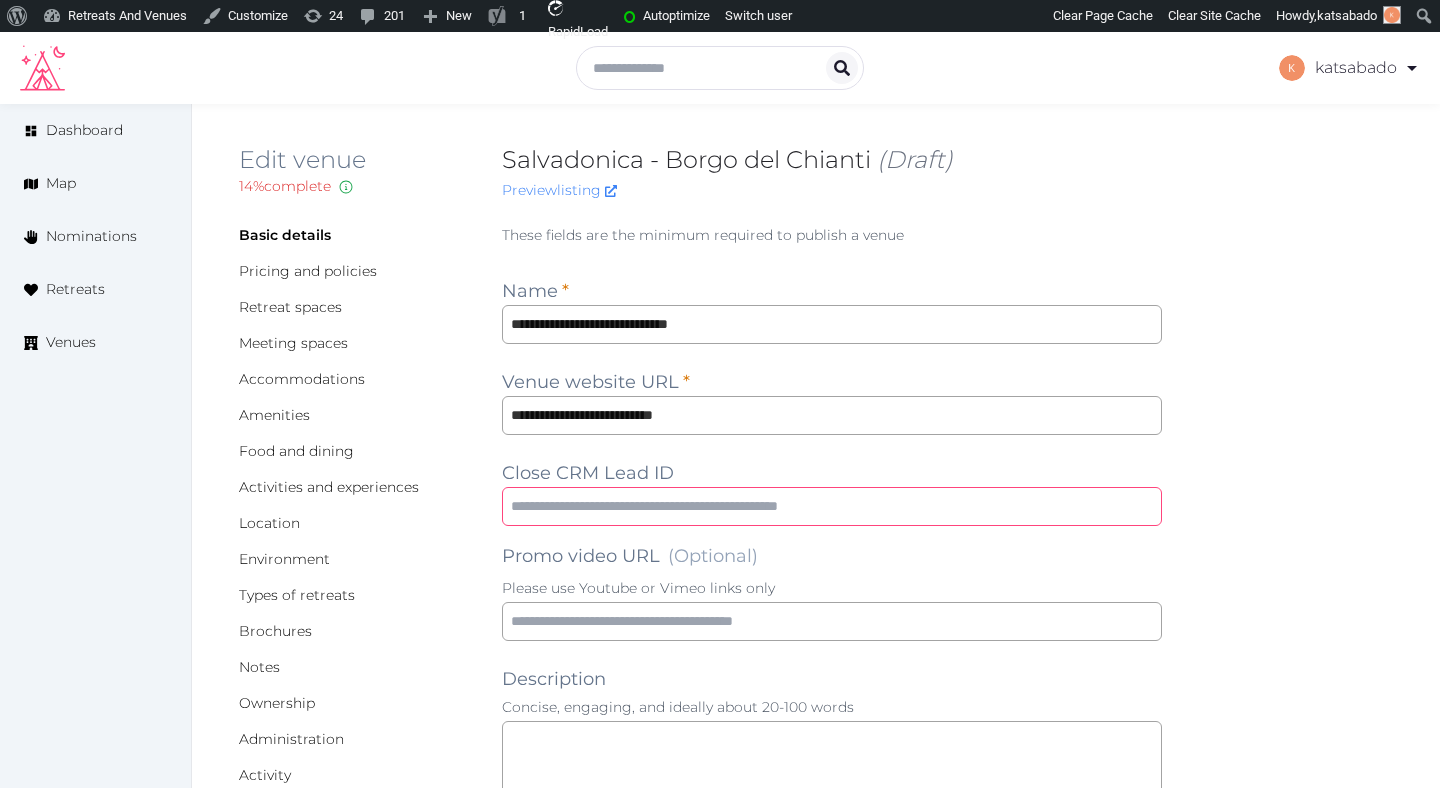 click at bounding box center [832, 506] 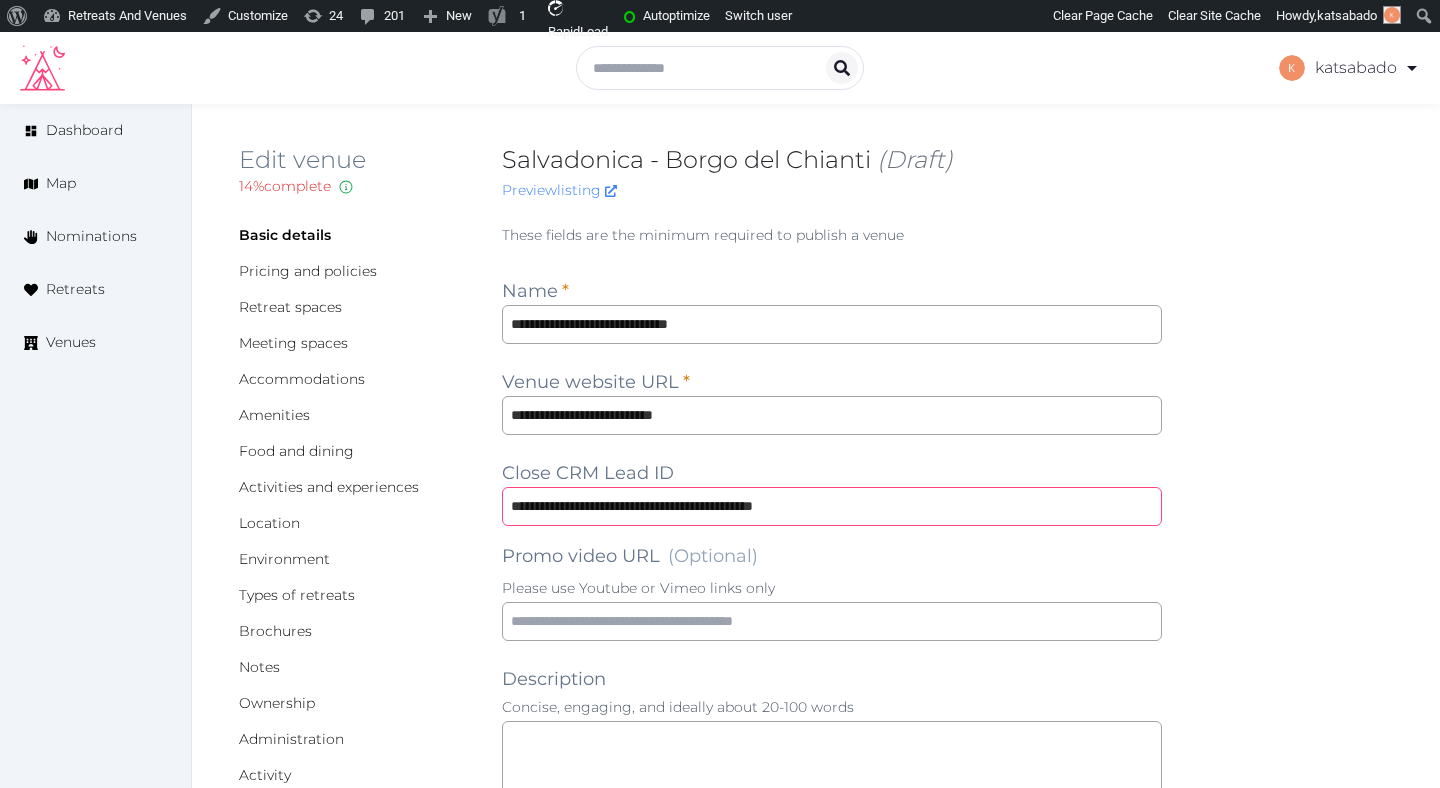 type on "**********" 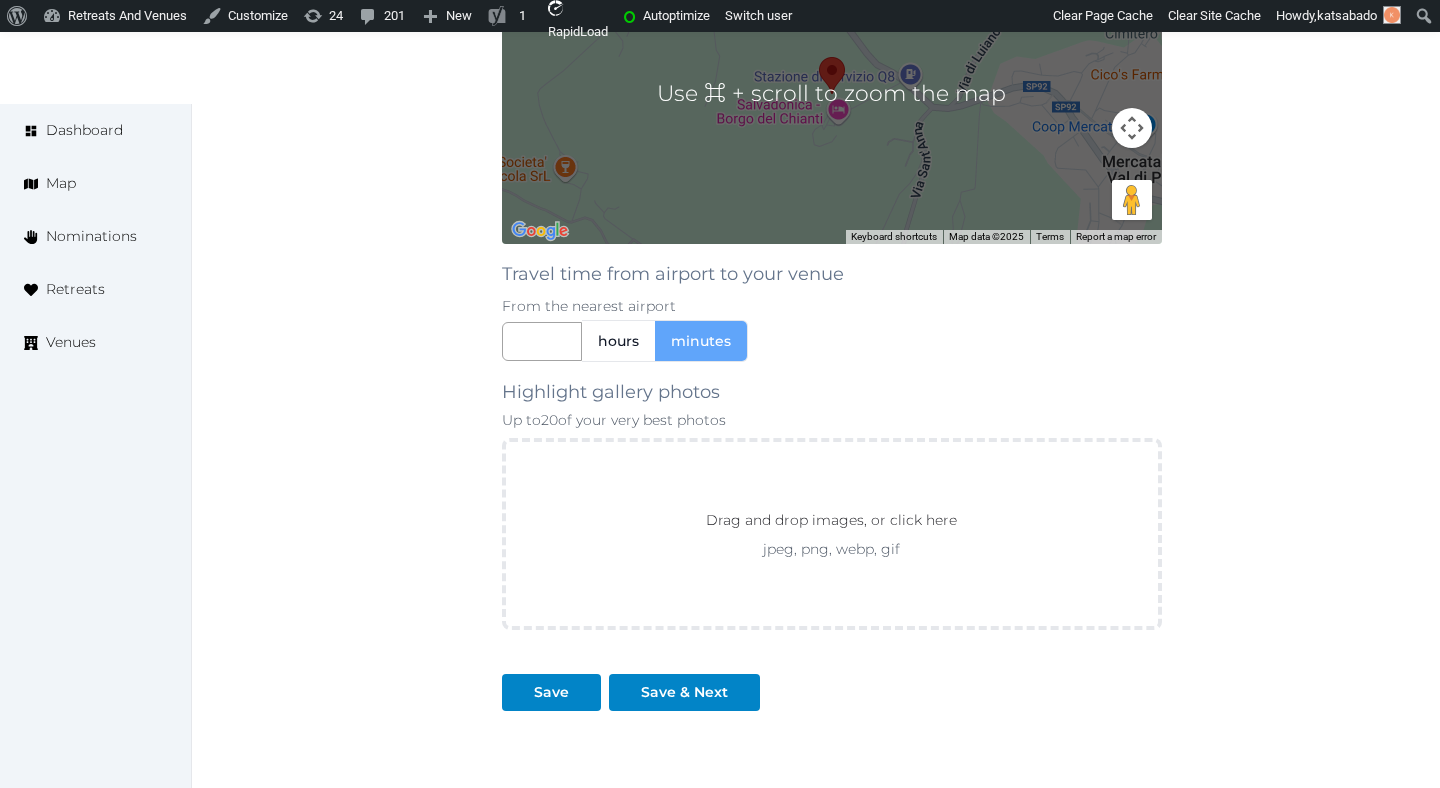 scroll, scrollTop: 1839, scrollLeft: 0, axis: vertical 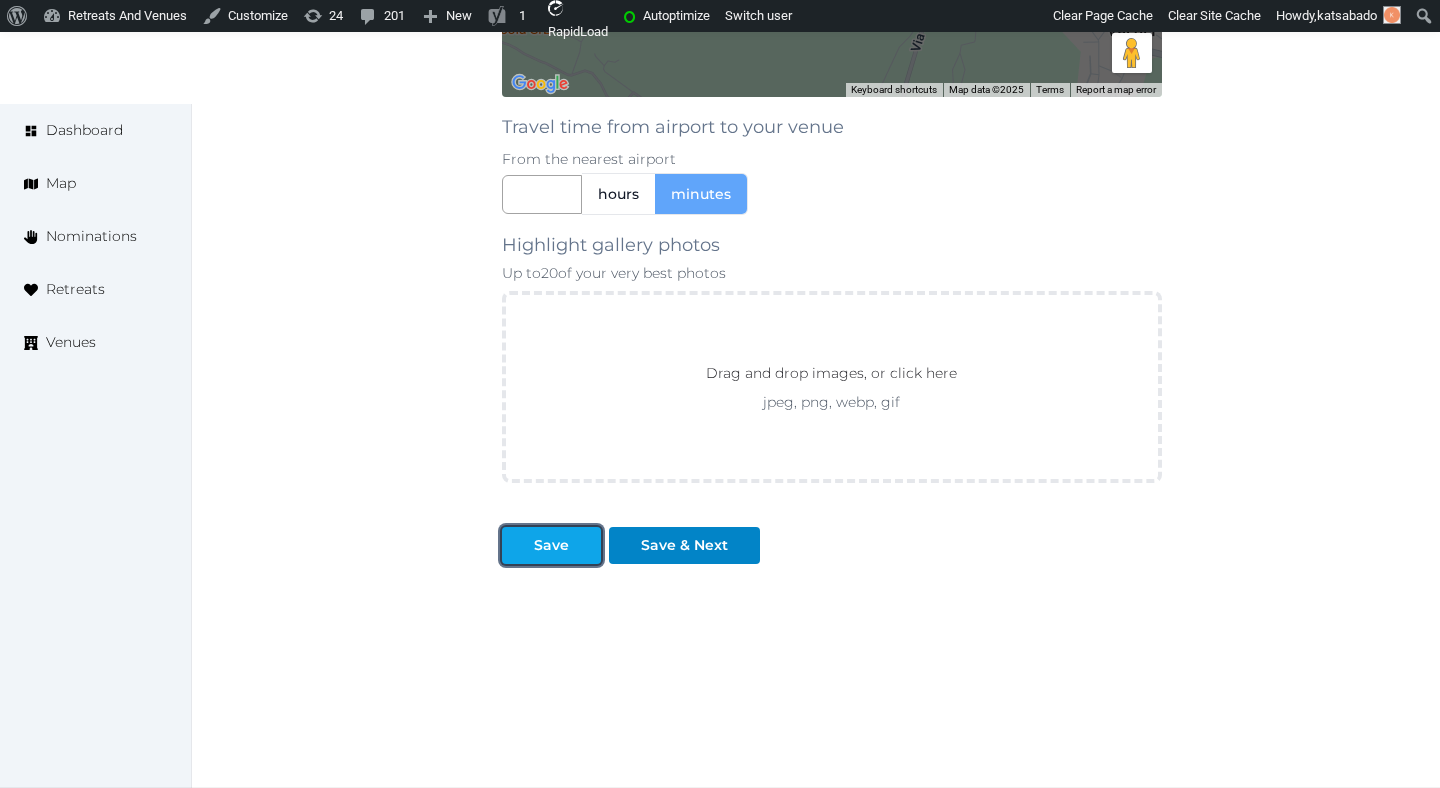 click on "Save" at bounding box center (551, 545) 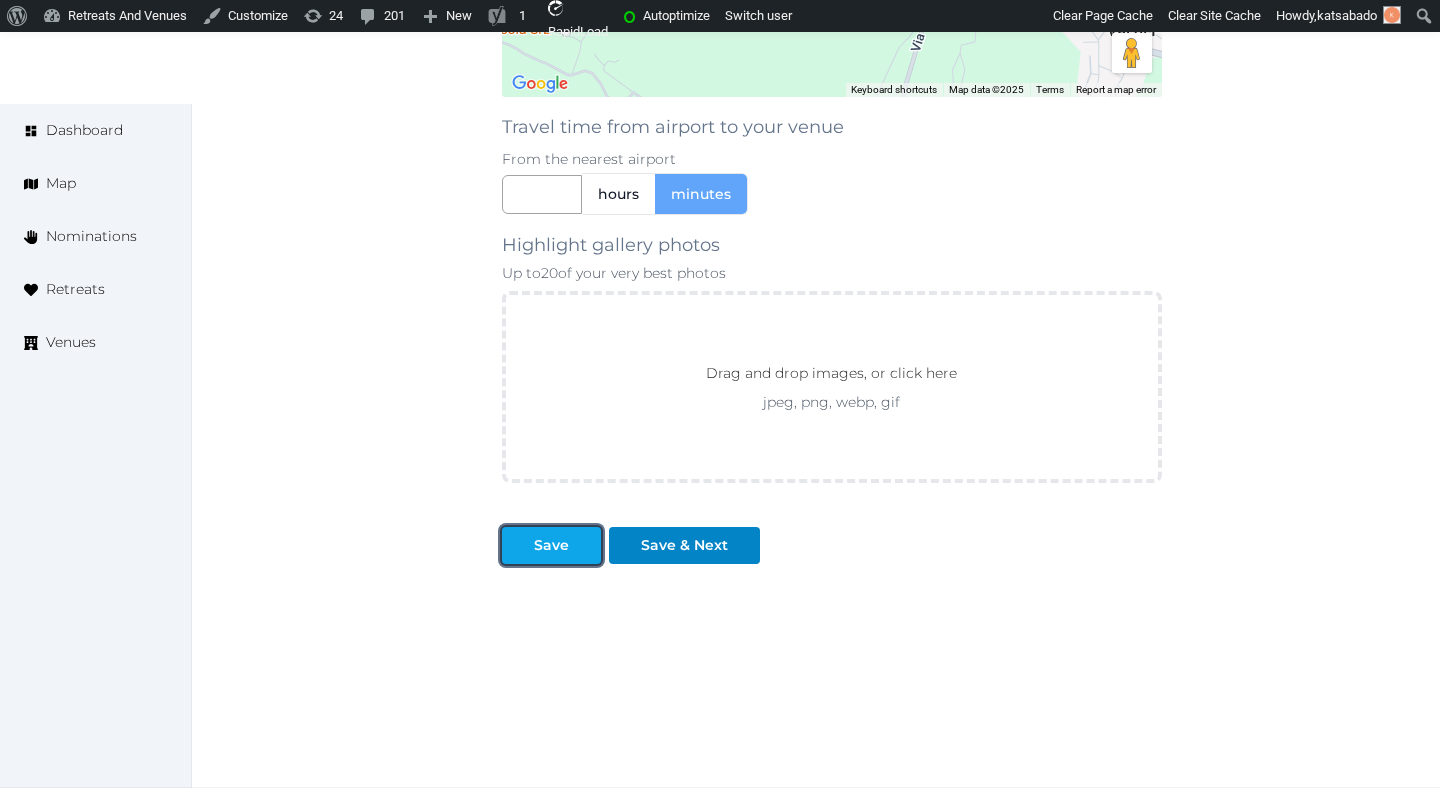 click on "Save" at bounding box center [551, 545] 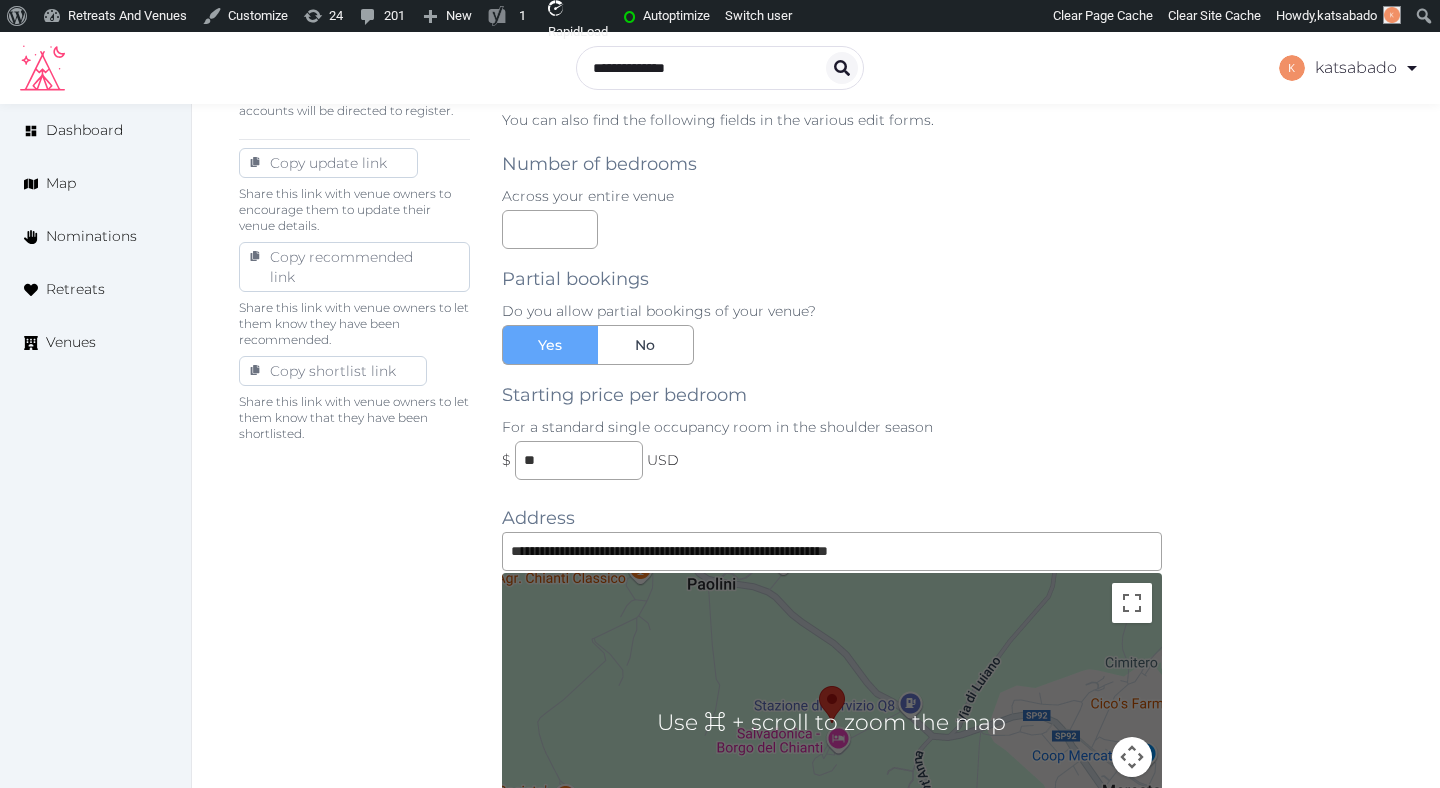 scroll, scrollTop: 0, scrollLeft: 0, axis: both 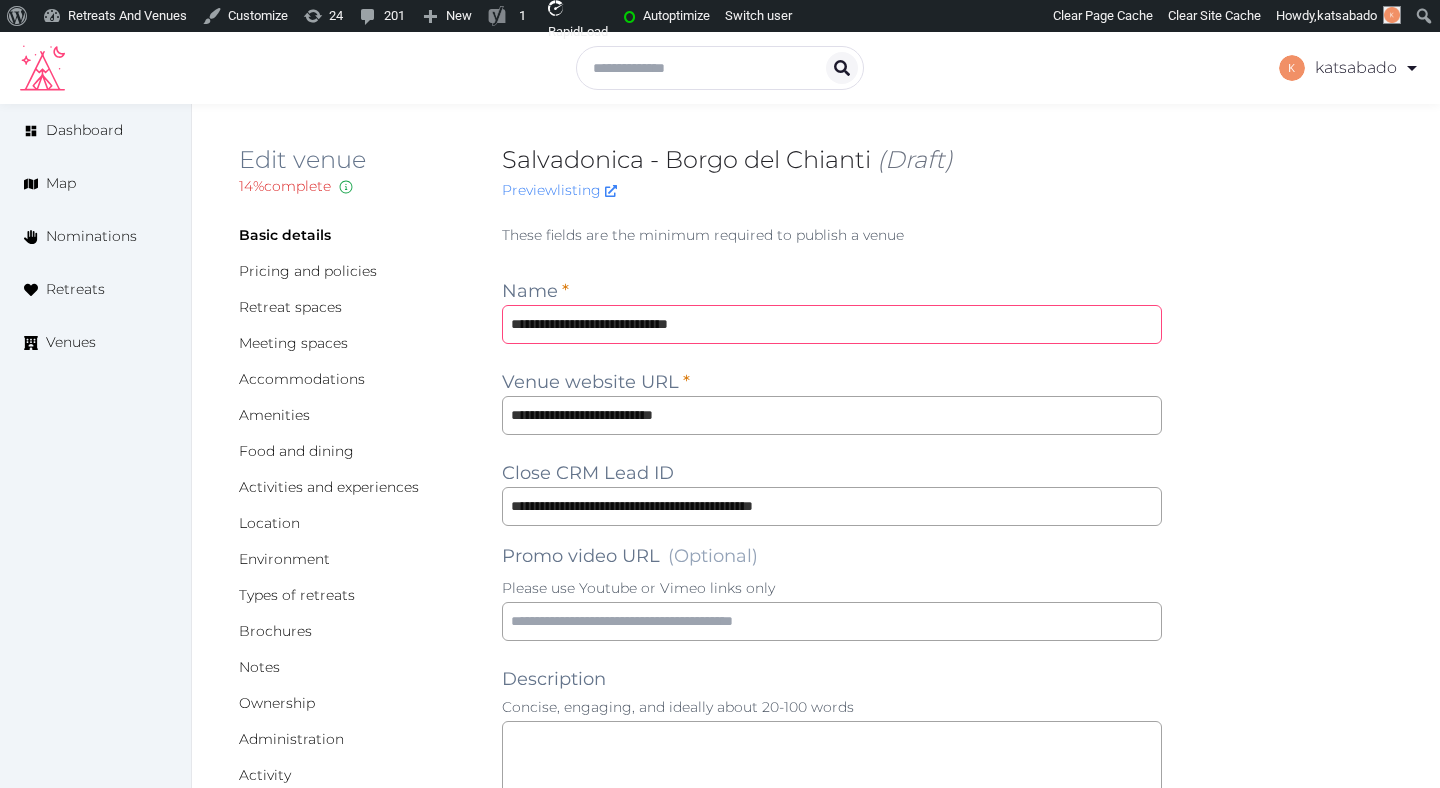 click on "**********" at bounding box center (832, 324) 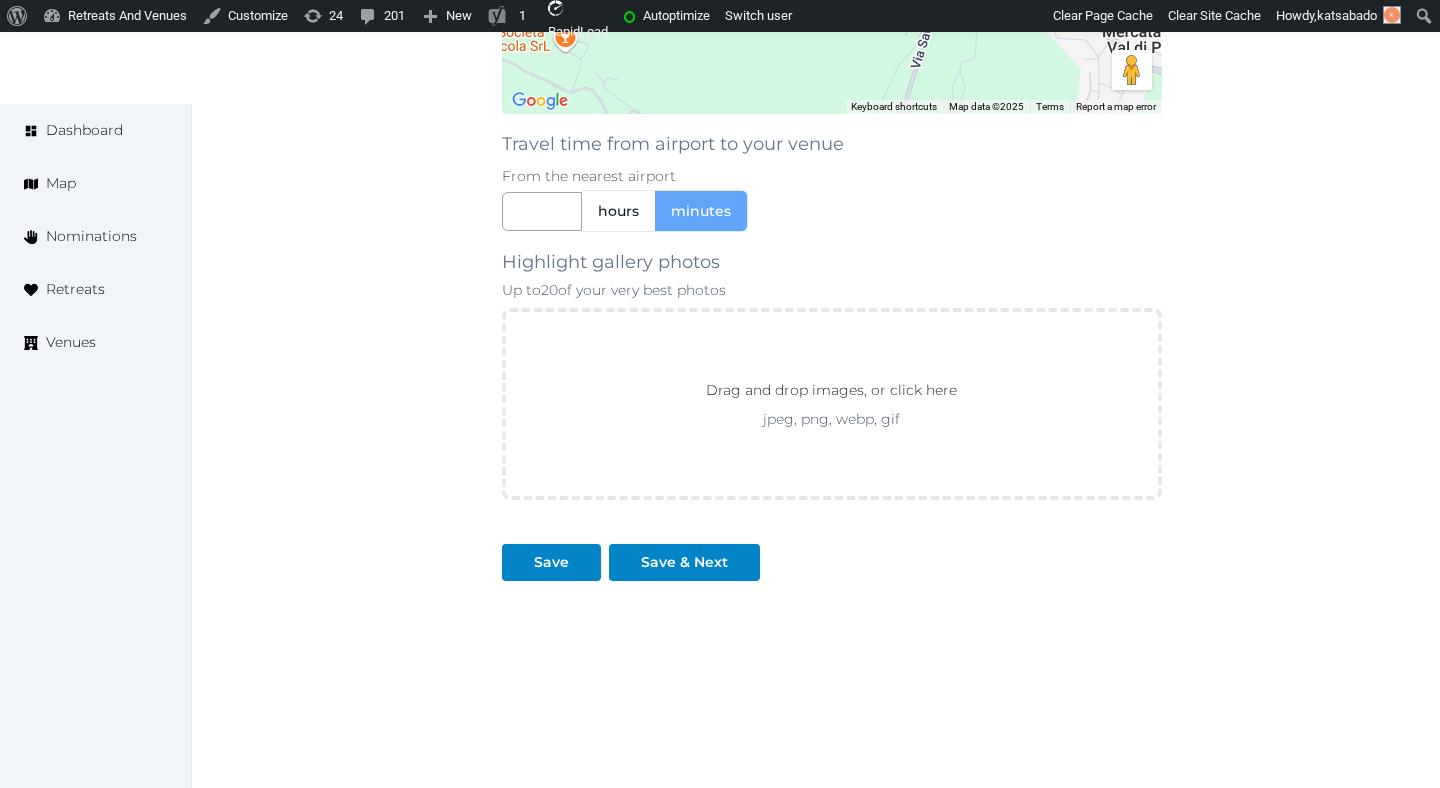 scroll, scrollTop: 1839, scrollLeft: 0, axis: vertical 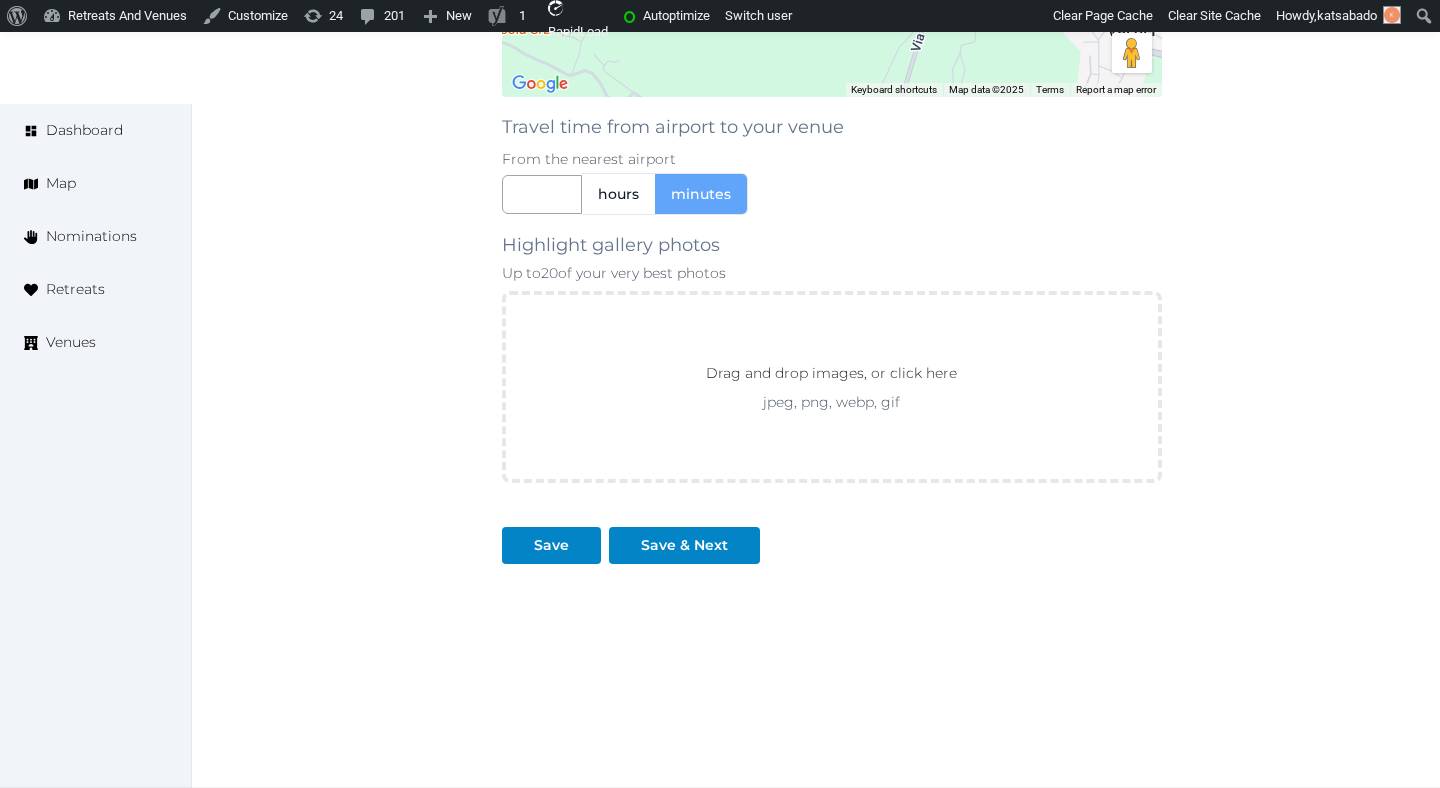 click on "Save" at bounding box center [555, 537] 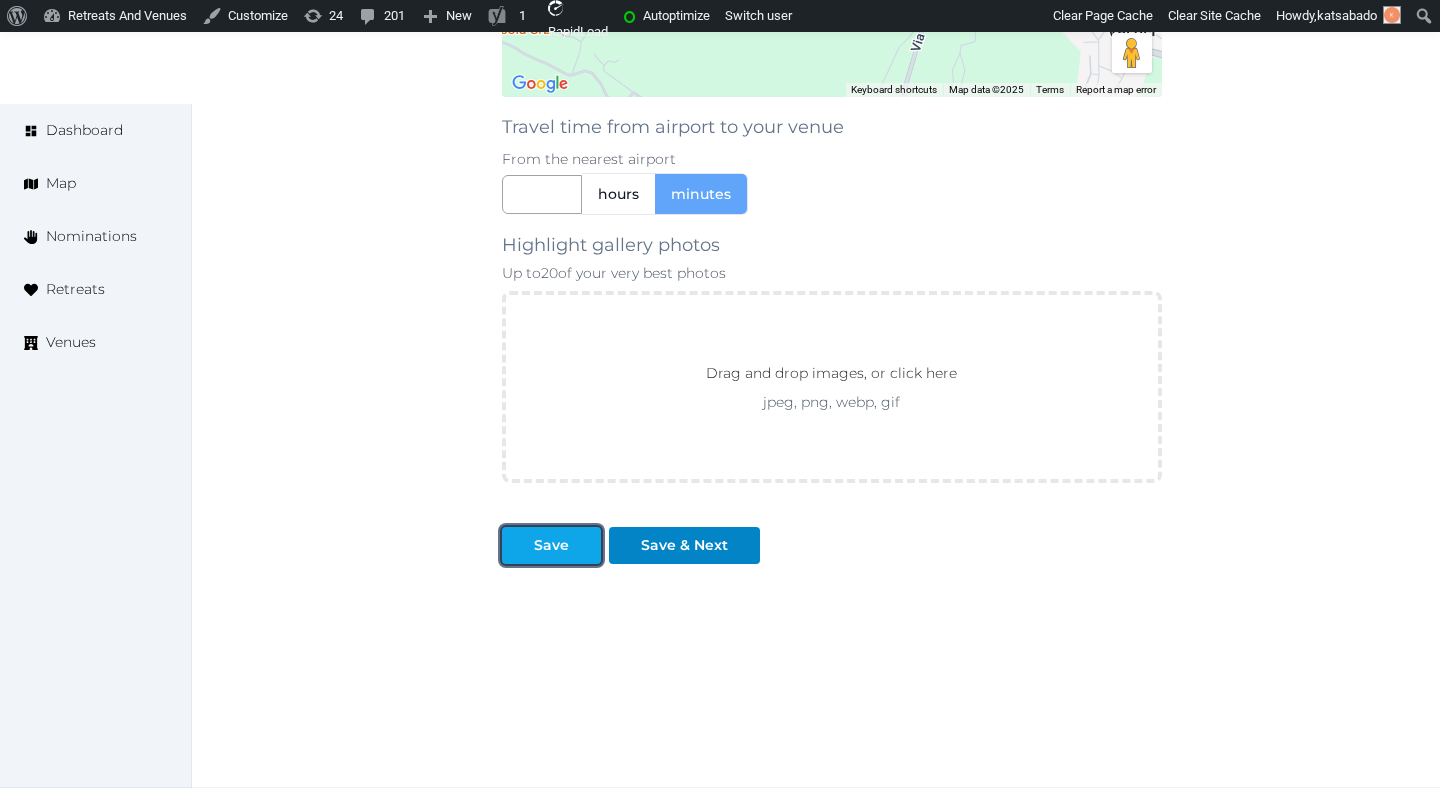 click on "Save" at bounding box center [551, 545] 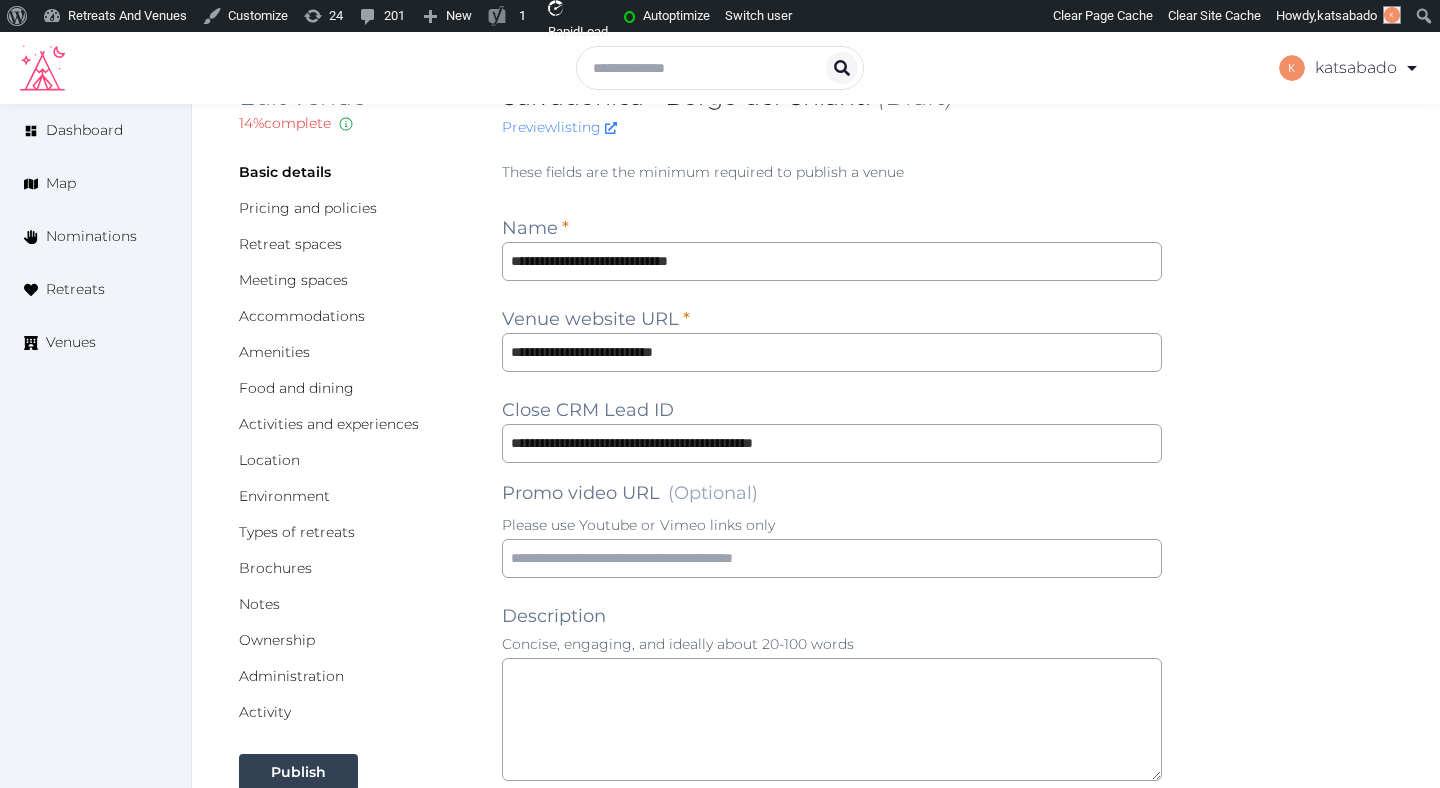 scroll, scrollTop: 0, scrollLeft: 0, axis: both 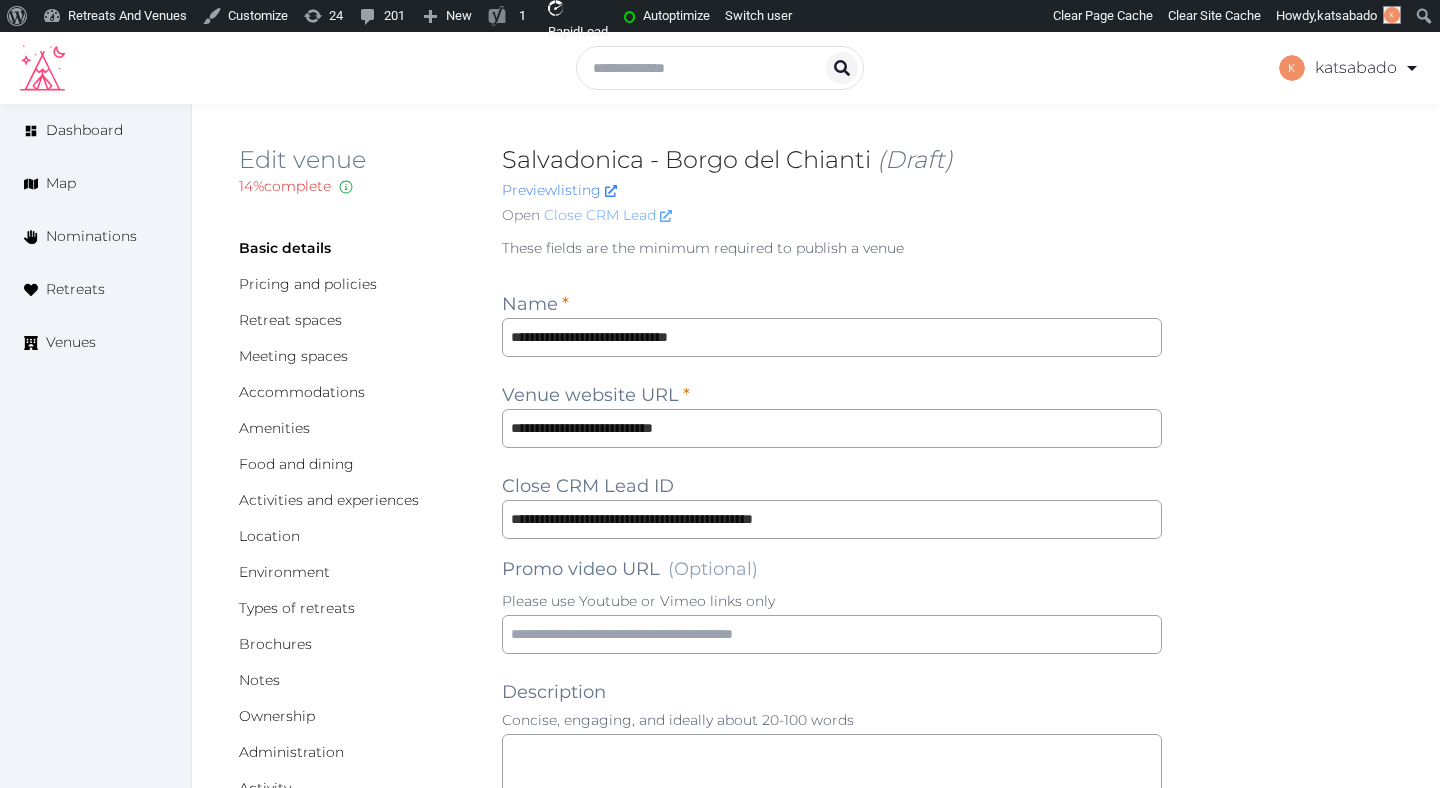 click on "Close CRM Lead" at bounding box center (608, 215) 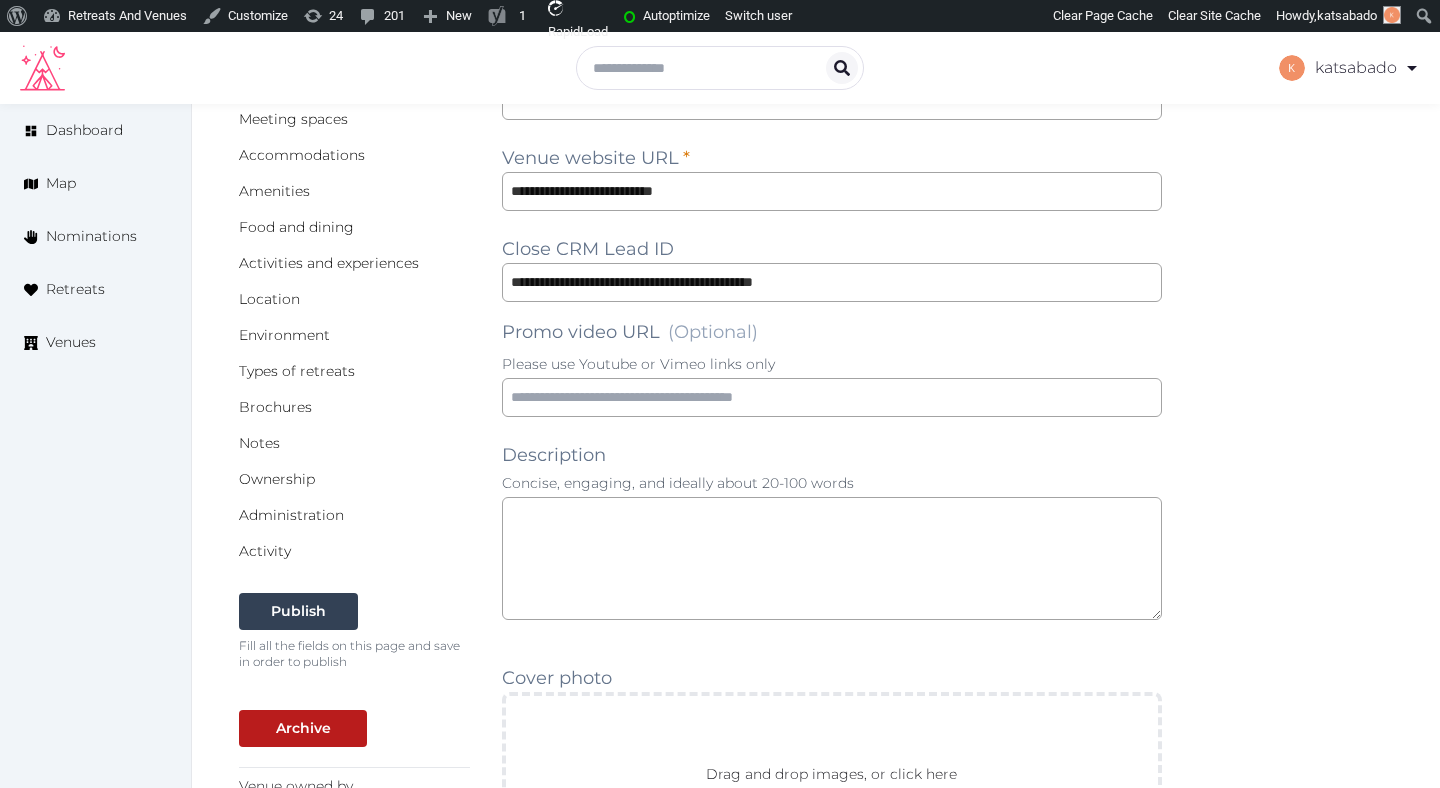 scroll, scrollTop: 347, scrollLeft: 0, axis: vertical 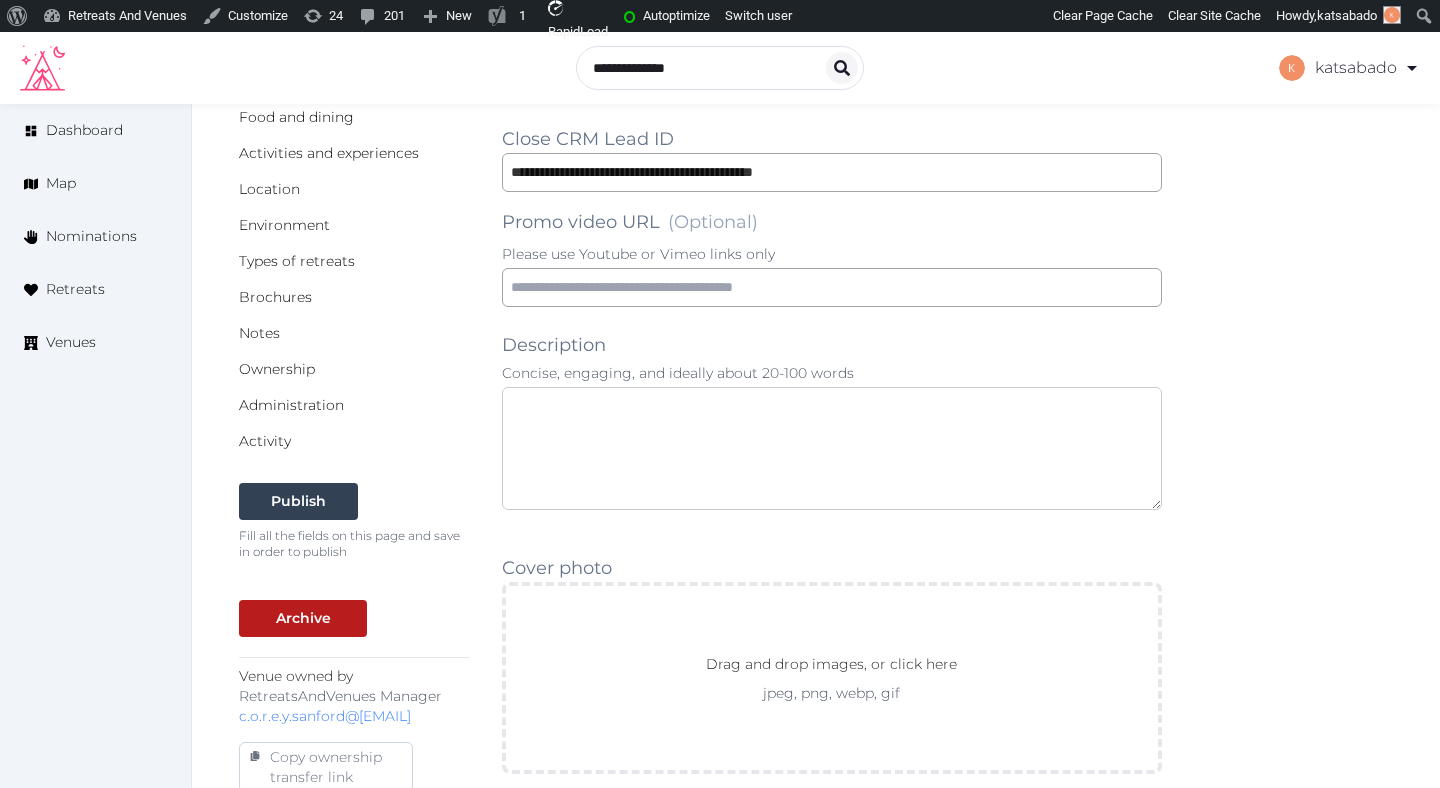 paste on "**********" 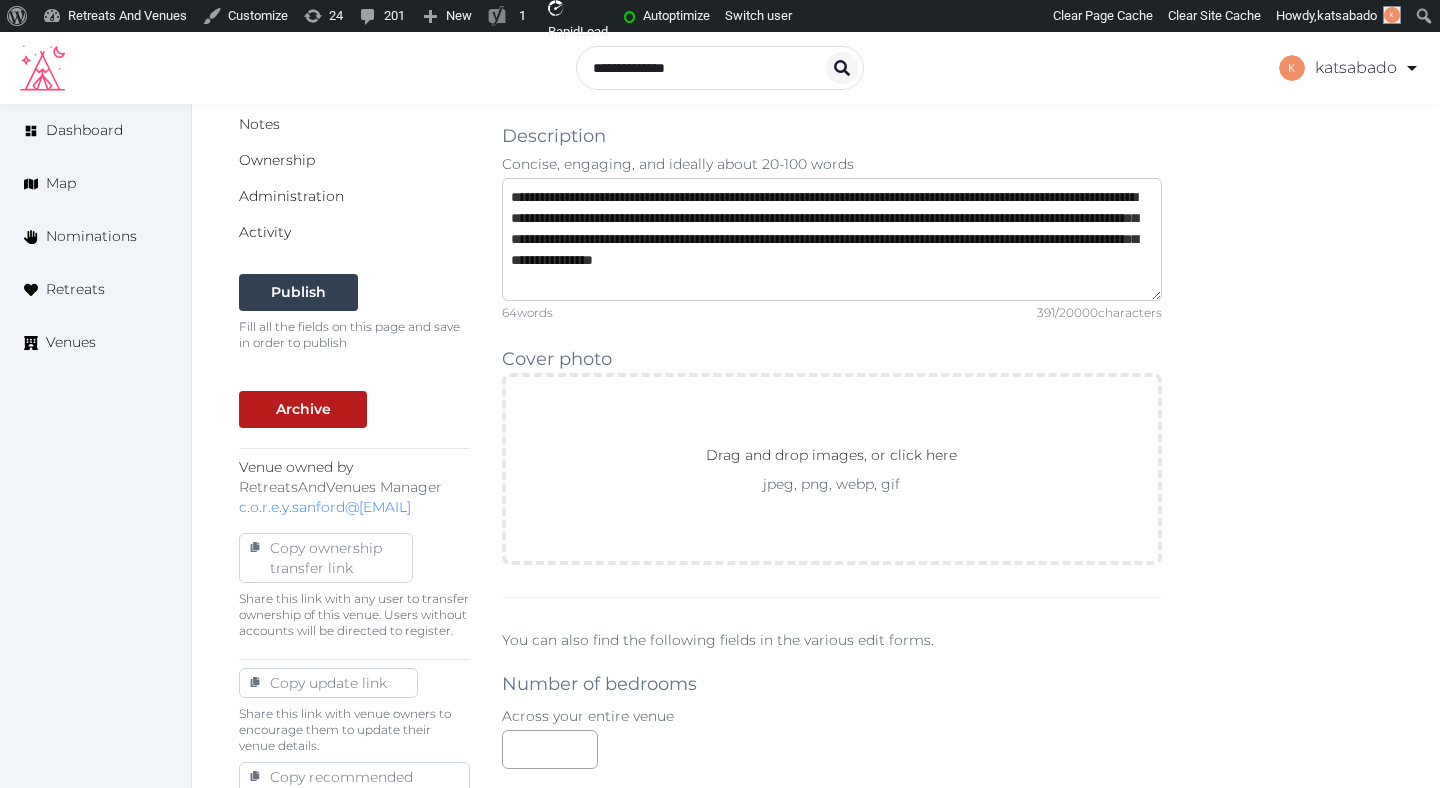 scroll, scrollTop: 565, scrollLeft: 0, axis: vertical 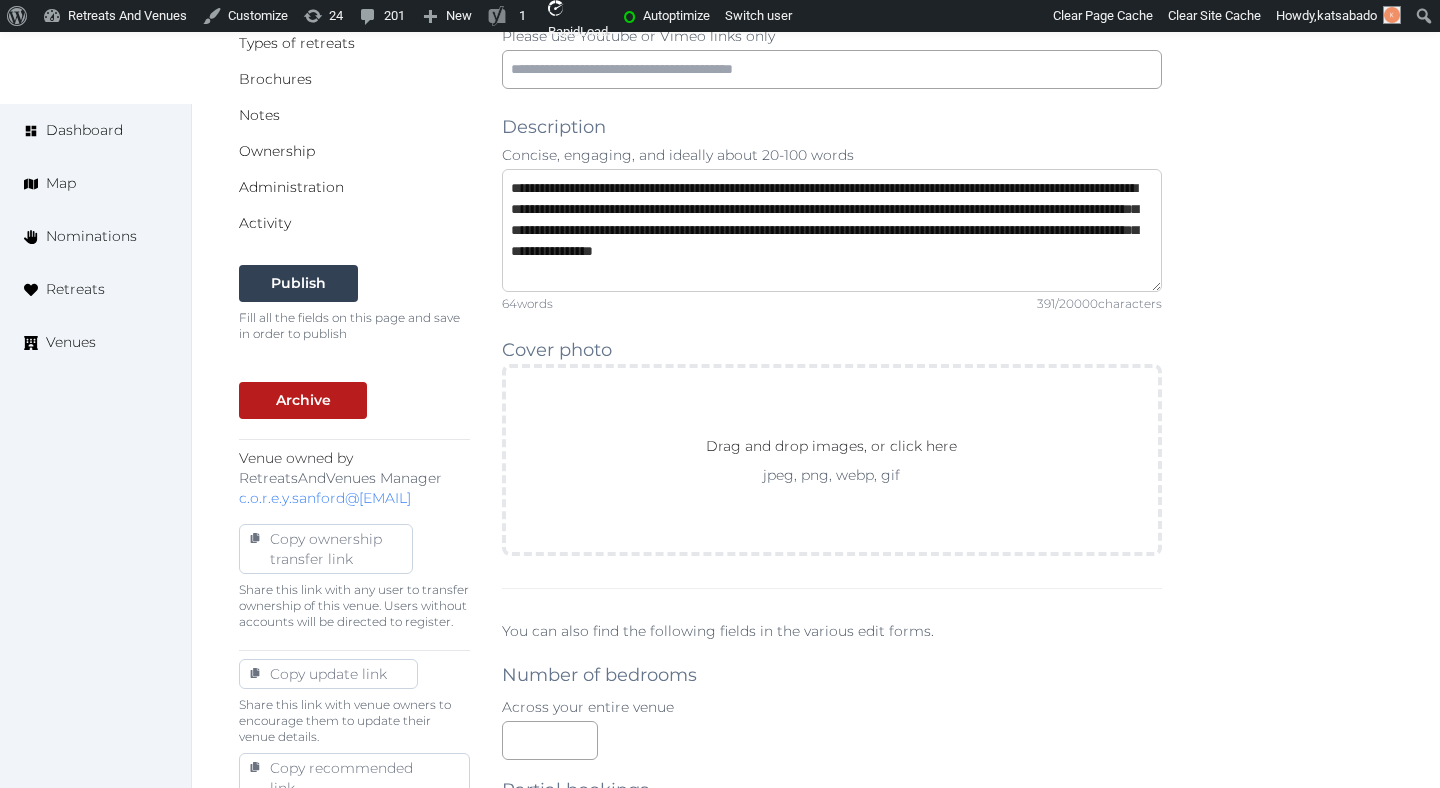 type on "**********" 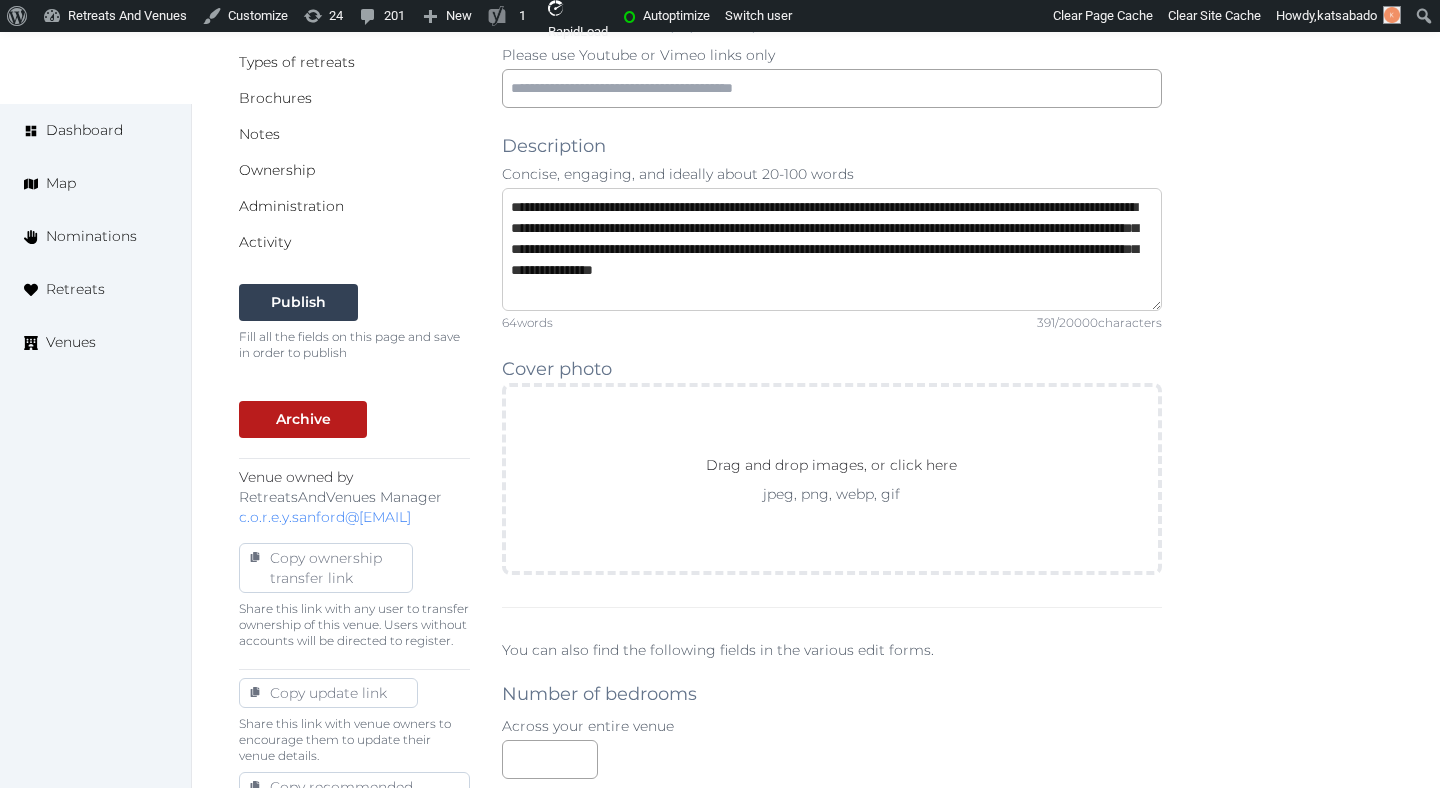 scroll, scrollTop: 641, scrollLeft: 0, axis: vertical 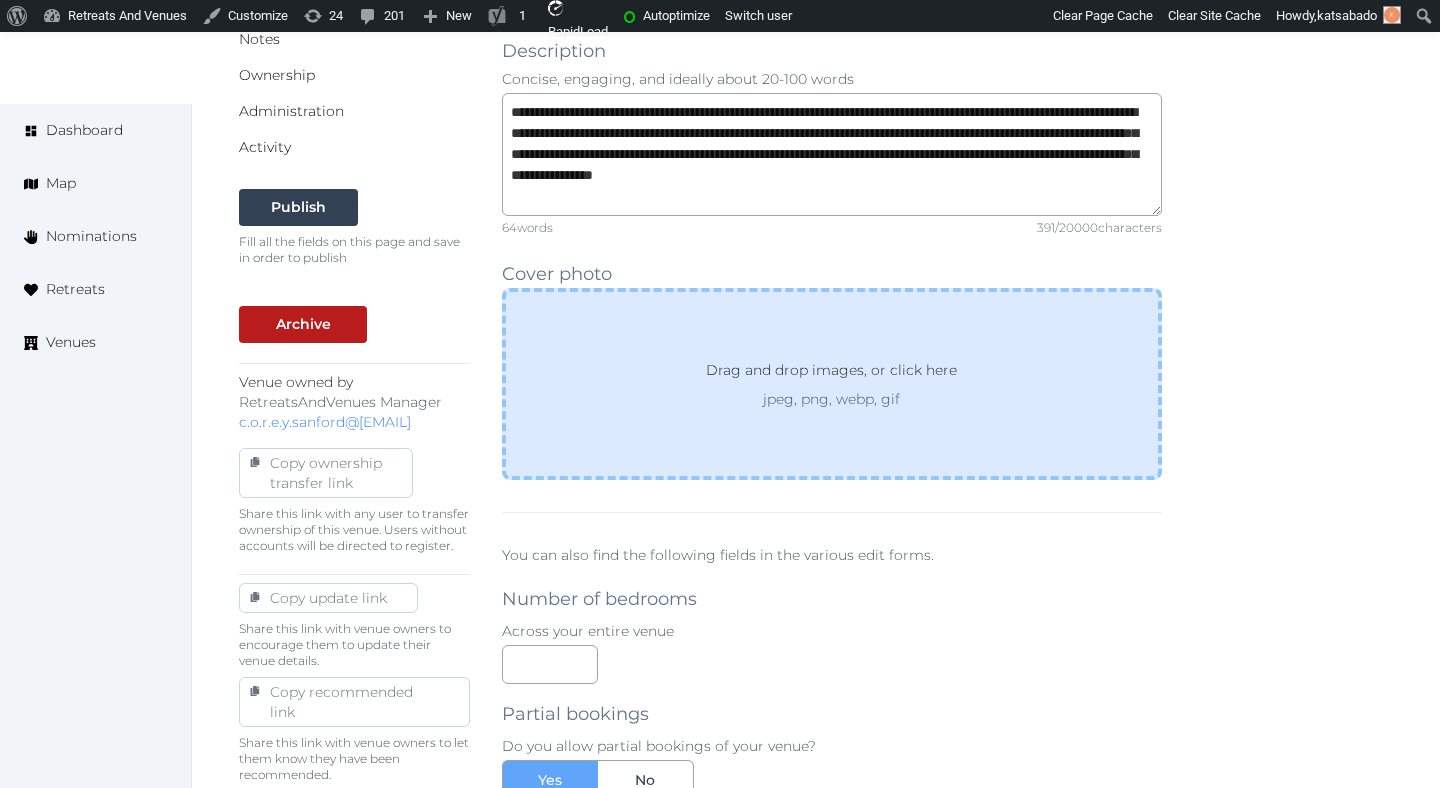 click on "Drag and drop images, or click here" at bounding box center [831, 374] 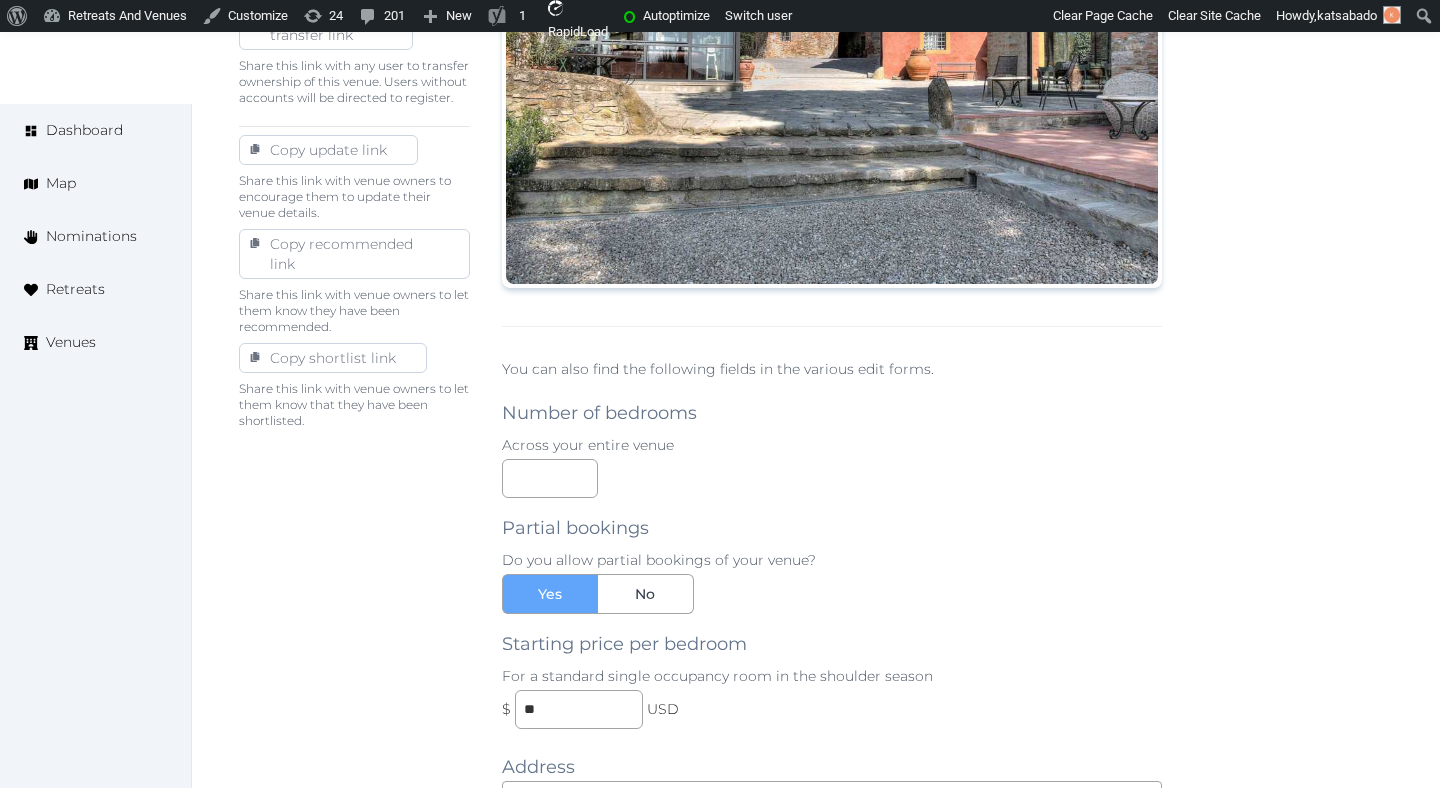 scroll, scrollTop: 1118, scrollLeft: 0, axis: vertical 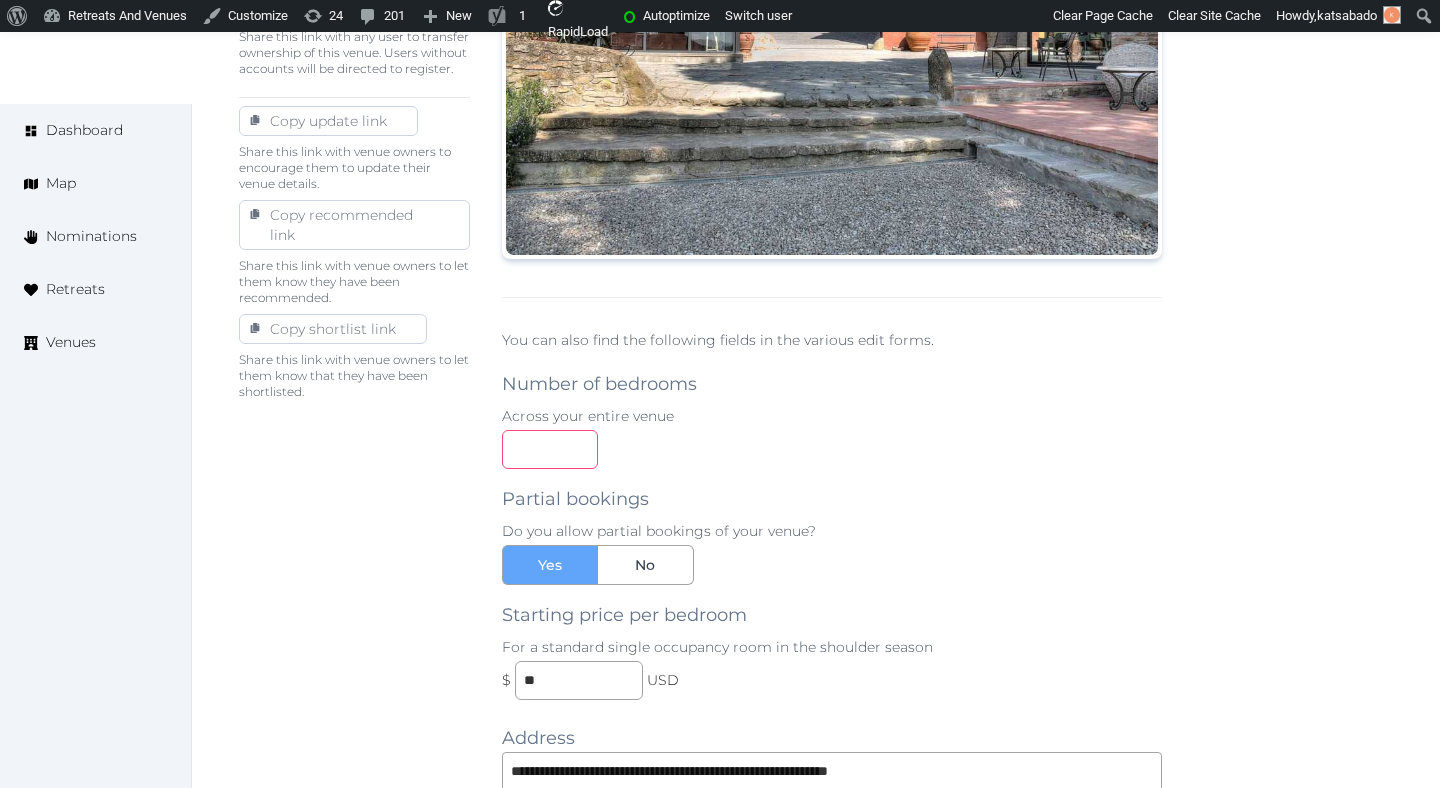 click at bounding box center (550, 449) 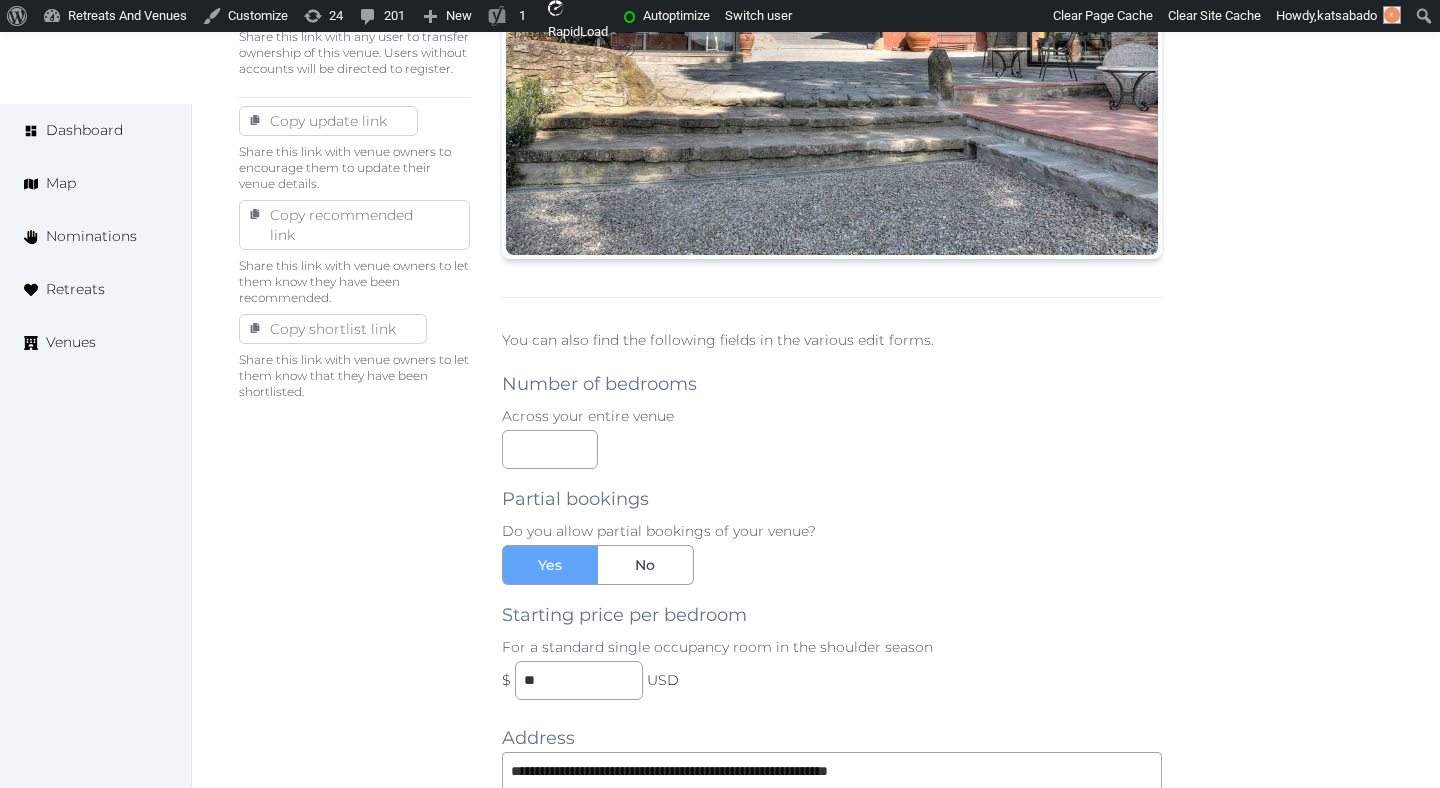 click on "Basic details Pricing and policies Retreat spaces Meeting spaces Accommodations Amenities Food and dining Activities and experiences Location Environment Types of retreats Brochures Notes Ownership Administration Activity Publish Fill all the fields on this page and save in order to   publish Archive Venue owned by RetreatsAndVenues Manager c.o.r.e.y.sanford@retreatsandvenues.com Copy ownership transfer link Share this link with any user to transfer ownership of this venue. Users without accounts will be directed to register. Copy update link Share this link with venue owners to encourage them to update their venue details. Copy recommended link Share this link with venue owners to let them know they have been recommended. Copy shortlist link Share this link with venue owners to let them know that they have been shortlisted." at bounding box center [354, 434] 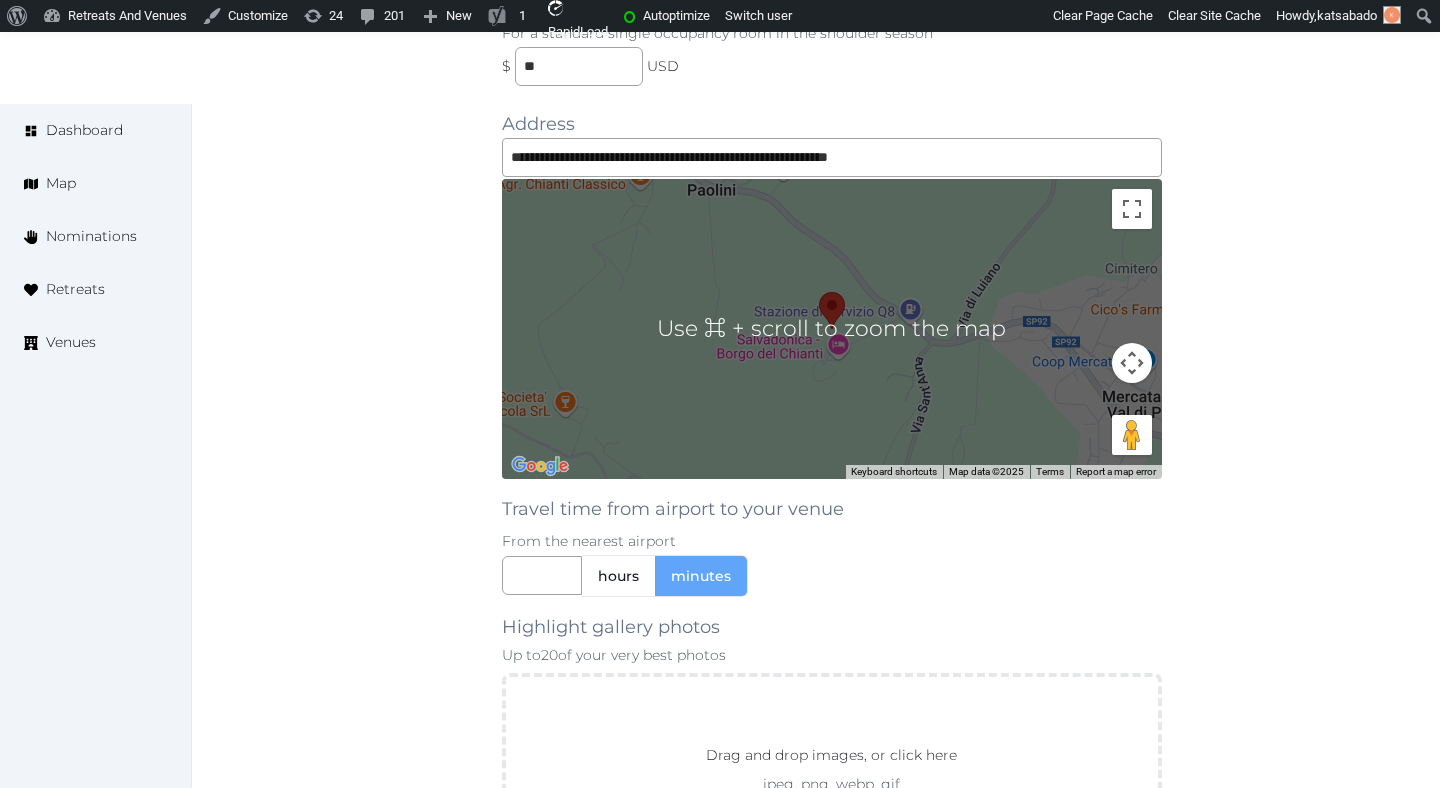 scroll, scrollTop: 1927, scrollLeft: 0, axis: vertical 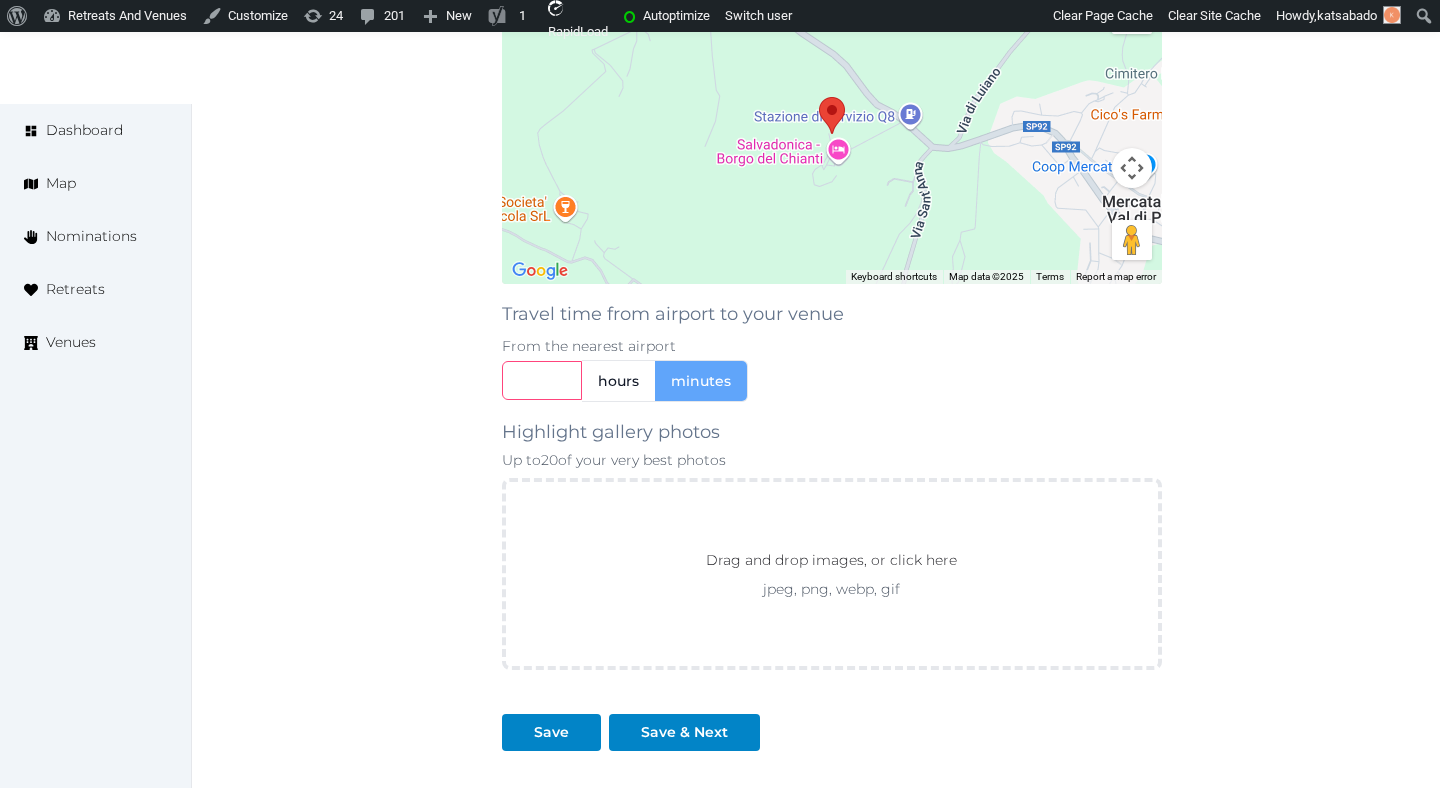 click at bounding box center (542, 380) 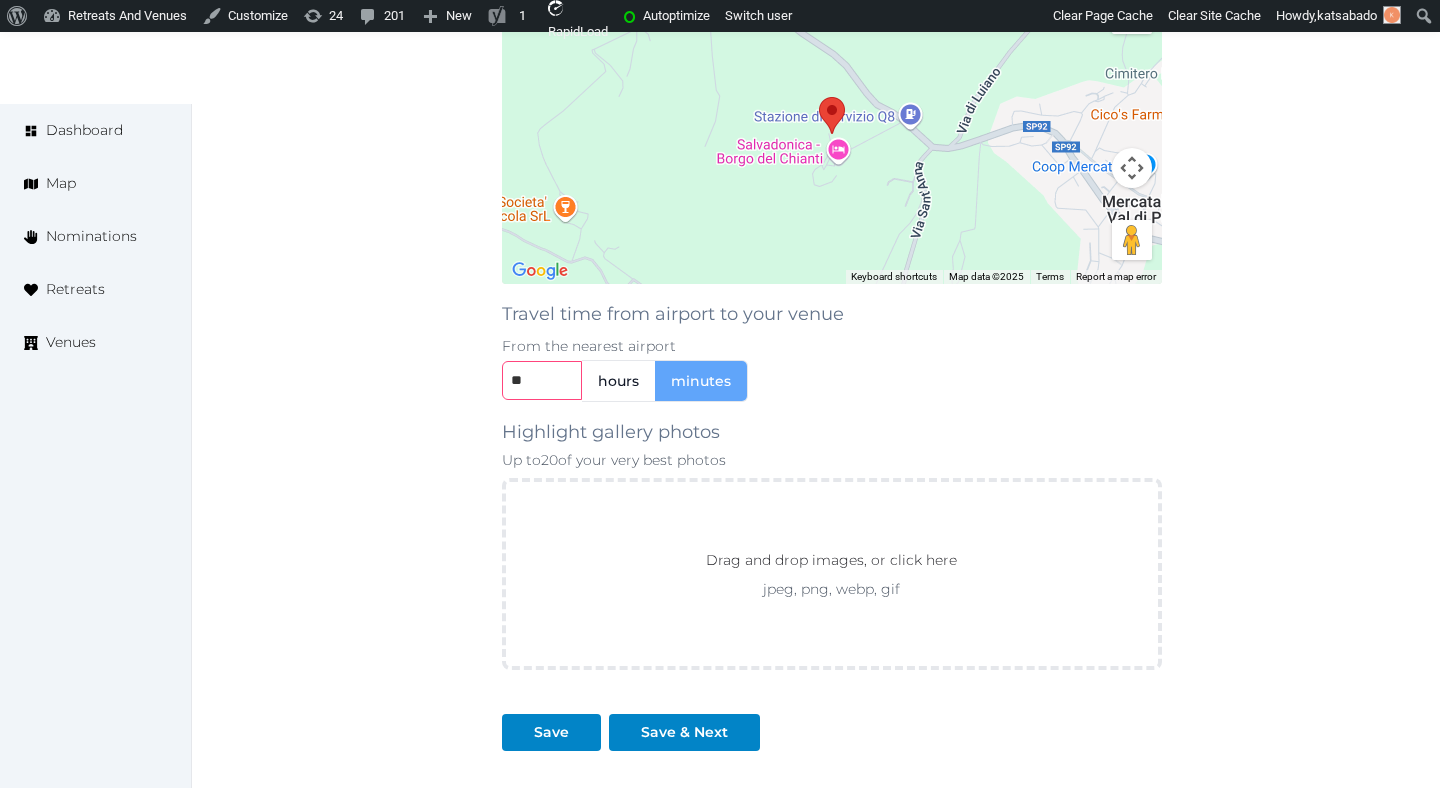 type on "**" 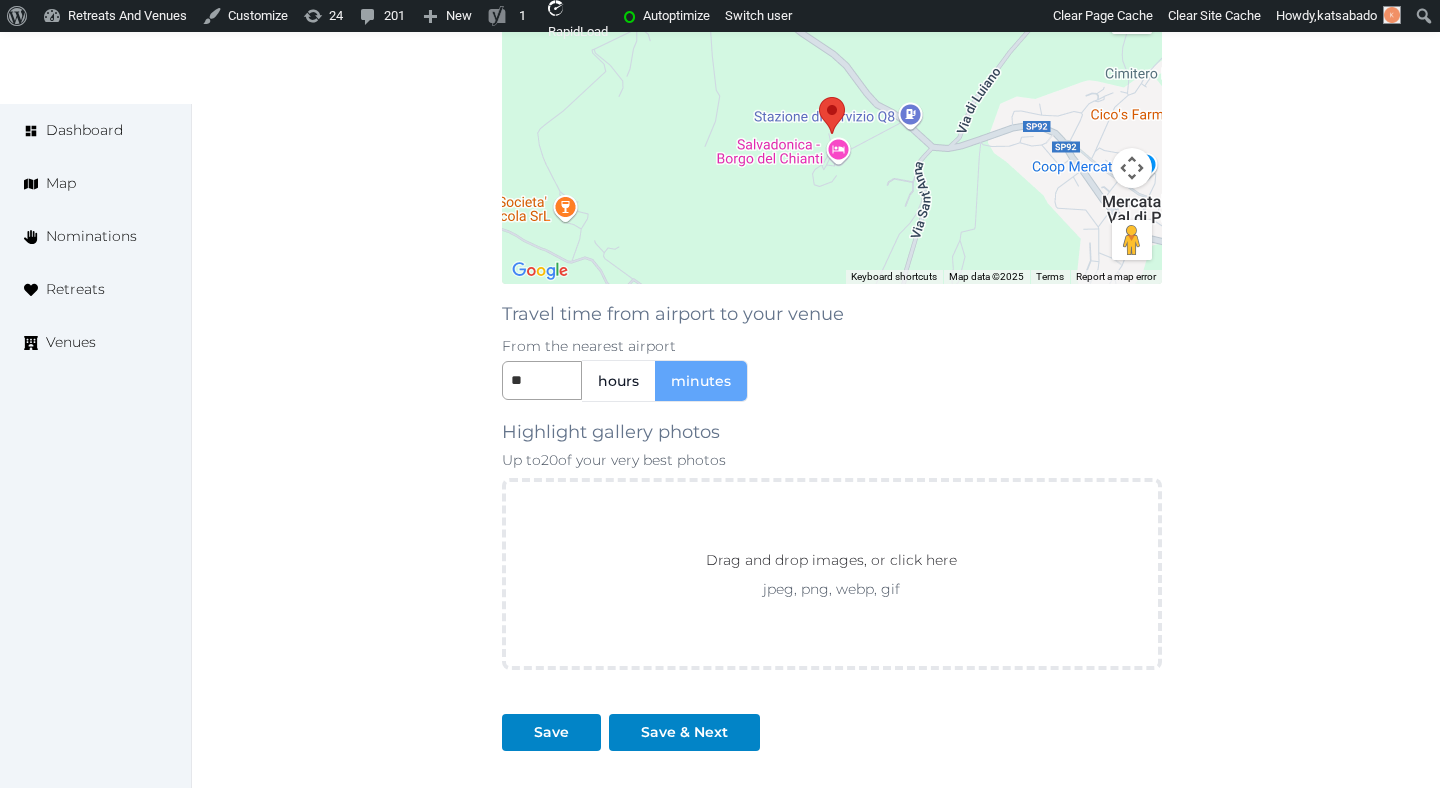 click on "**********" at bounding box center (816, -375) 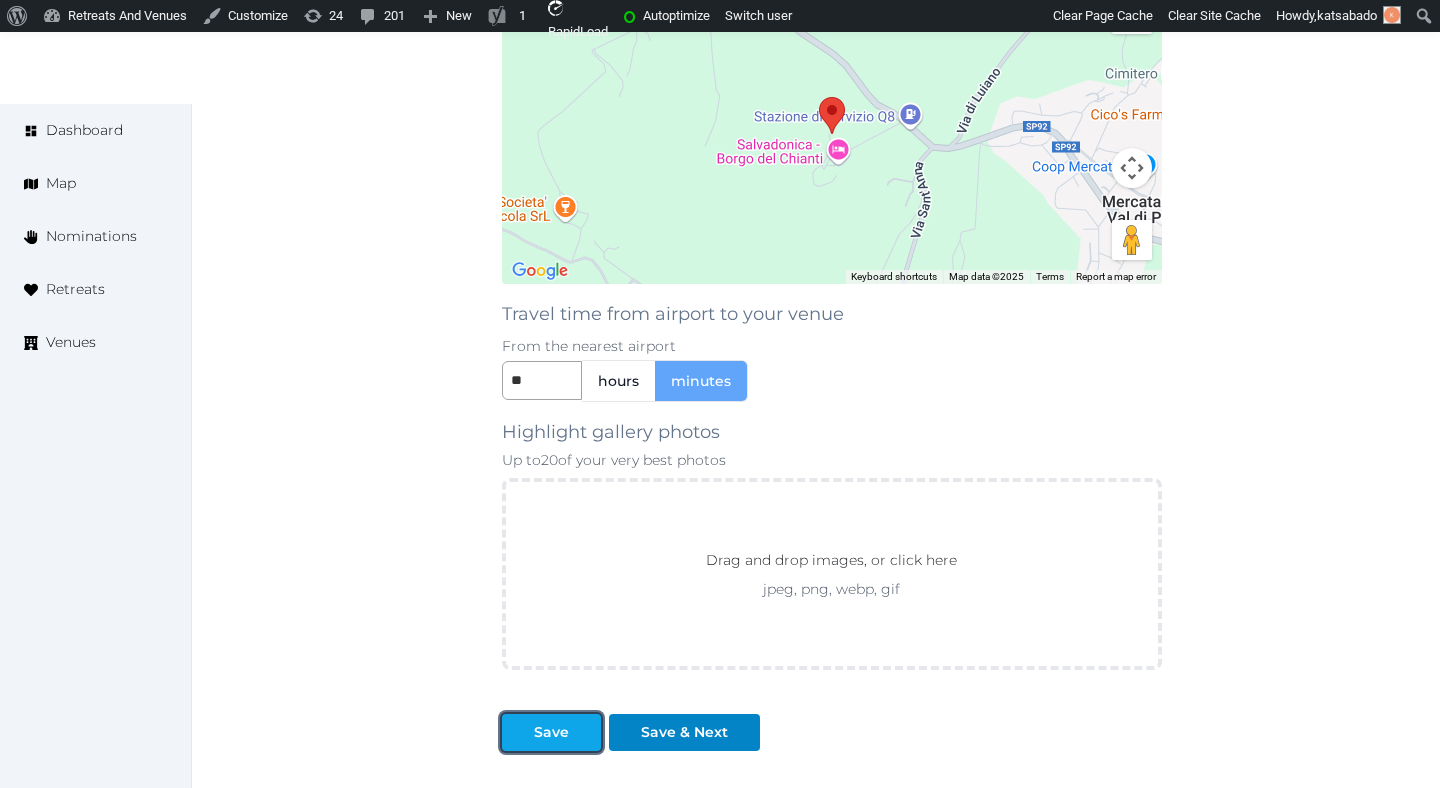 click on "Save" at bounding box center (551, 732) 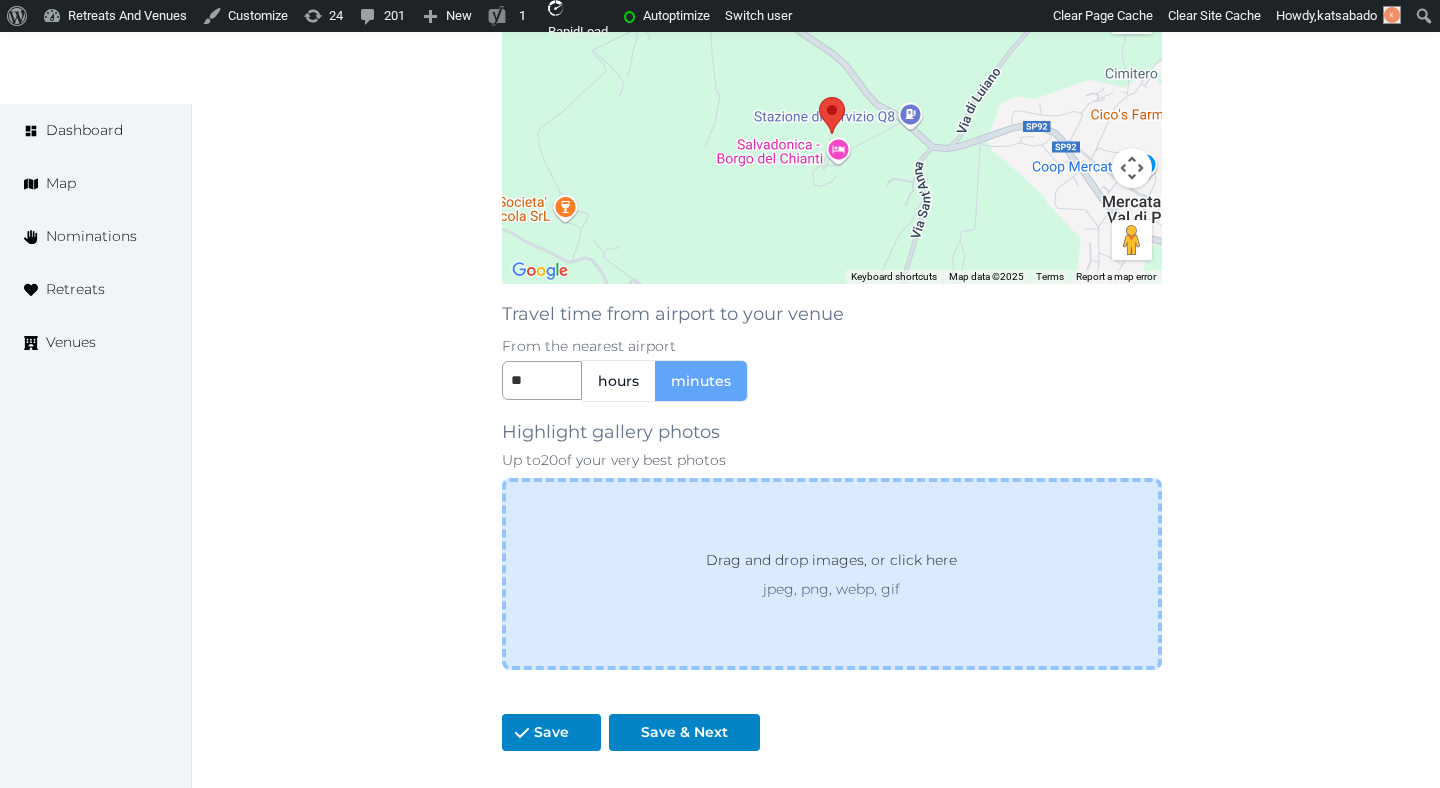 scroll, scrollTop: 1916, scrollLeft: 0, axis: vertical 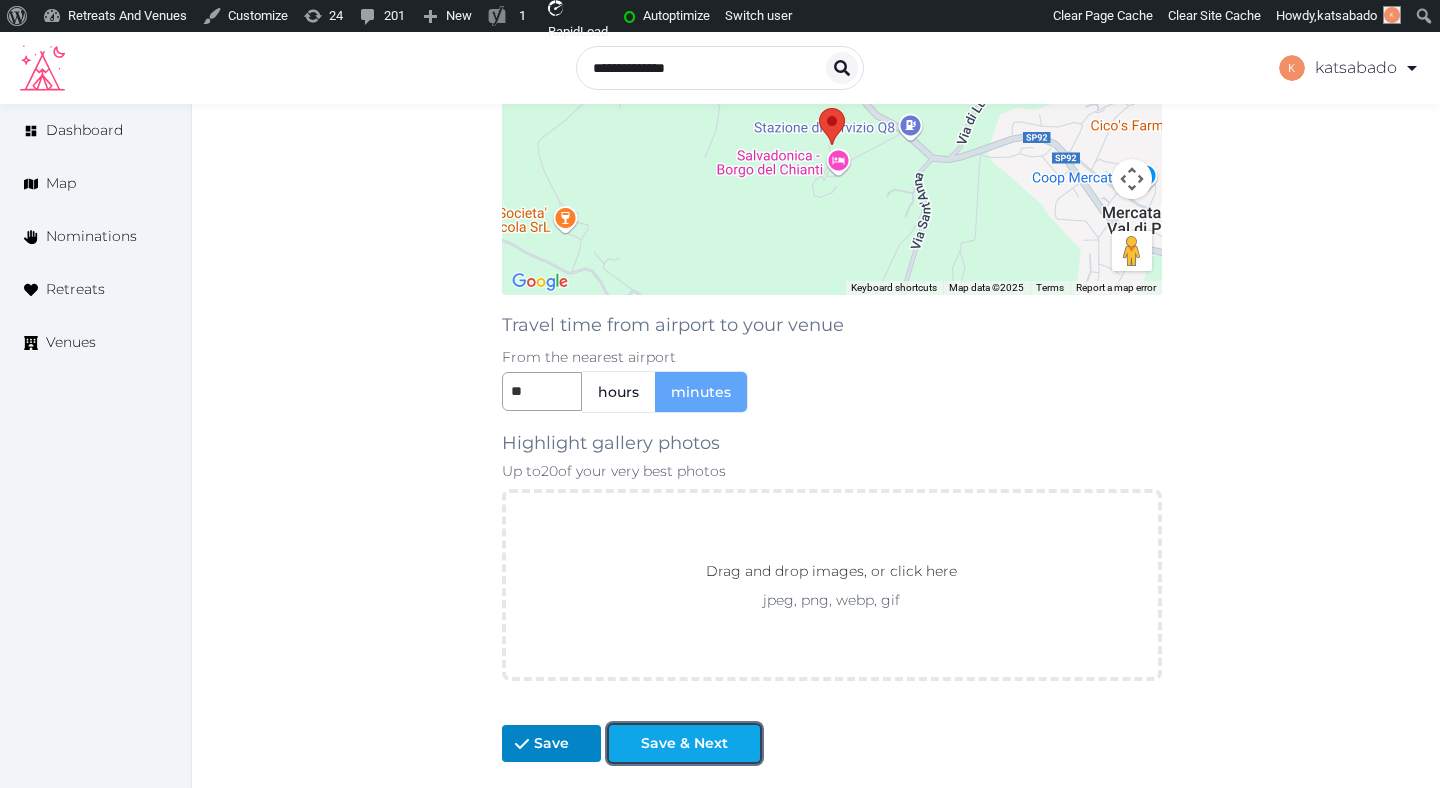 click on "Save & Next" at bounding box center (684, 743) 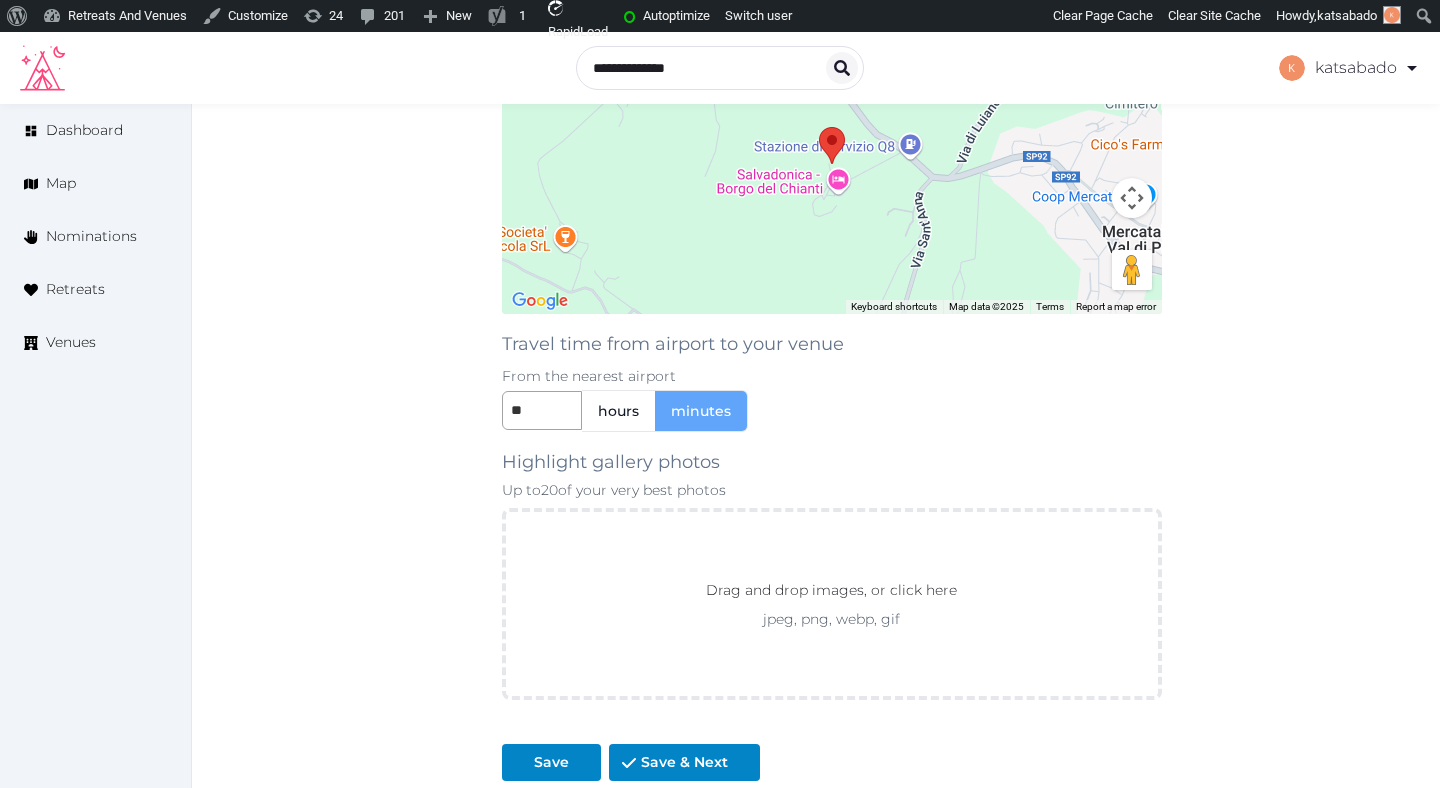 scroll, scrollTop: 1887, scrollLeft: 0, axis: vertical 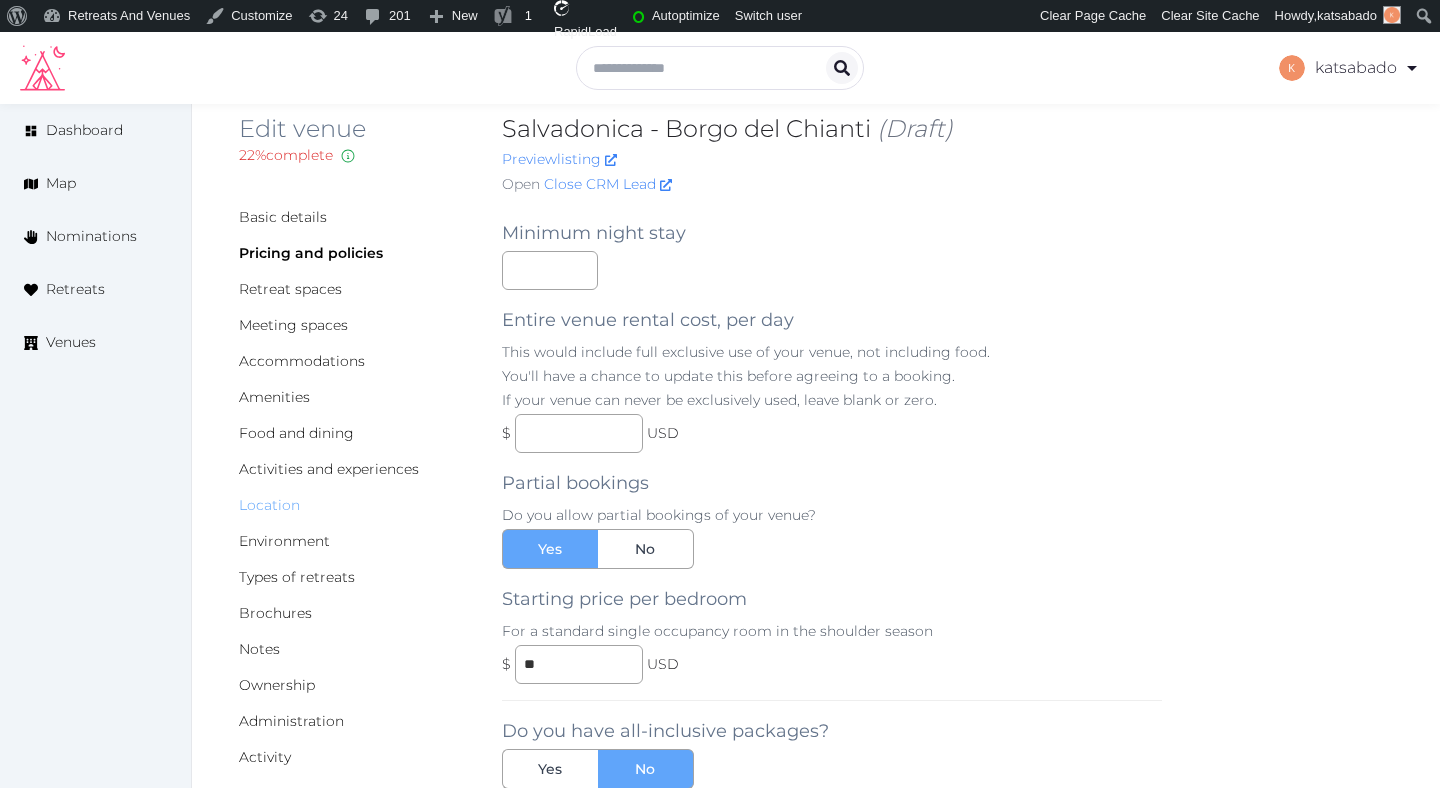 click on "Location" at bounding box center [354, 505] 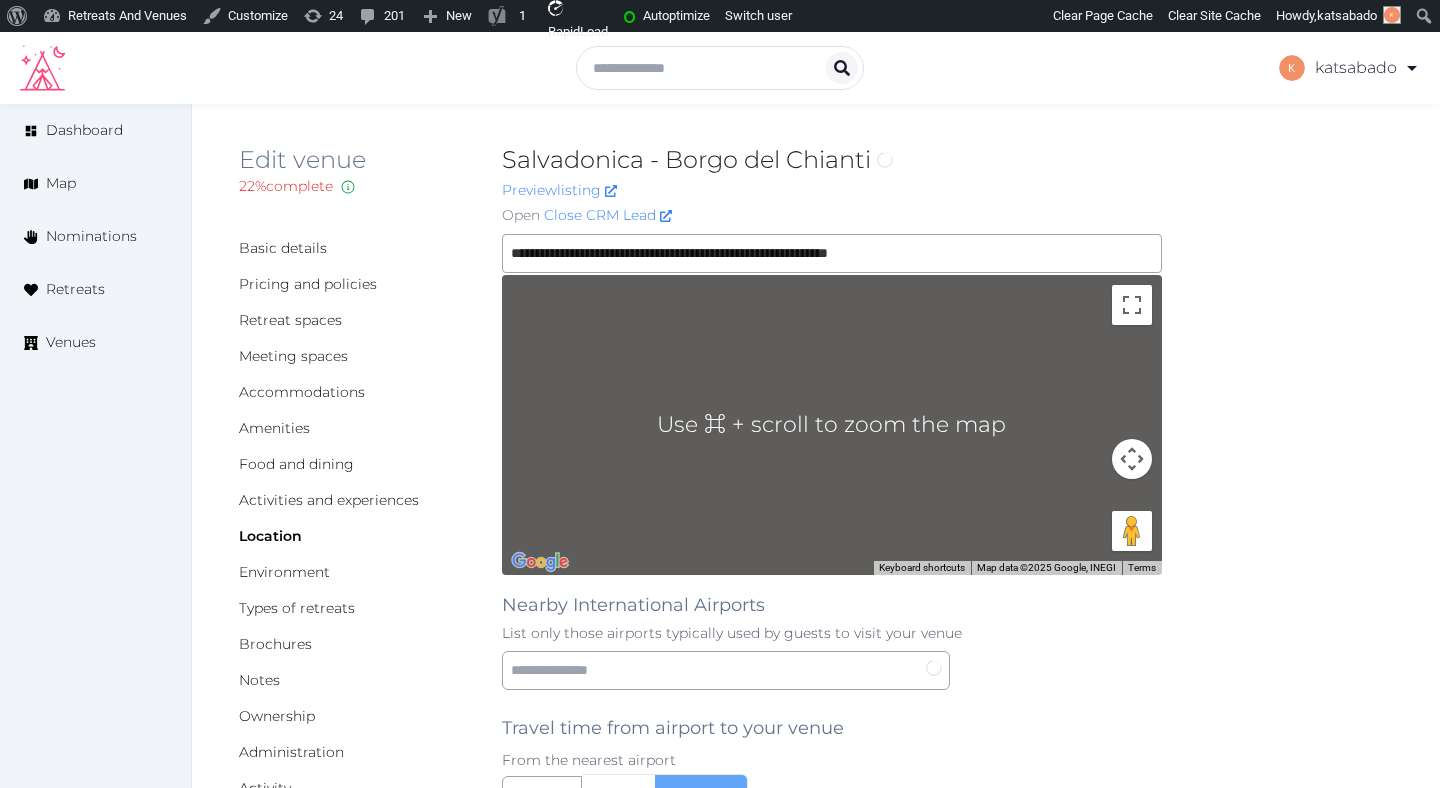 scroll, scrollTop: 126, scrollLeft: 0, axis: vertical 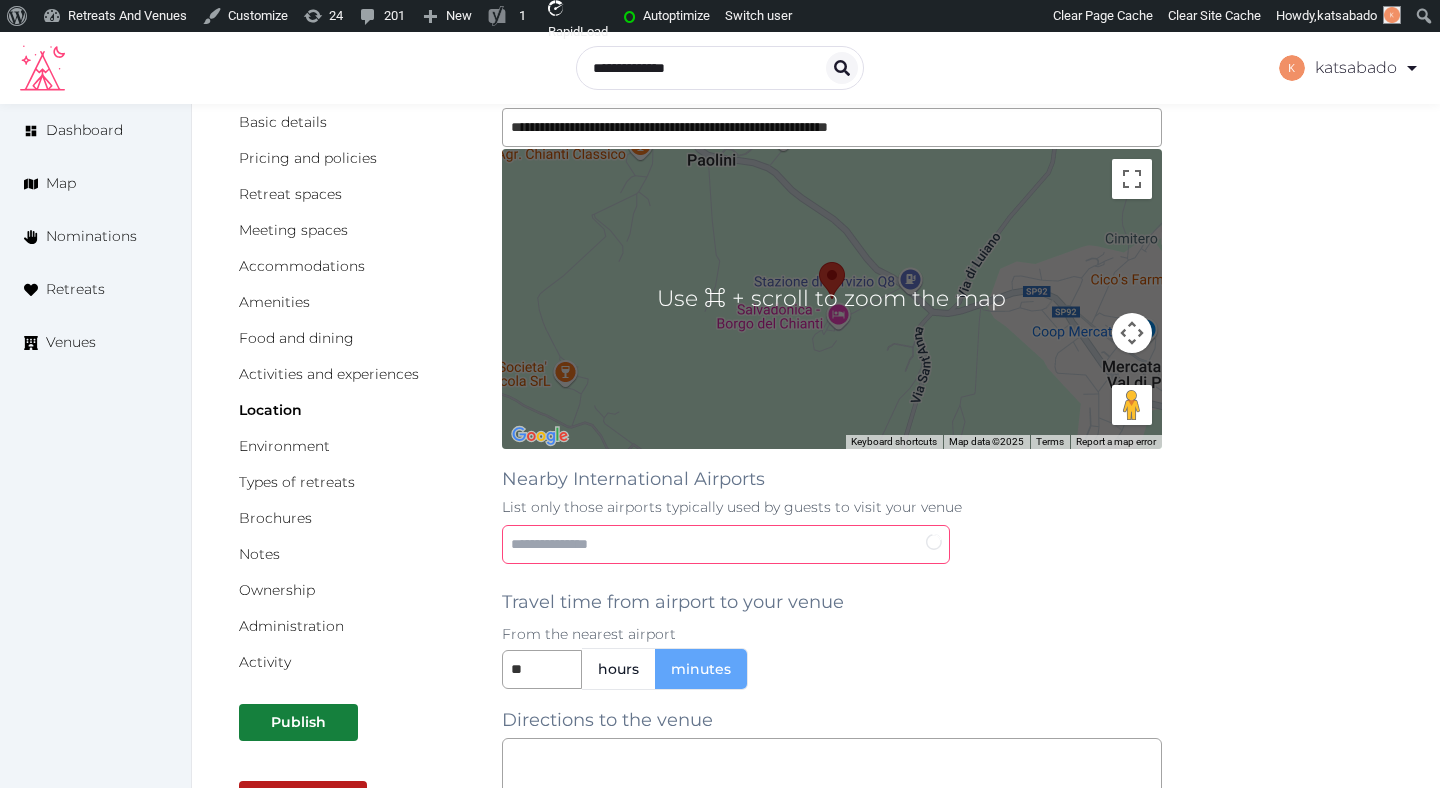 click at bounding box center (726, 544) 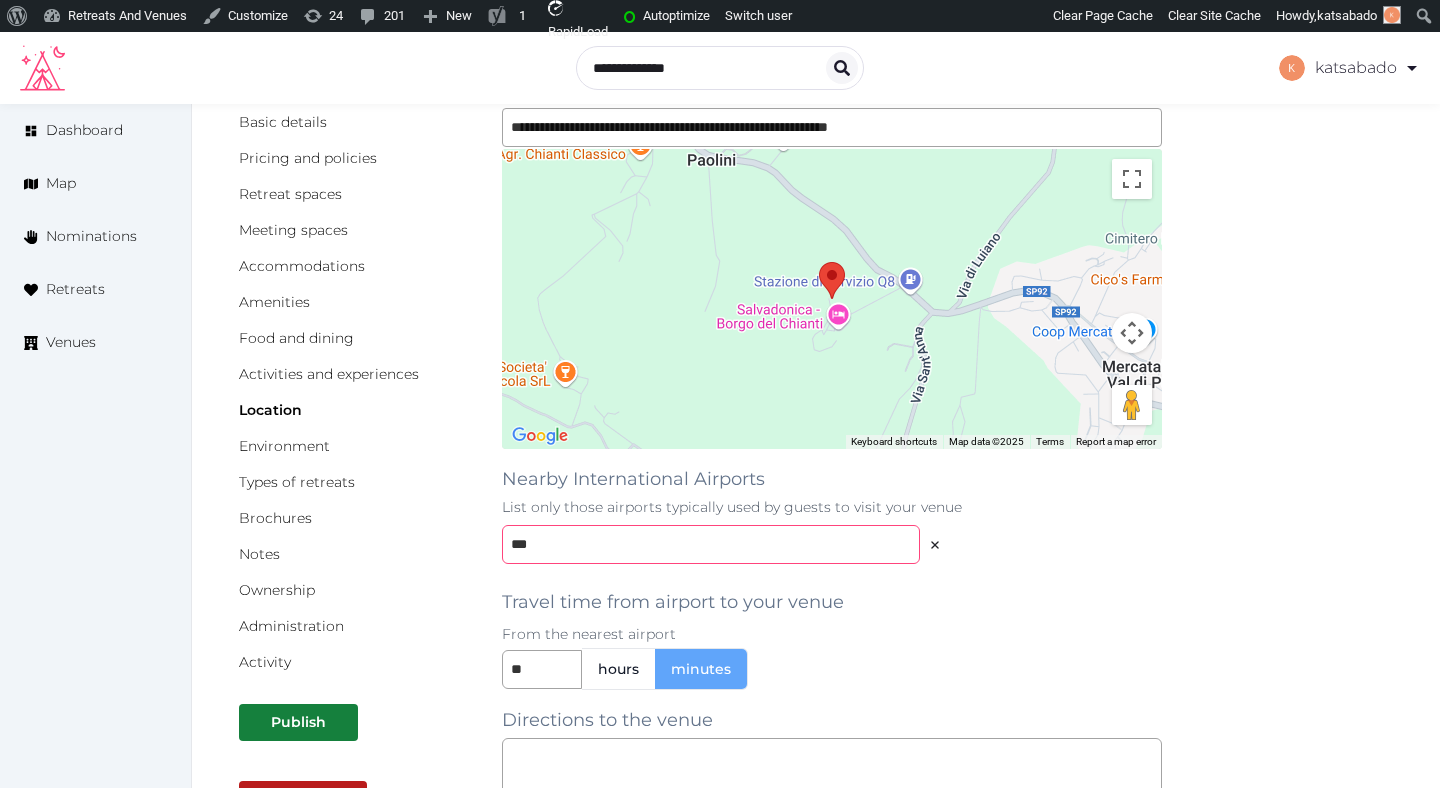 click on "***" at bounding box center [711, 544] 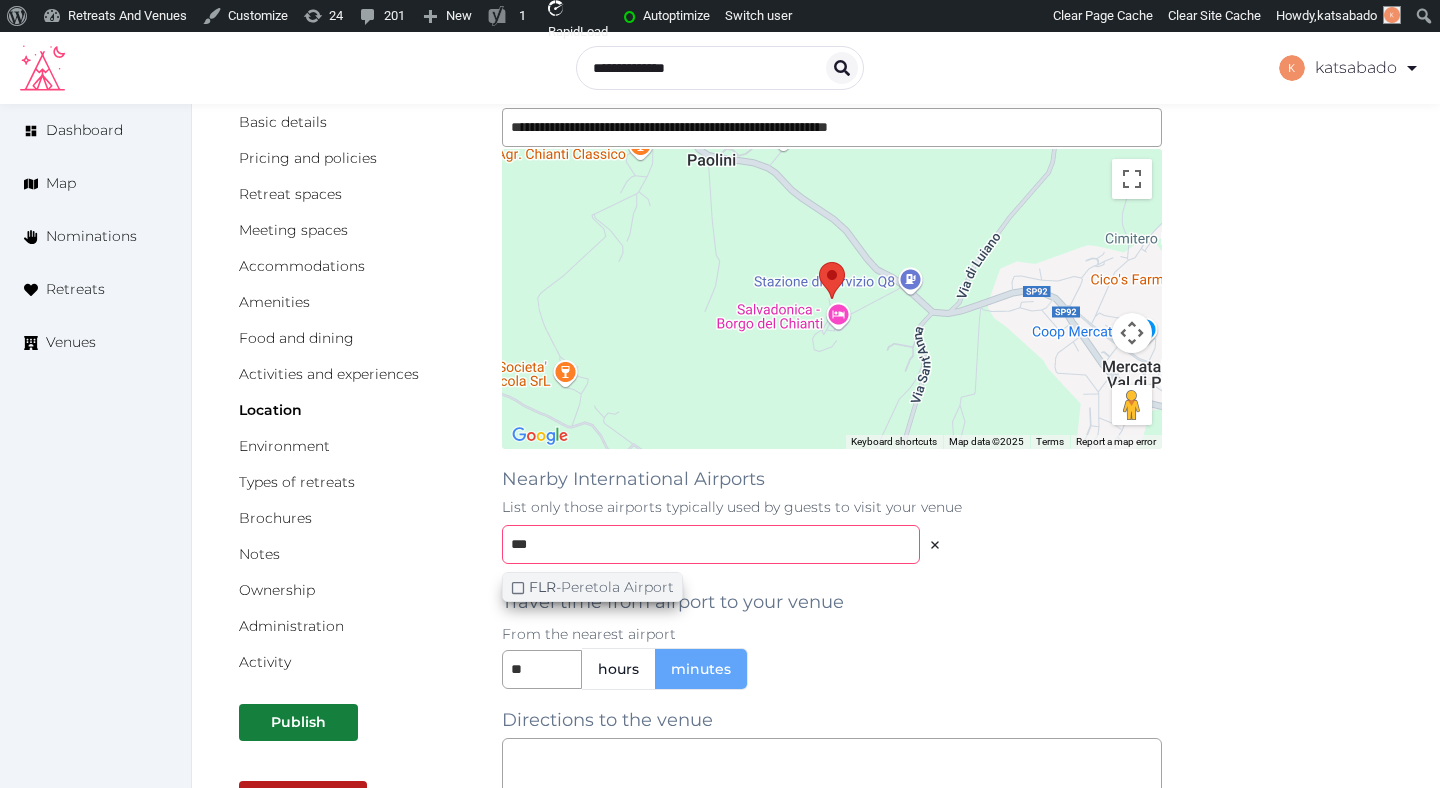 type on "***" 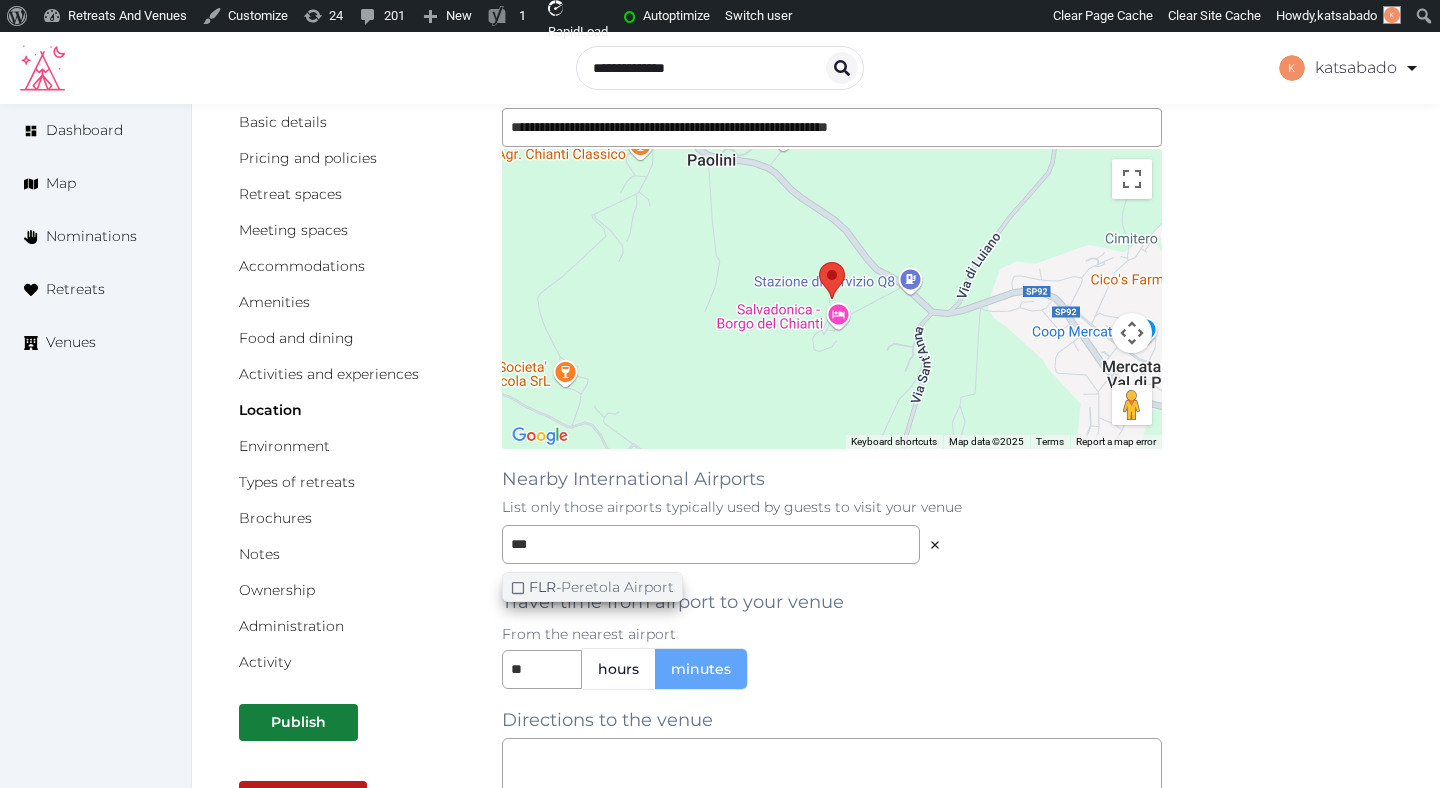 click on "FLR  -  Peretola Airport" at bounding box center (601, 587) 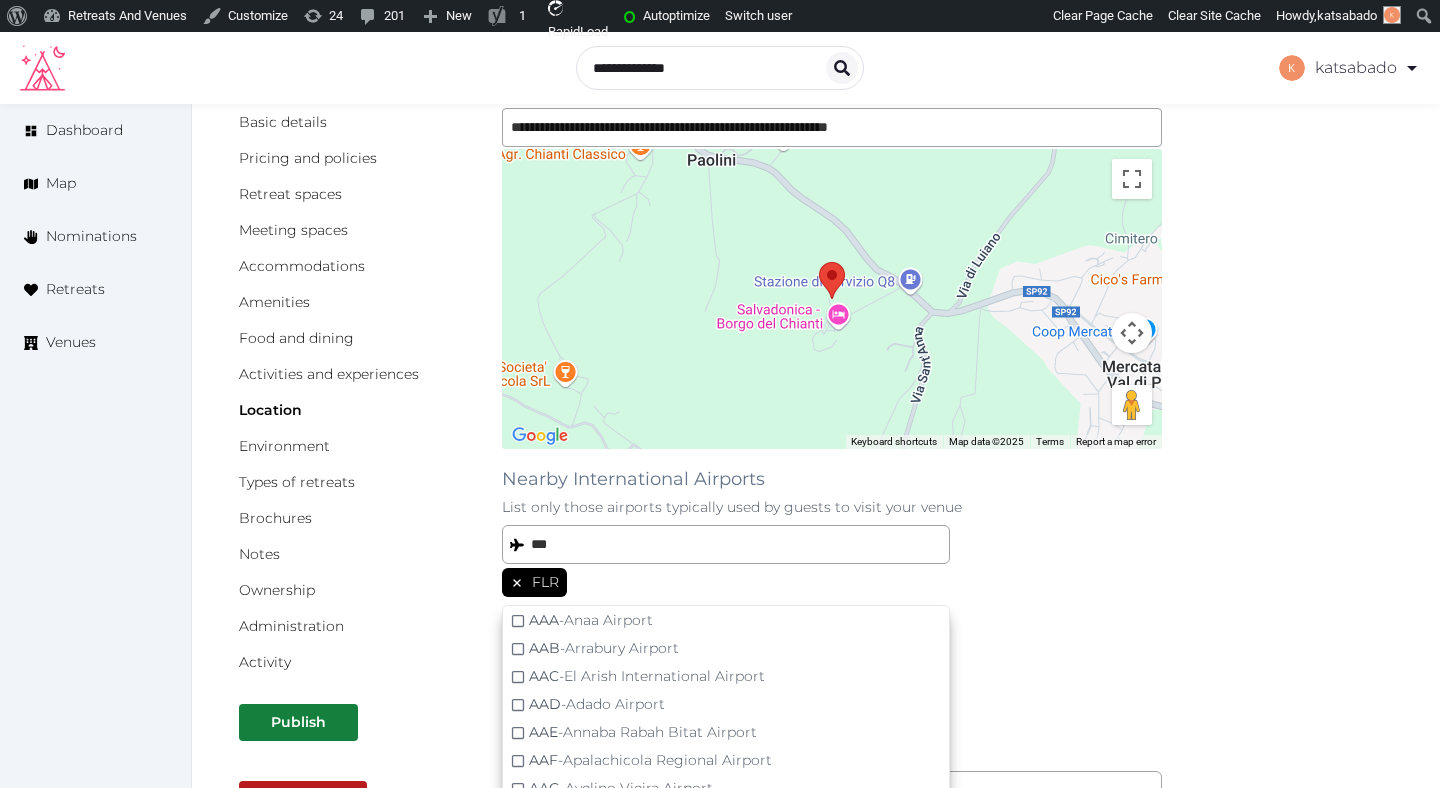 click on "*** FLR AAA  -  Anaa Airport AAB  -  Arrabury Airport AAC  -  El Arish International Airport AAD  -  Adado Airport AAE  -  Annaba Rabah Bitat Airport AAF  -  Apalachicola Regional Airport AAG  -  Avelino Vieira Airport AAH  -  Aachen-Merzbrück Airport AAI  -  Arraias Airport AAJ  -  Cayana Airstrip AAK  -  Aranuka Airport AAL  -  Aalborg Airport AAM  -  Malamala Airport AAN  -  Al Ain International Airport AAO  -  Anaco Airport AAP  -  Aji Pangeran Tumenggung Pranoto International Airport AAQ  -  Anapa Vityazevo Airport AAR  -  Aarhus Airport AAS  -  Apalapsili Airport AAT  -  Altay Xuedu Airport" at bounding box center (832, 563) 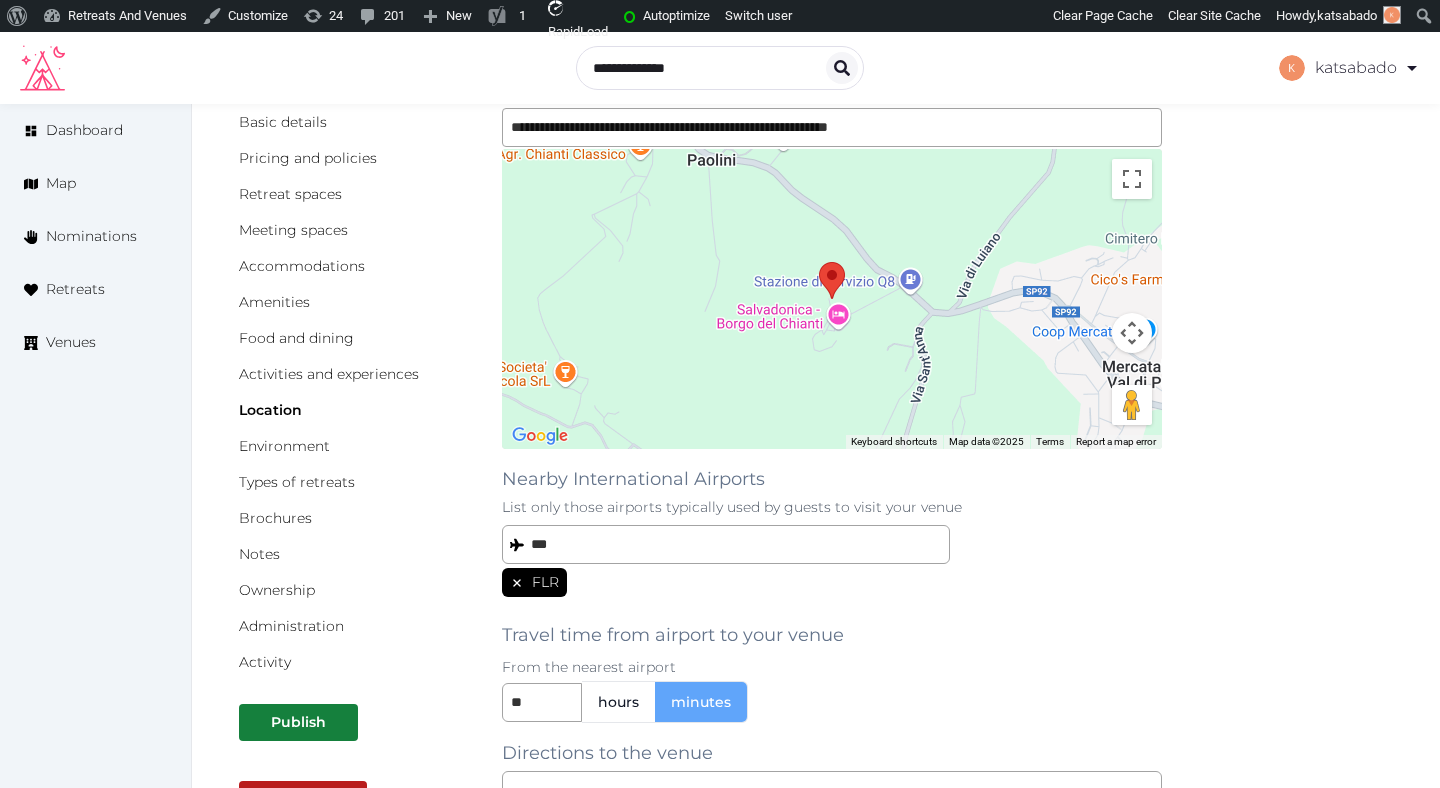 click on "*** FLR AAA  -  Anaa Airport AAB  -  Arrabury Airport AAC  -  El Arish International Airport AAD  -  Adado Airport AAE  -  Annaba Rabah Bitat Airport AAF  -  Apalachicola Regional Airport AAG  -  Avelino Vieira Airport AAH  -  Aachen-Merzbrück Airport AAI  -  Arraias Airport AAJ  -  Cayana Airstrip AAK  -  Aranuka Airport AAL  -  Aalborg Airport AAM  -  Malamala Airport AAN  -  Al Ain International Airport AAO  -  Anaco Airport AAP  -  Aji Pangeran Tumenggung Pranoto International Airport AAQ  -  Anapa Vityazevo Airport AAR  -  Aarhus Airport AAS  -  Apalapsili Airport AAT  -  Altay Xuedu Airport" at bounding box center [832, 563] 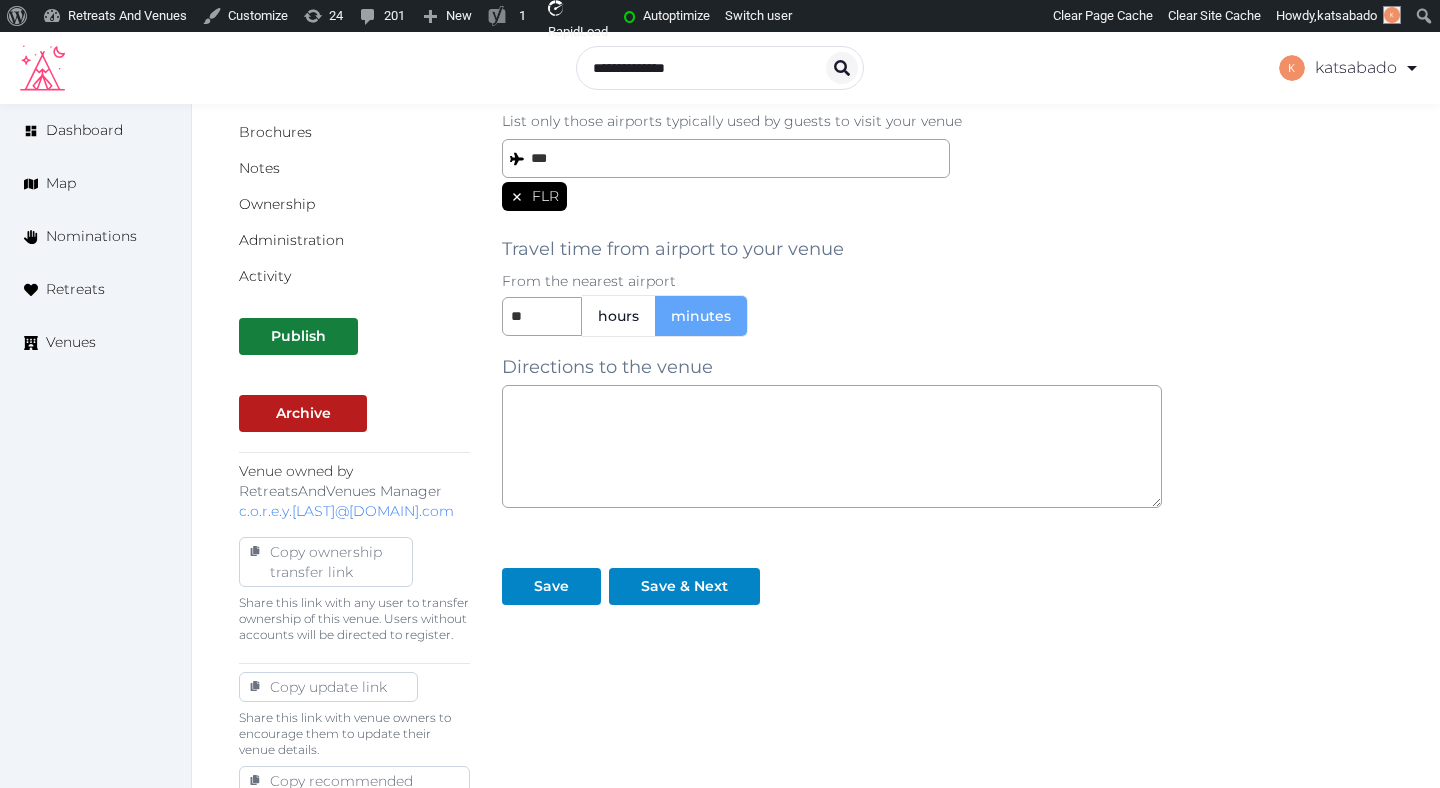scroll, scrollTop: 567, scrollLeft: 0, axis: vertical 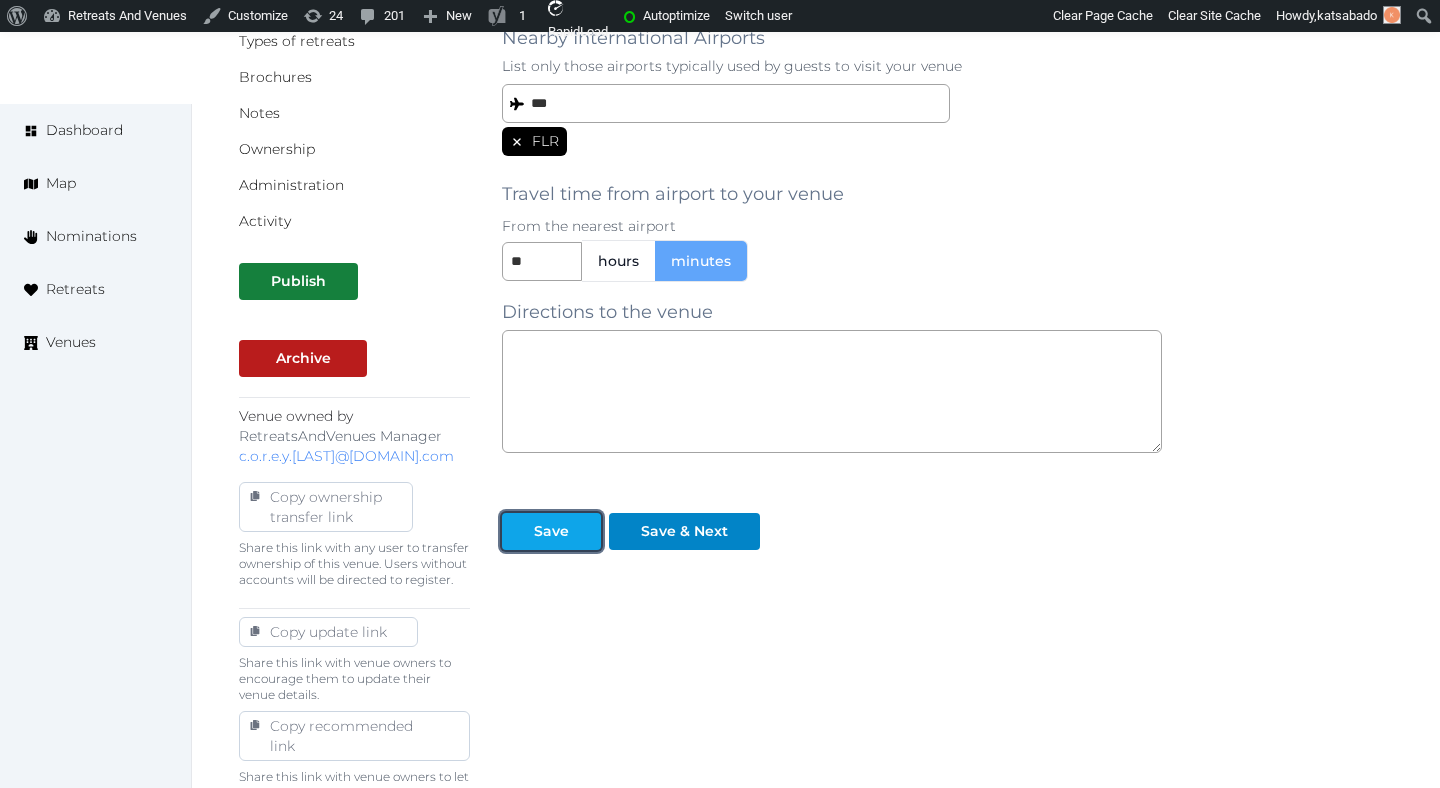 click on "Save" at bounding box center (551, 531) 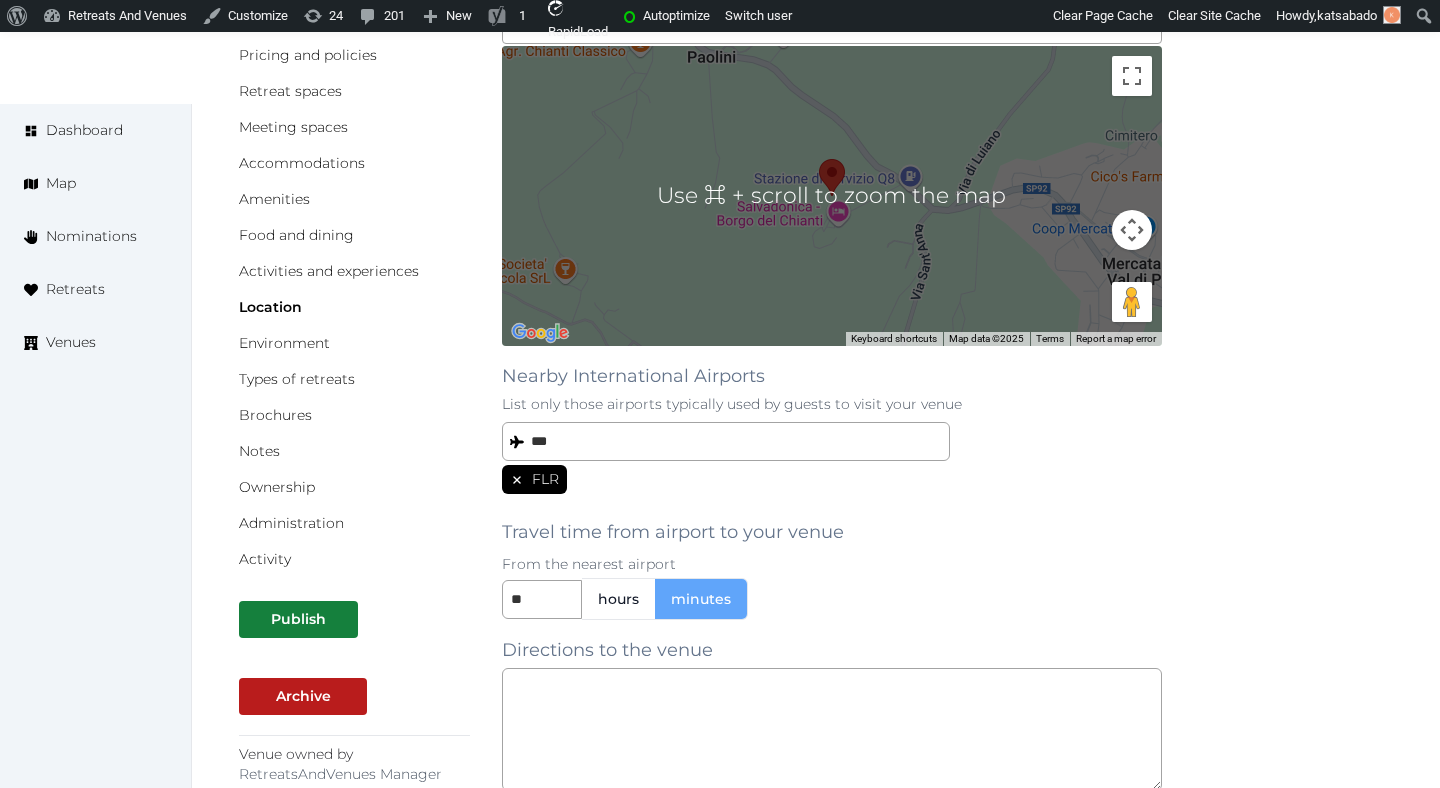 scroll, scrollTop: 0, scrollLeft: 0, axis: both 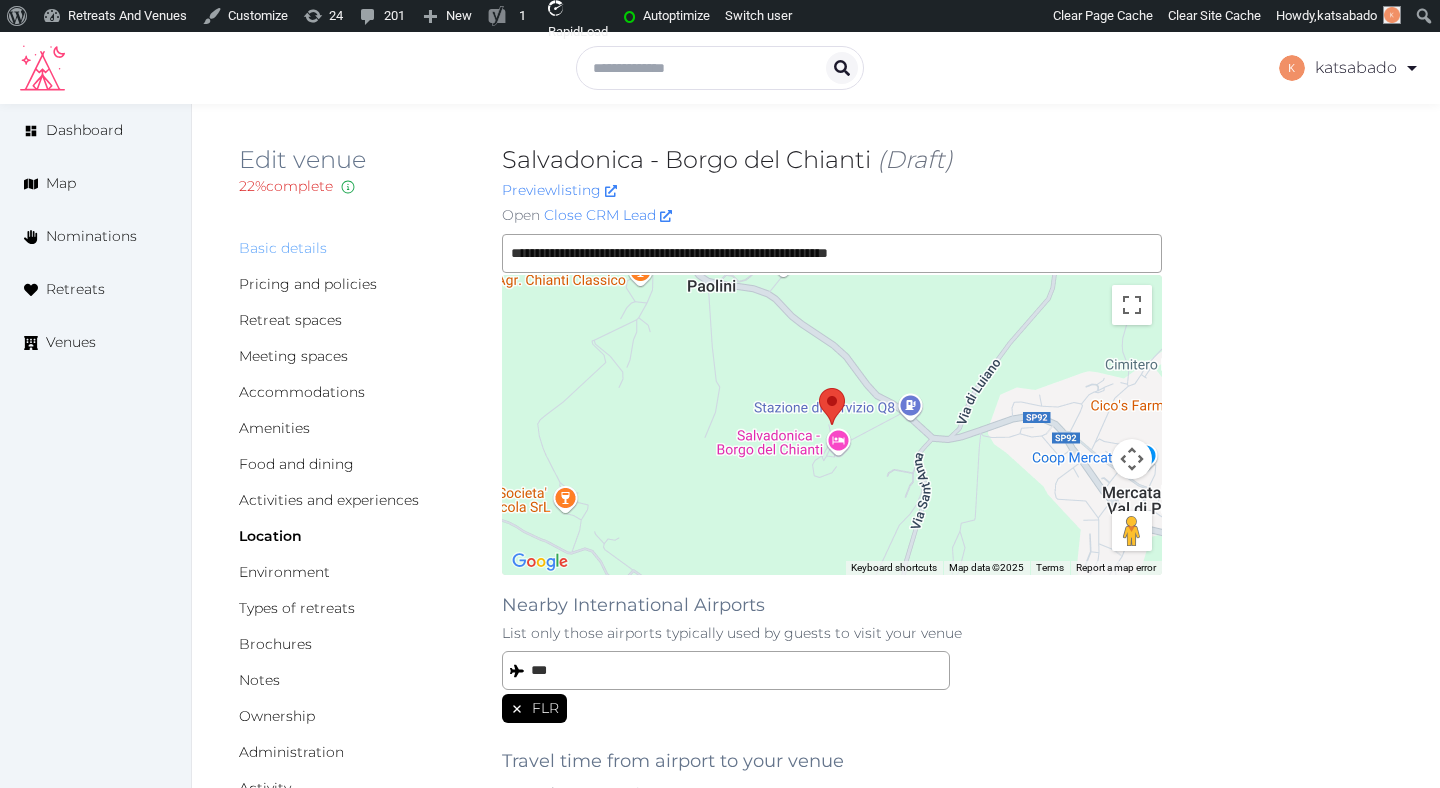 click on "Basic details" at bounding box center [283, 248] 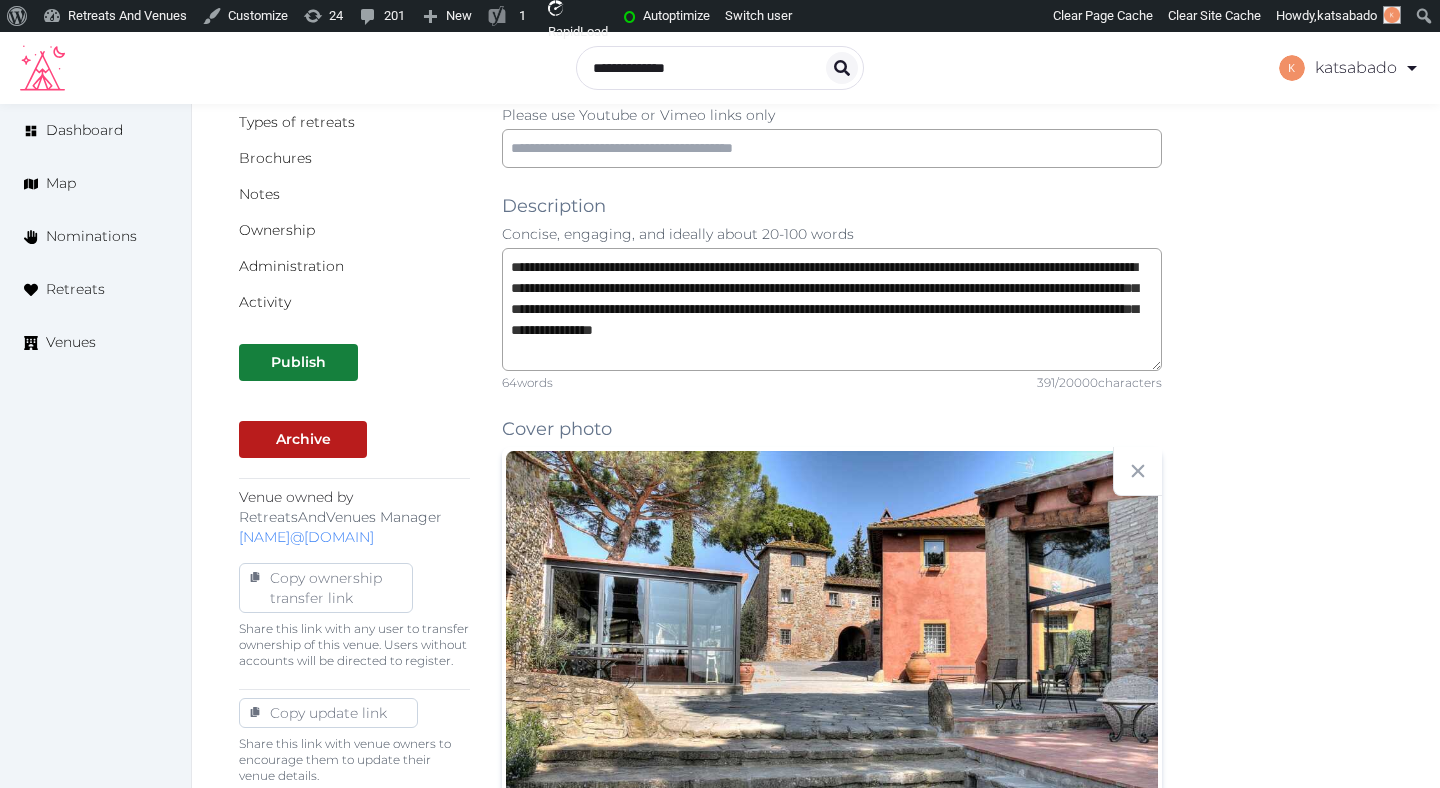 scroll, scrollTop: 466, scrollLeft: 0, axis: vertical 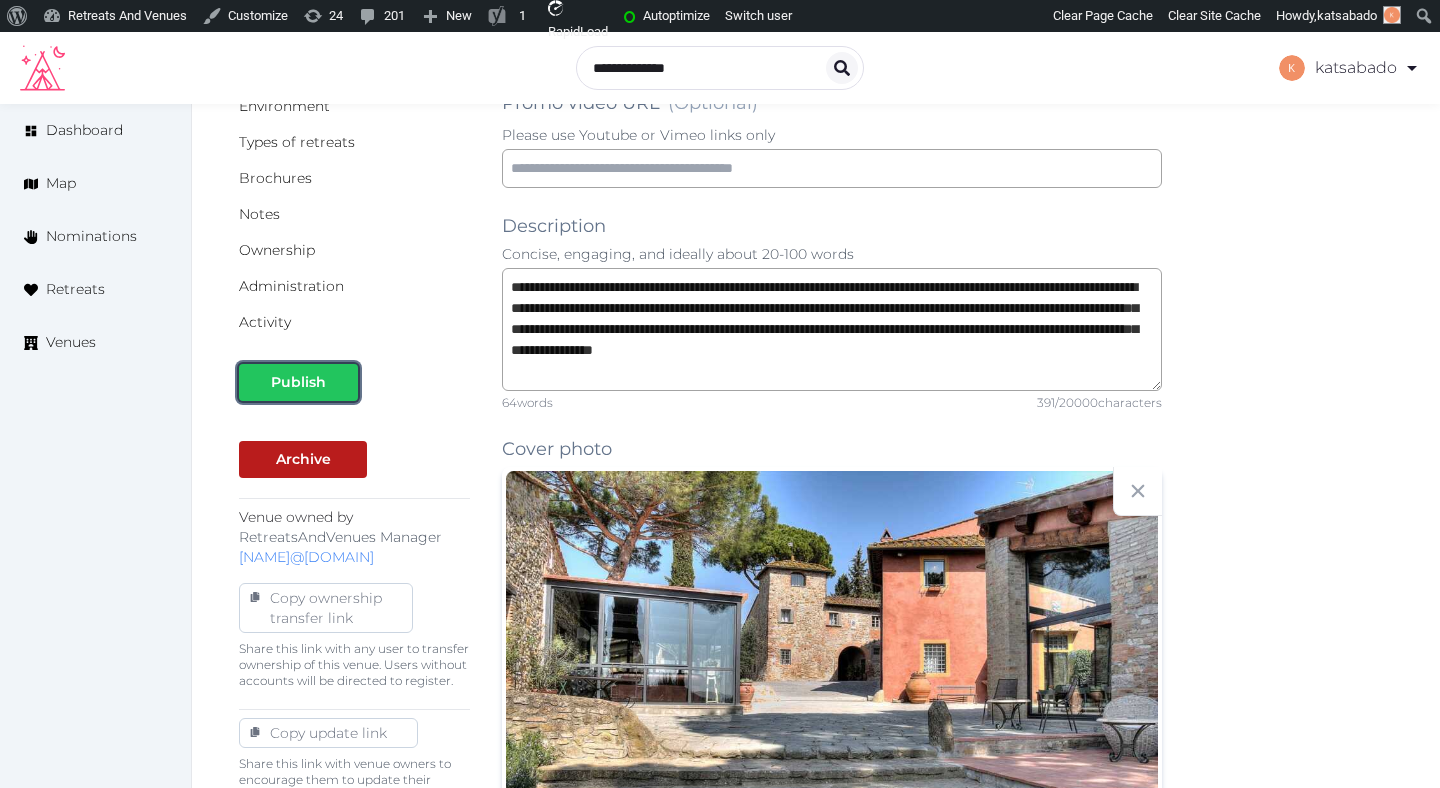 click on "Publish" at bounding box center (298, 382) 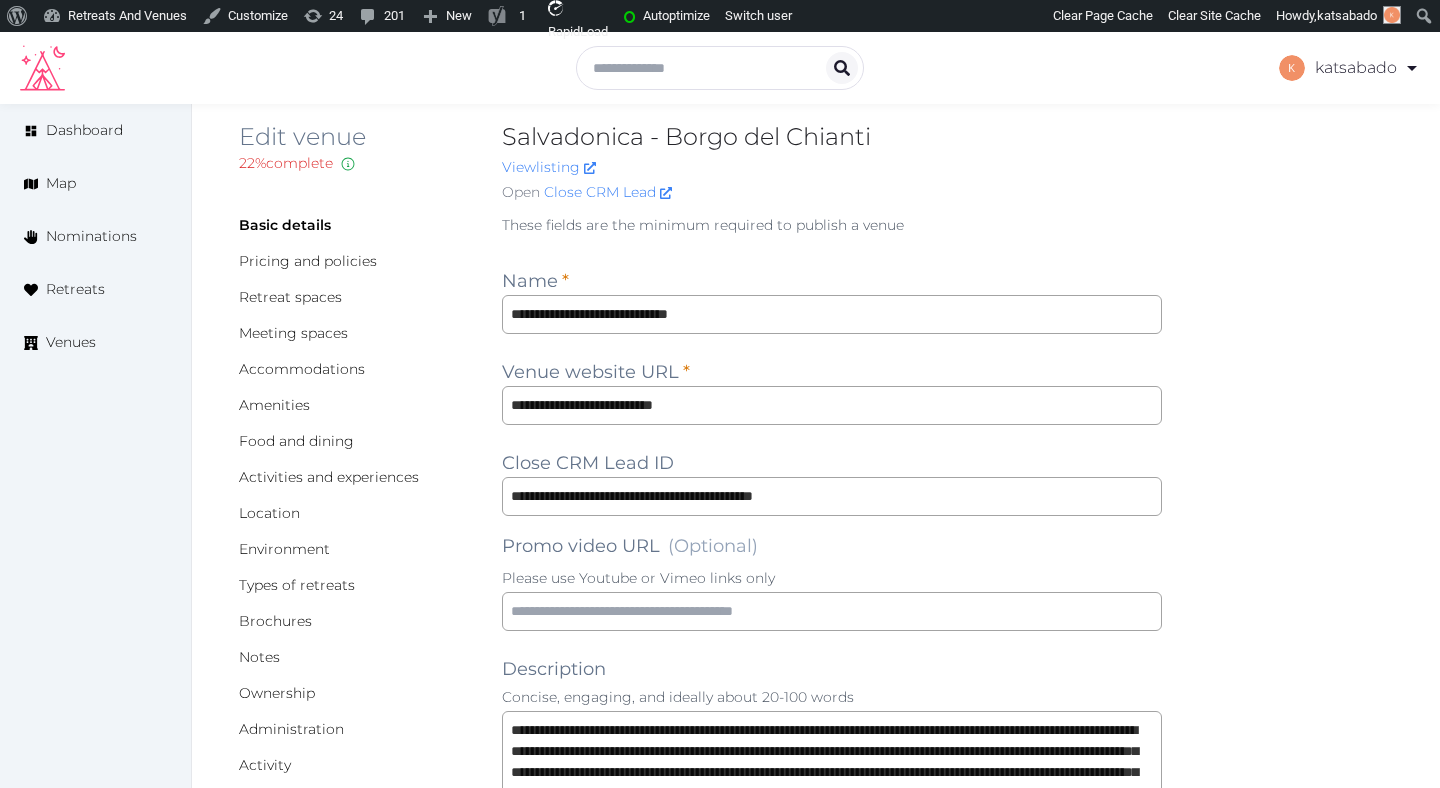 scroll, scrollTop: 0, scrollLeft: 0, axis: both 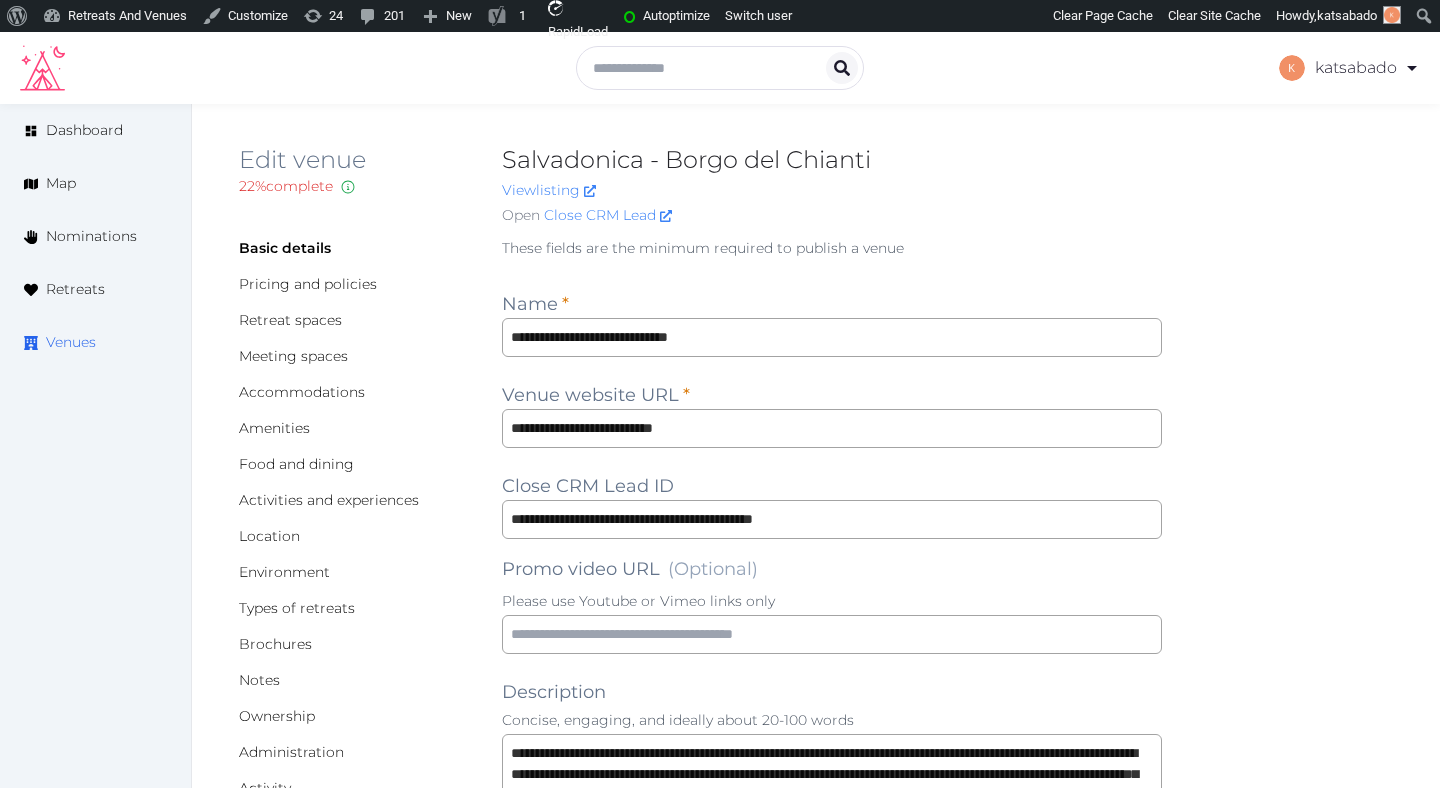 click on "Venues" at bounding box center [71, 342] 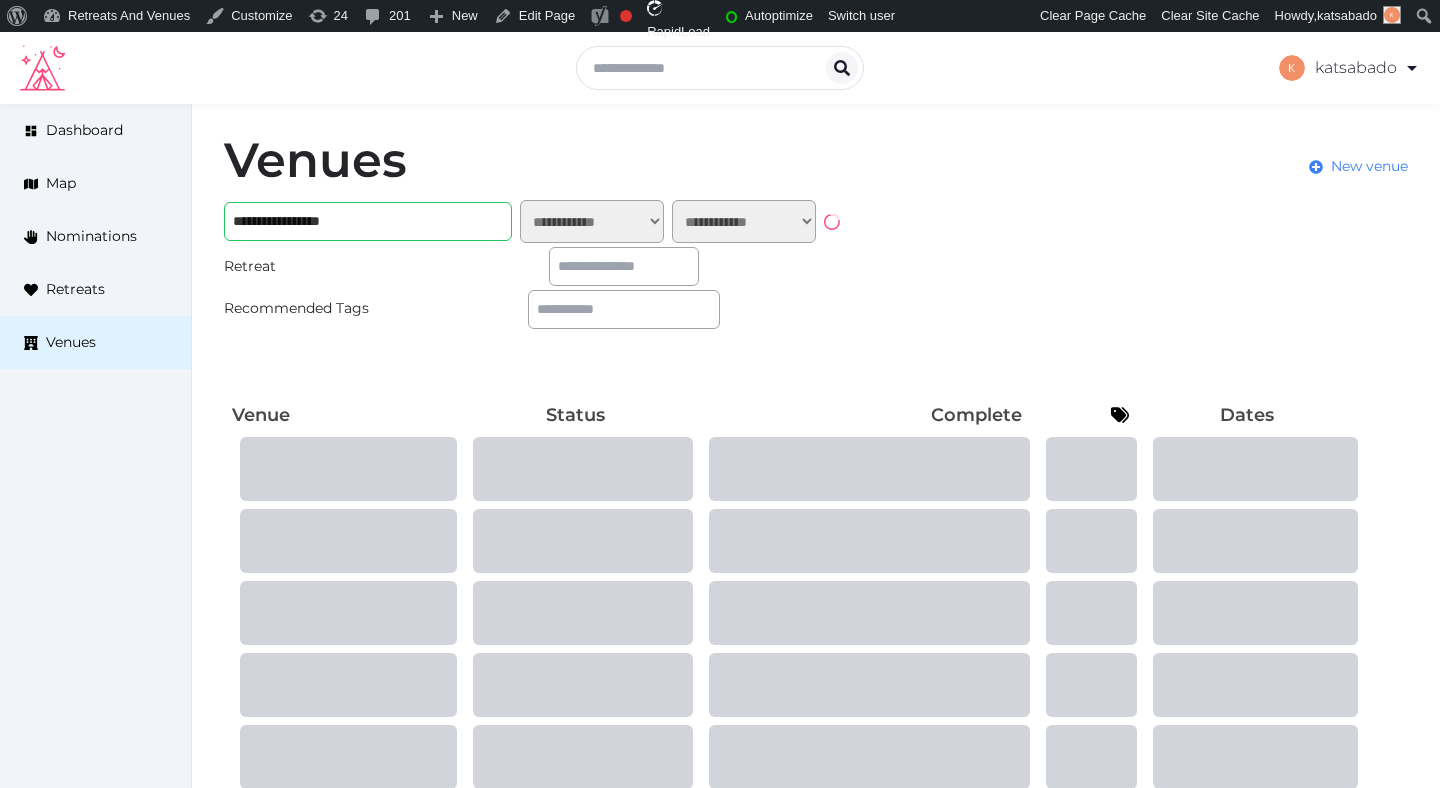 scroll, scrollTop: 0, scrollLeft: 0, axis: both 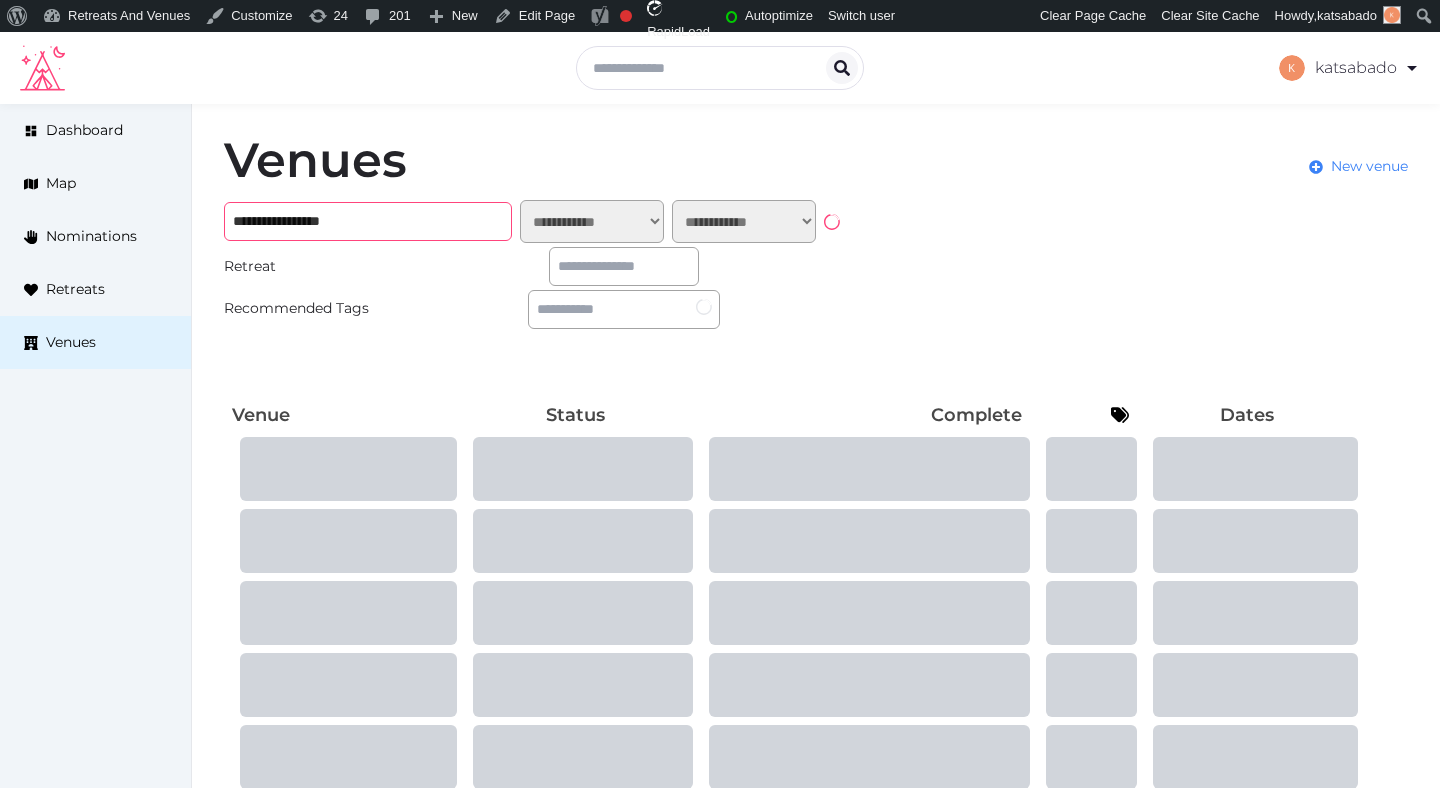 click on "**********" at bounding box center [368, 221] 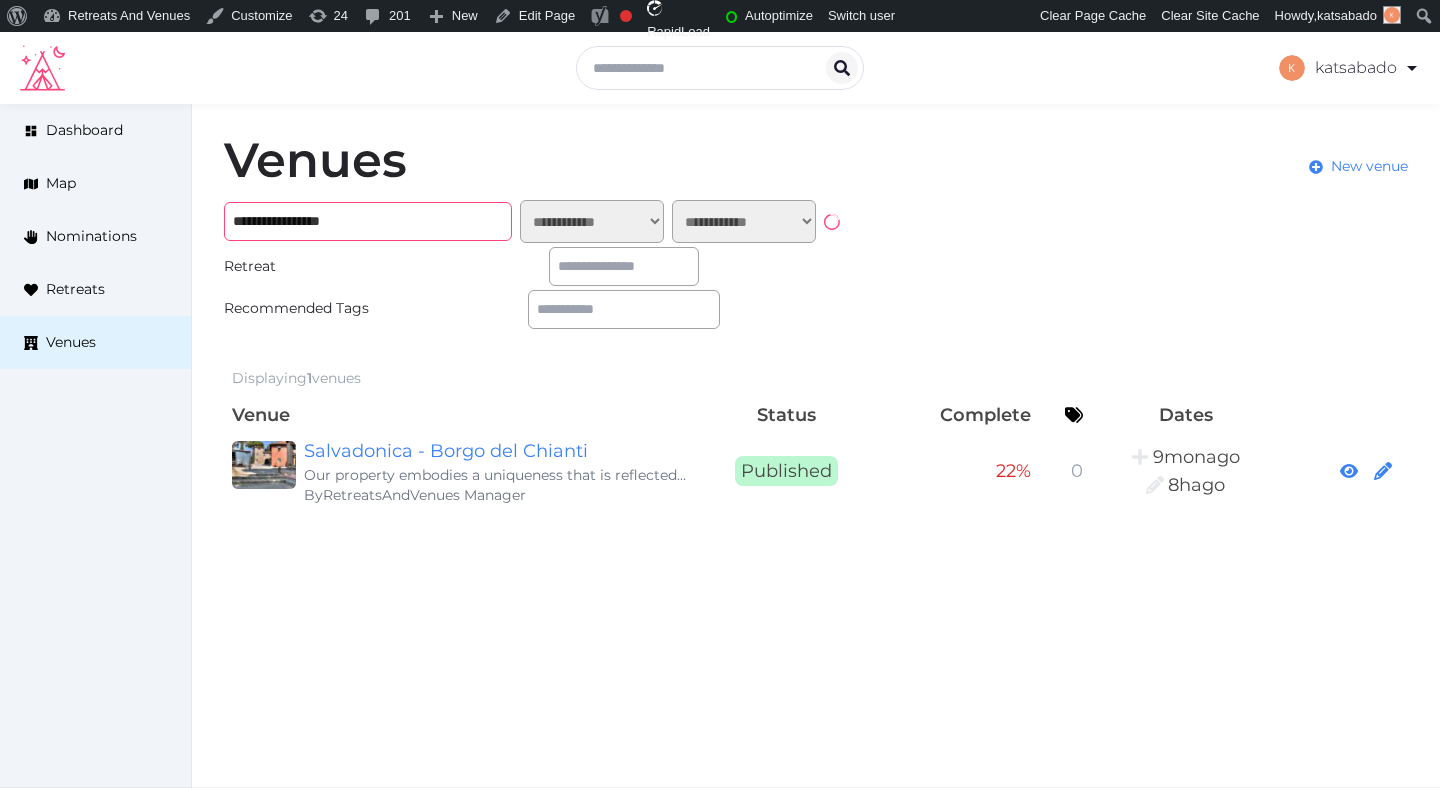 paste on "**********" 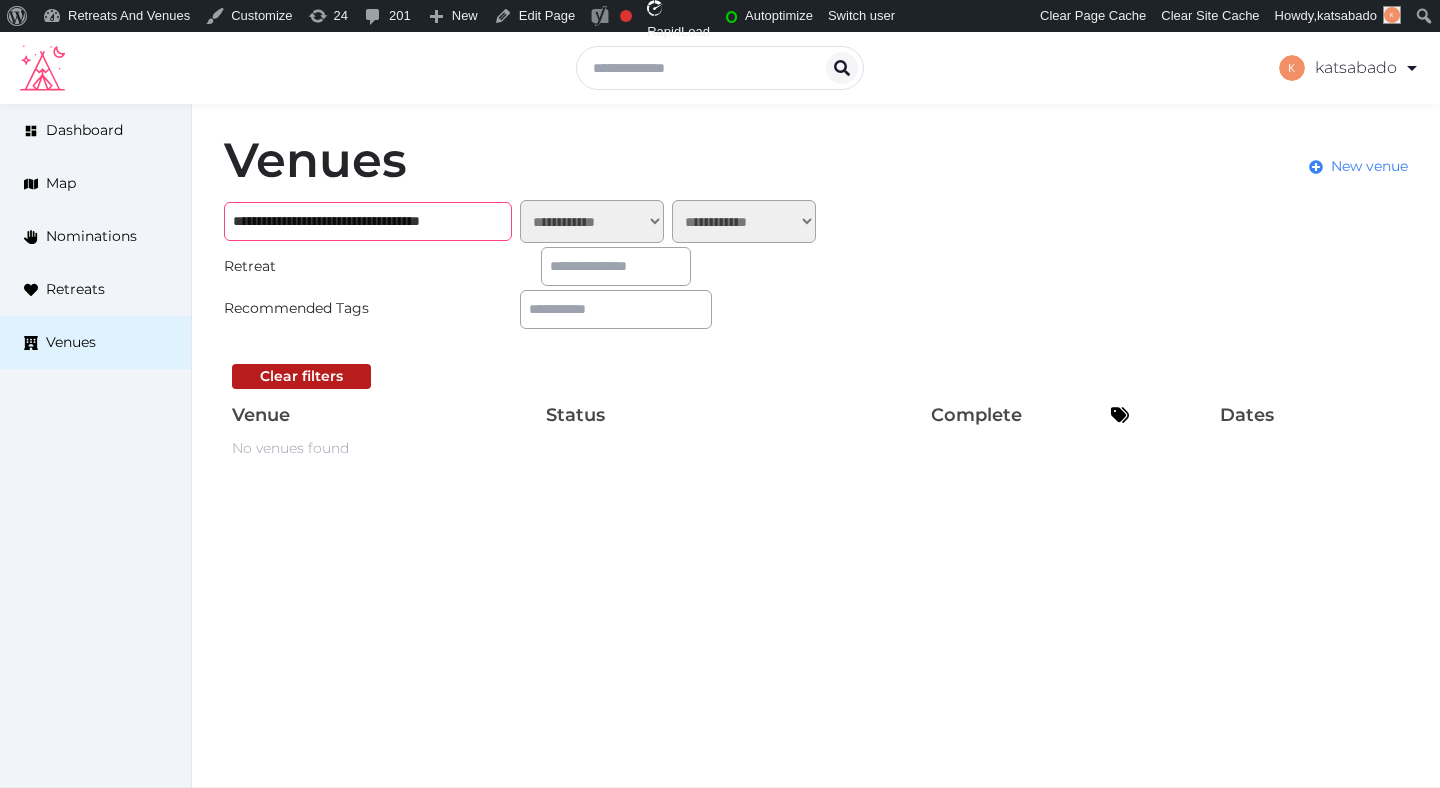 drag, startPoint x: 415, startPoint y: 222, endPoint x: 615, endPoint y: 209, distance: 200.42206 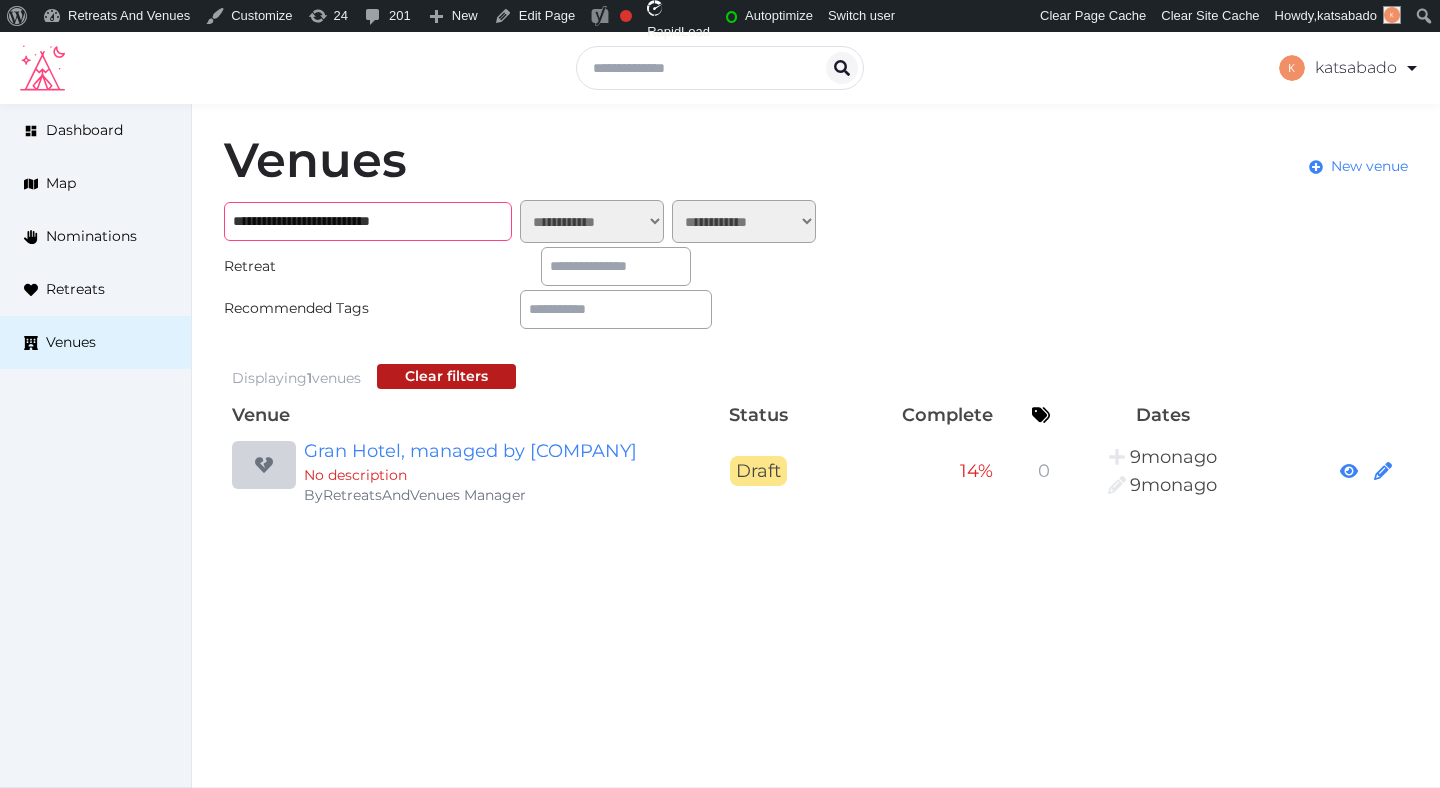 click on "**********" at bounding box center (368, 221) 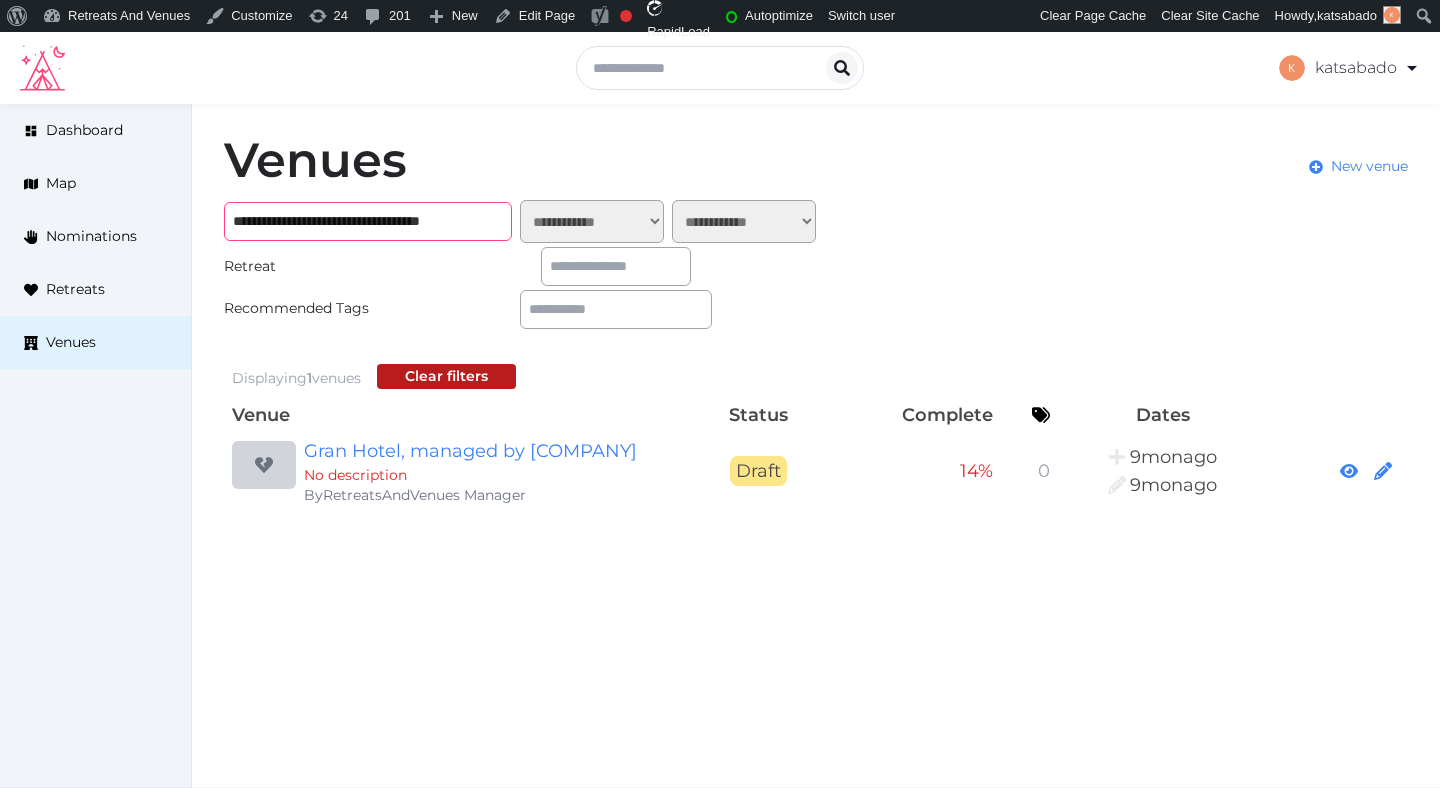 type on "**********" 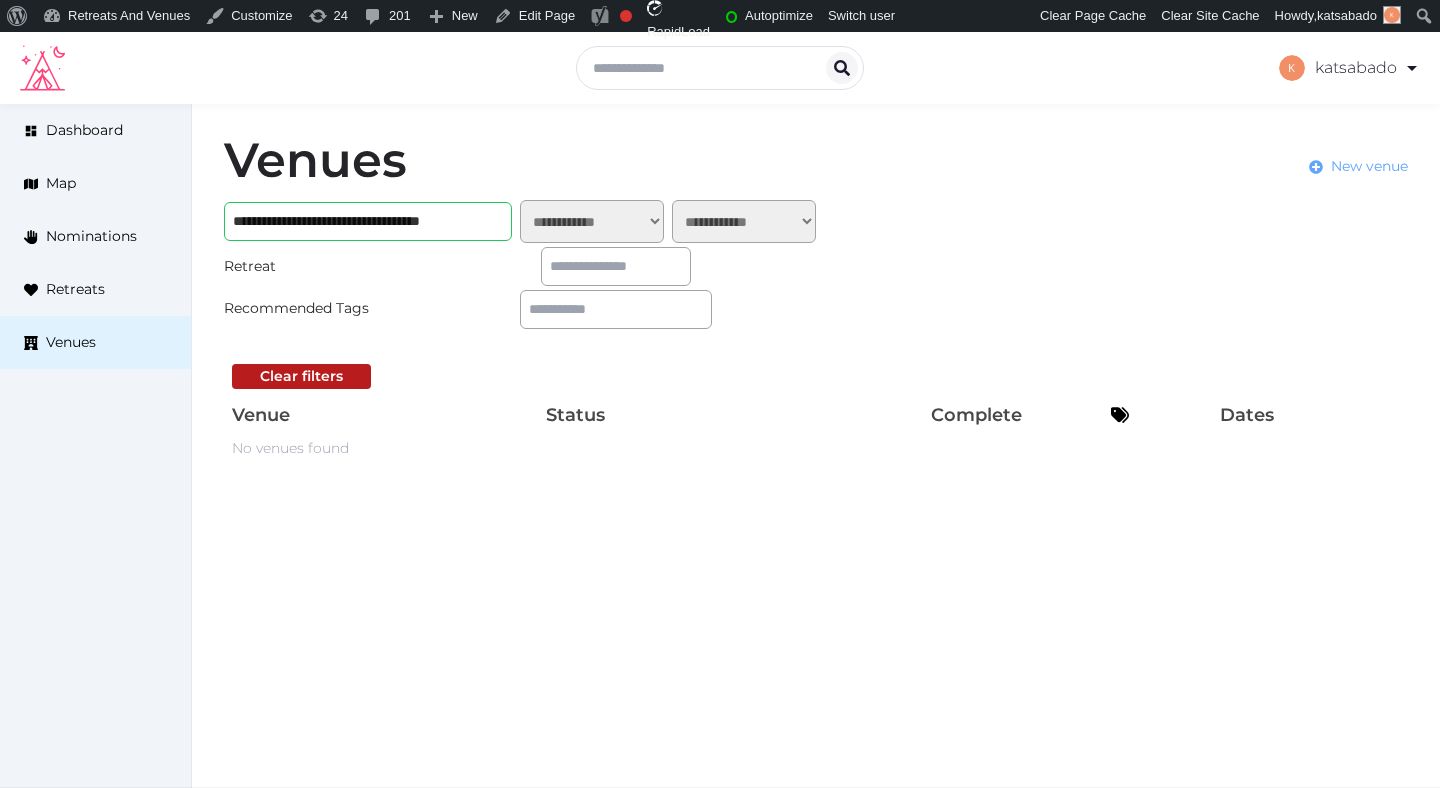 click on "New venue" at bounding box center [1369, 166] 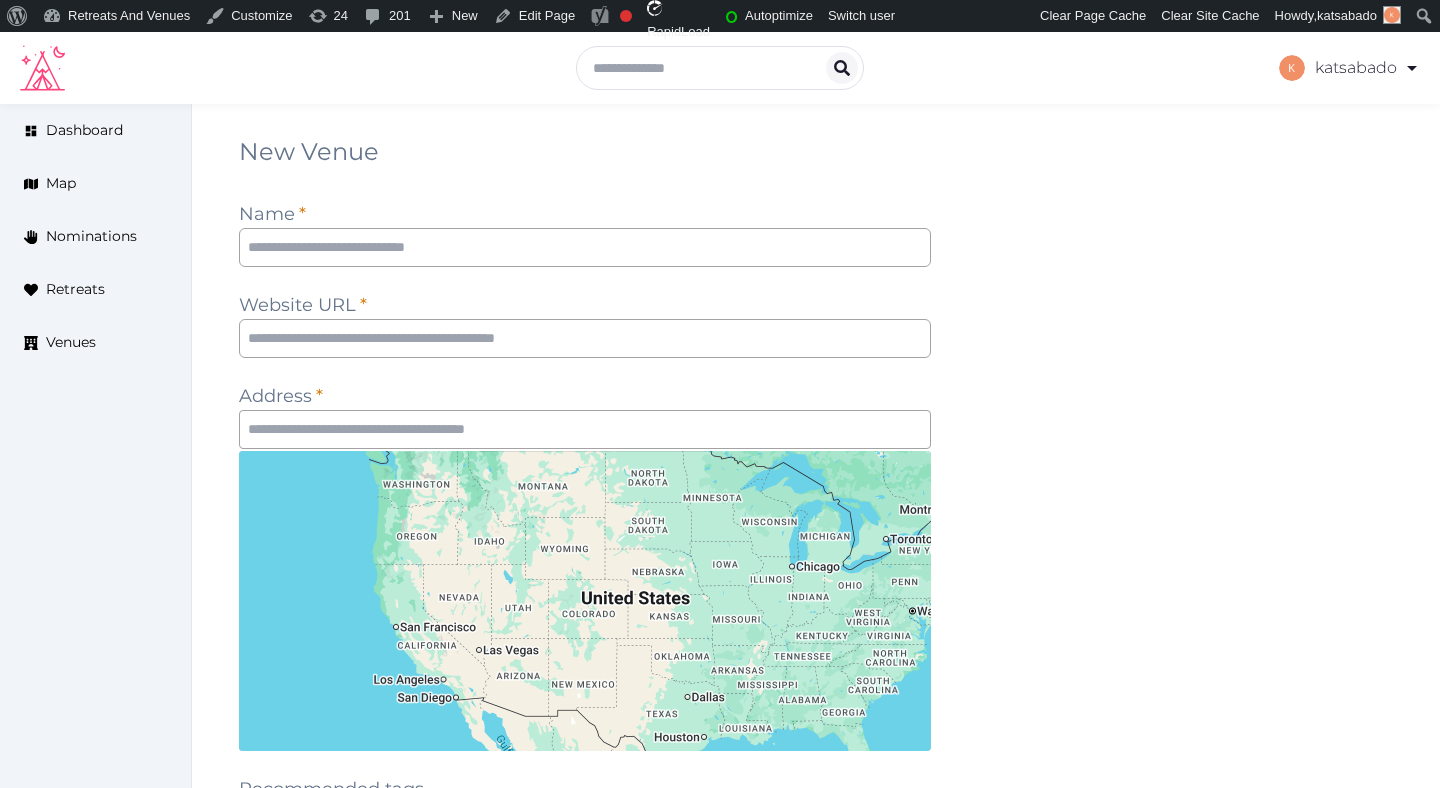scroll, scrollTop: 0, scrollLeft: 0, axis: both 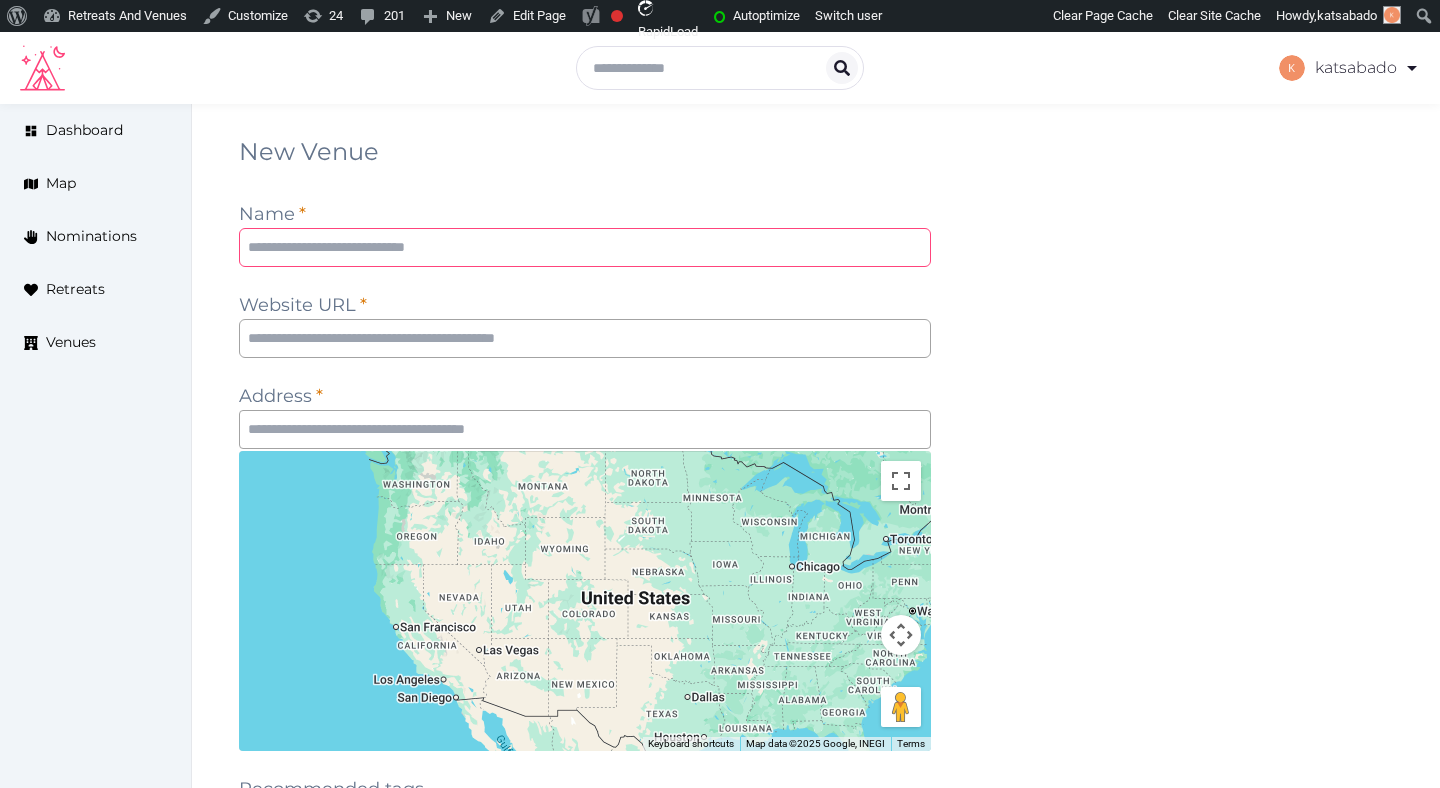 paste on "**********" 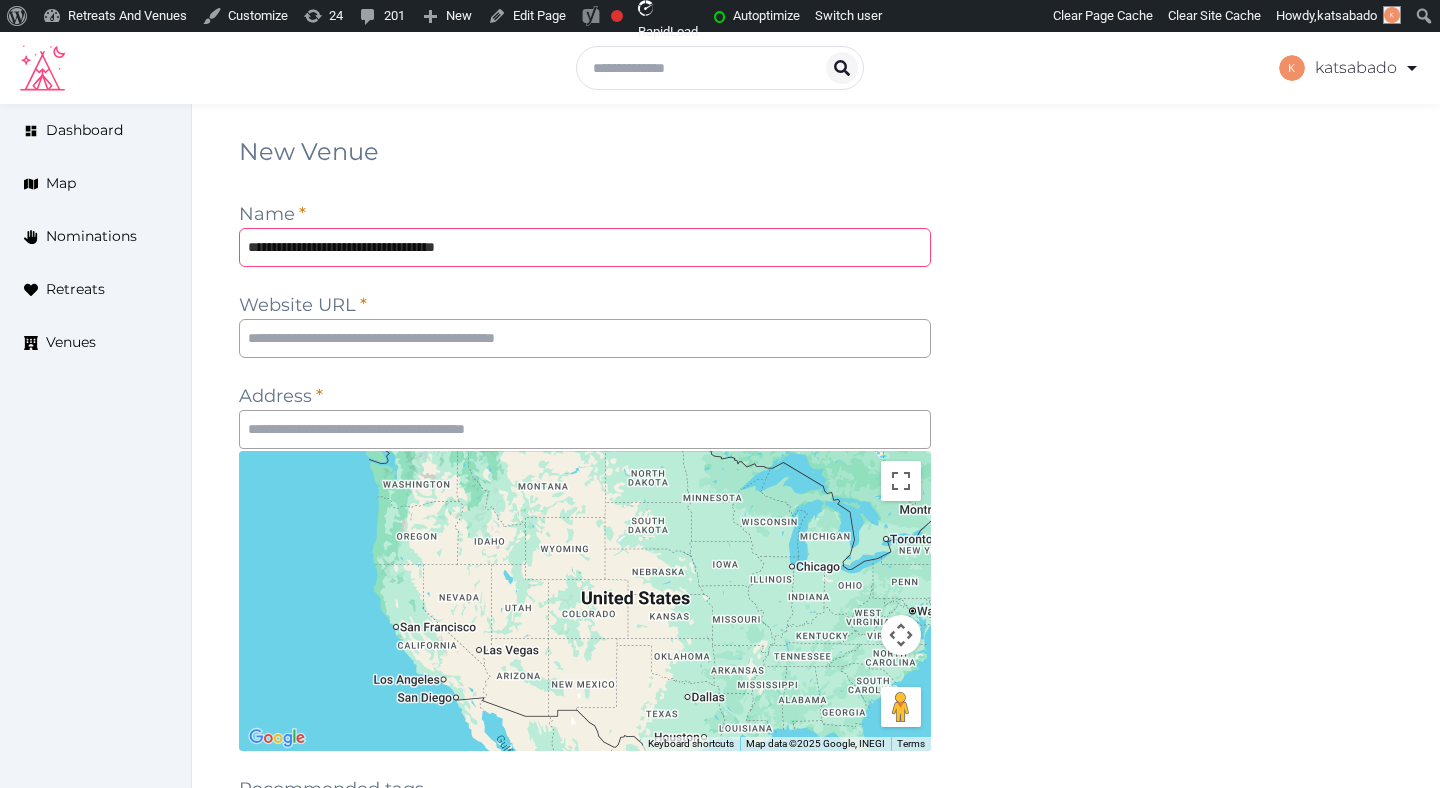type on "**********" 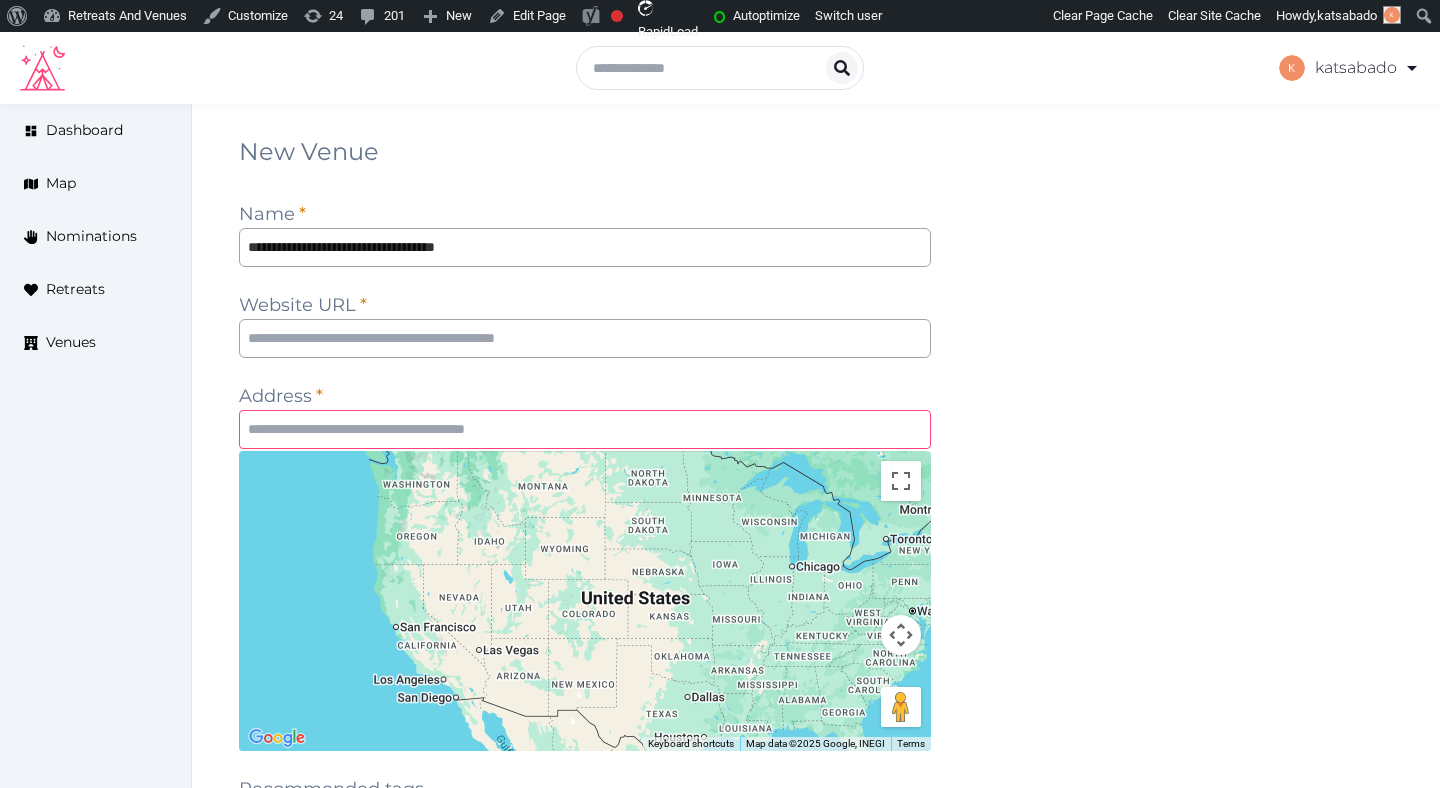 click at bounding box center [585, 429] 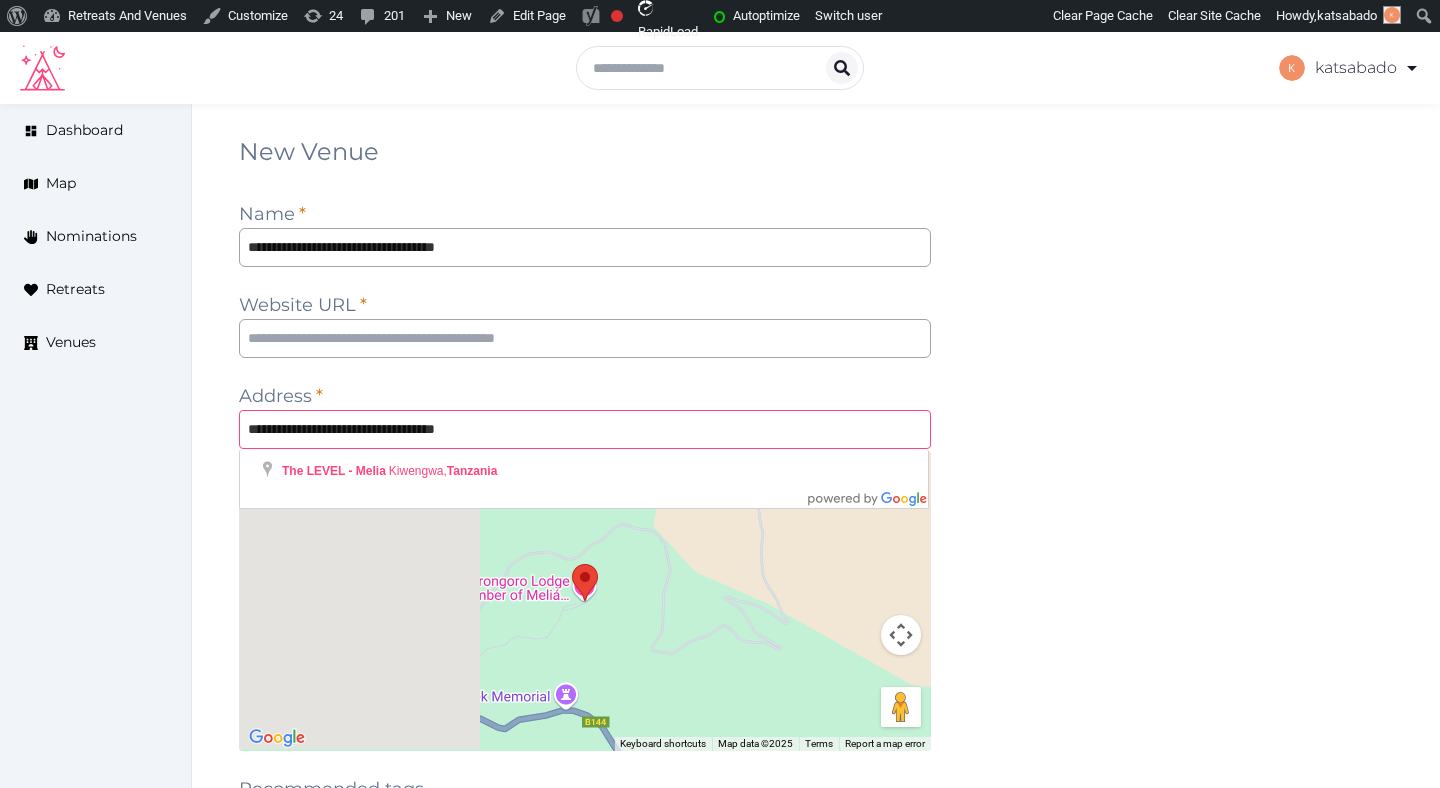 type on "**********" 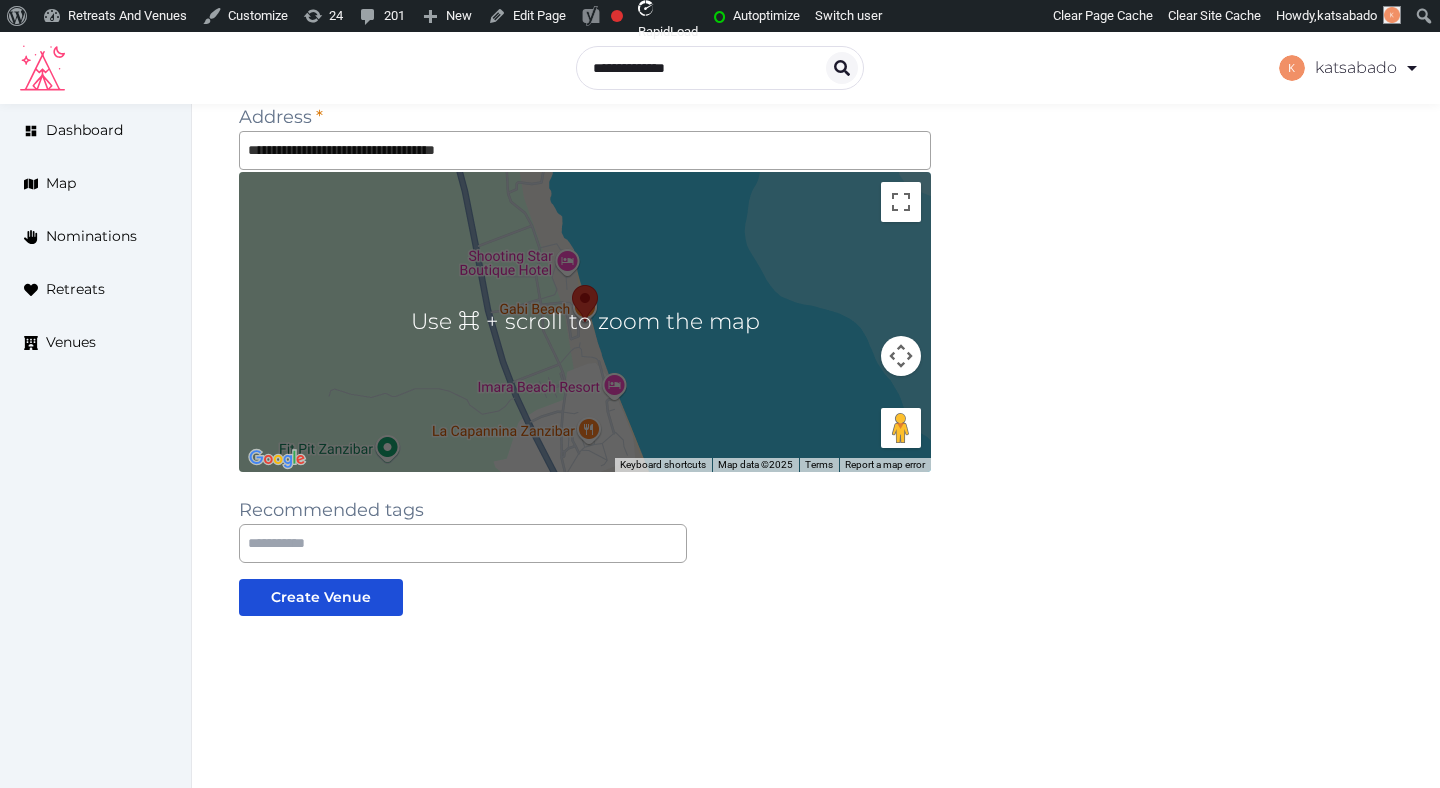scroll, scrollTop: 266, scrollLeft: 0, axis: vertical 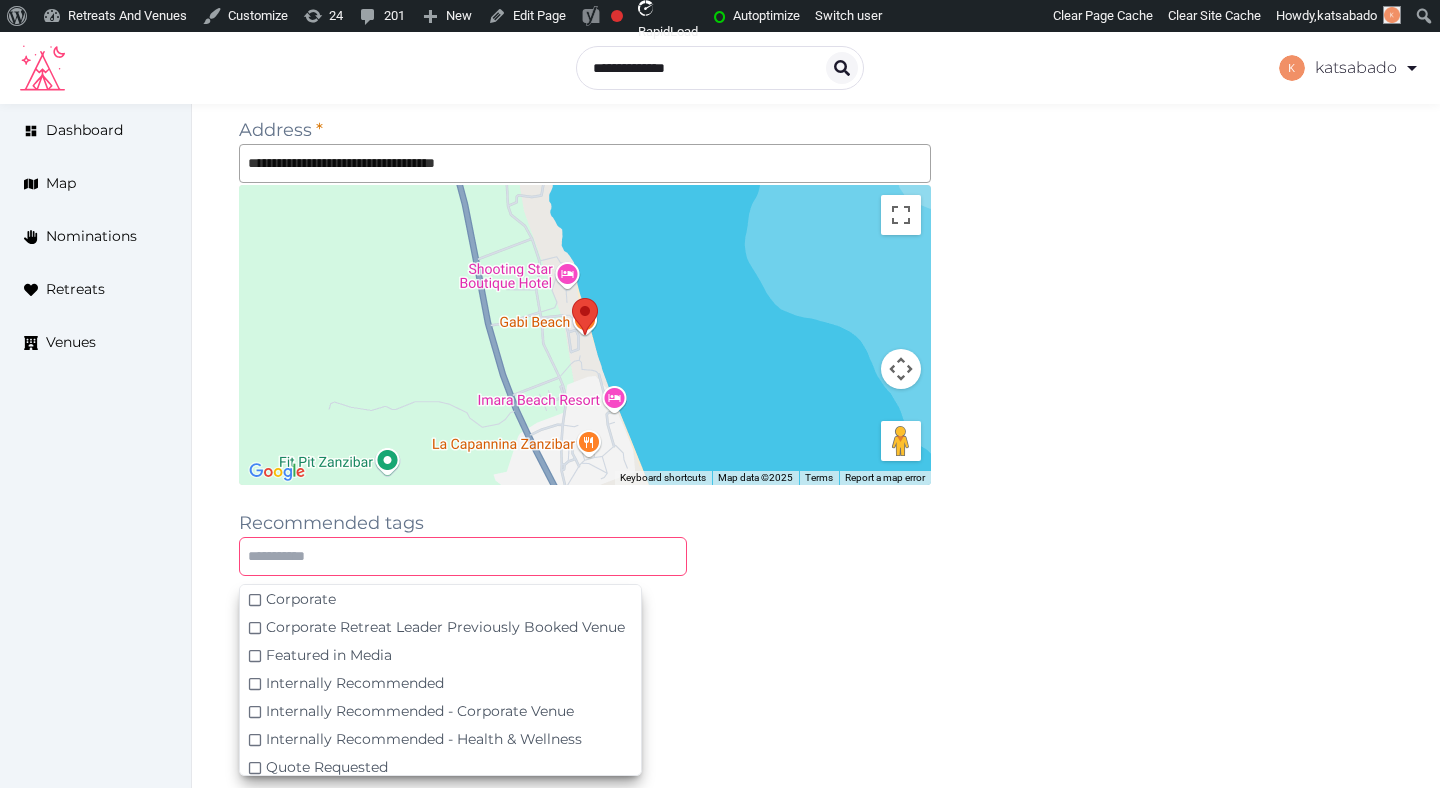 click at bounding box center (463, 556) 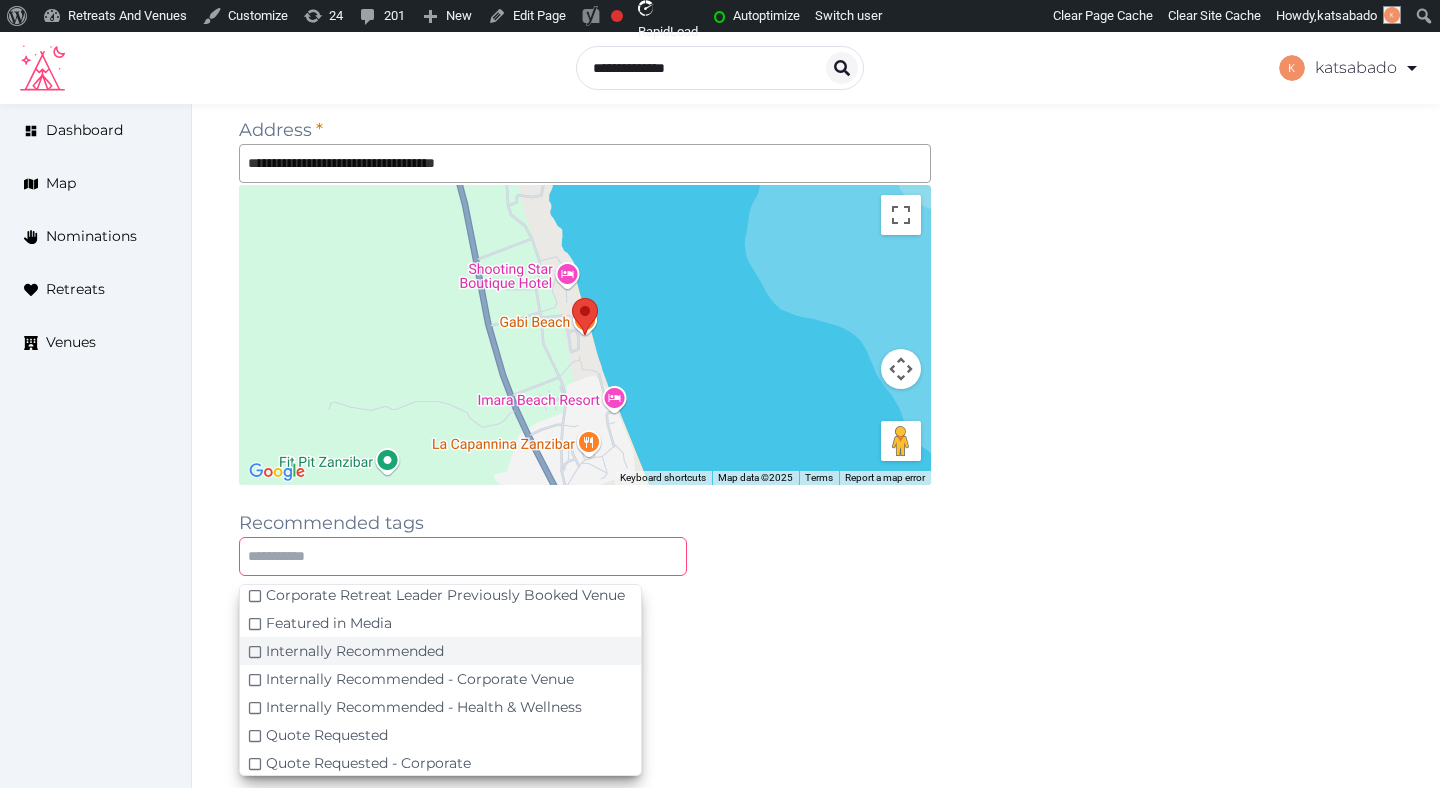 scroll, scrollTop: 0, scrollLeft: 0, axis: both 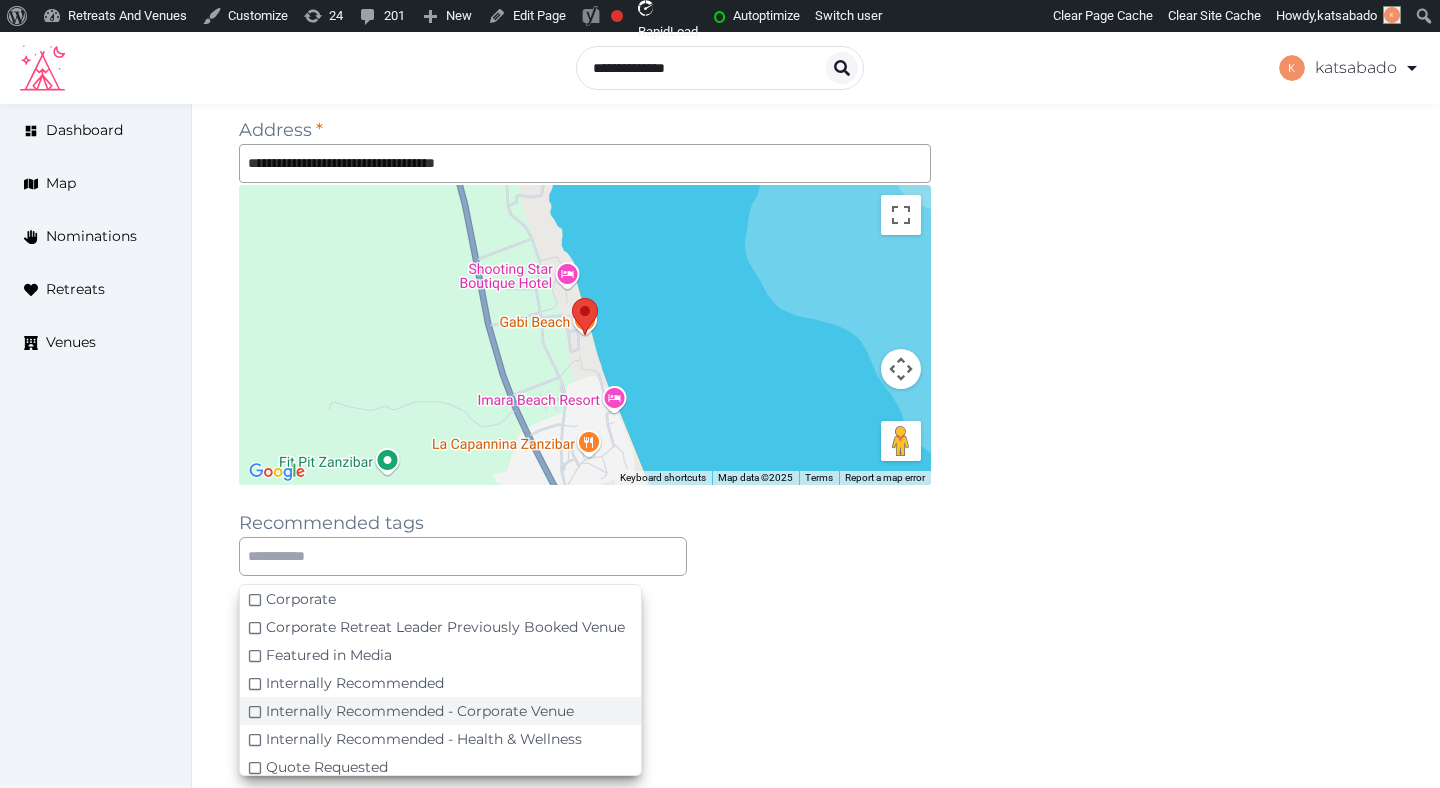 click on "Internally Recommended - Corporate Venue" at bounding box center (420, 711) 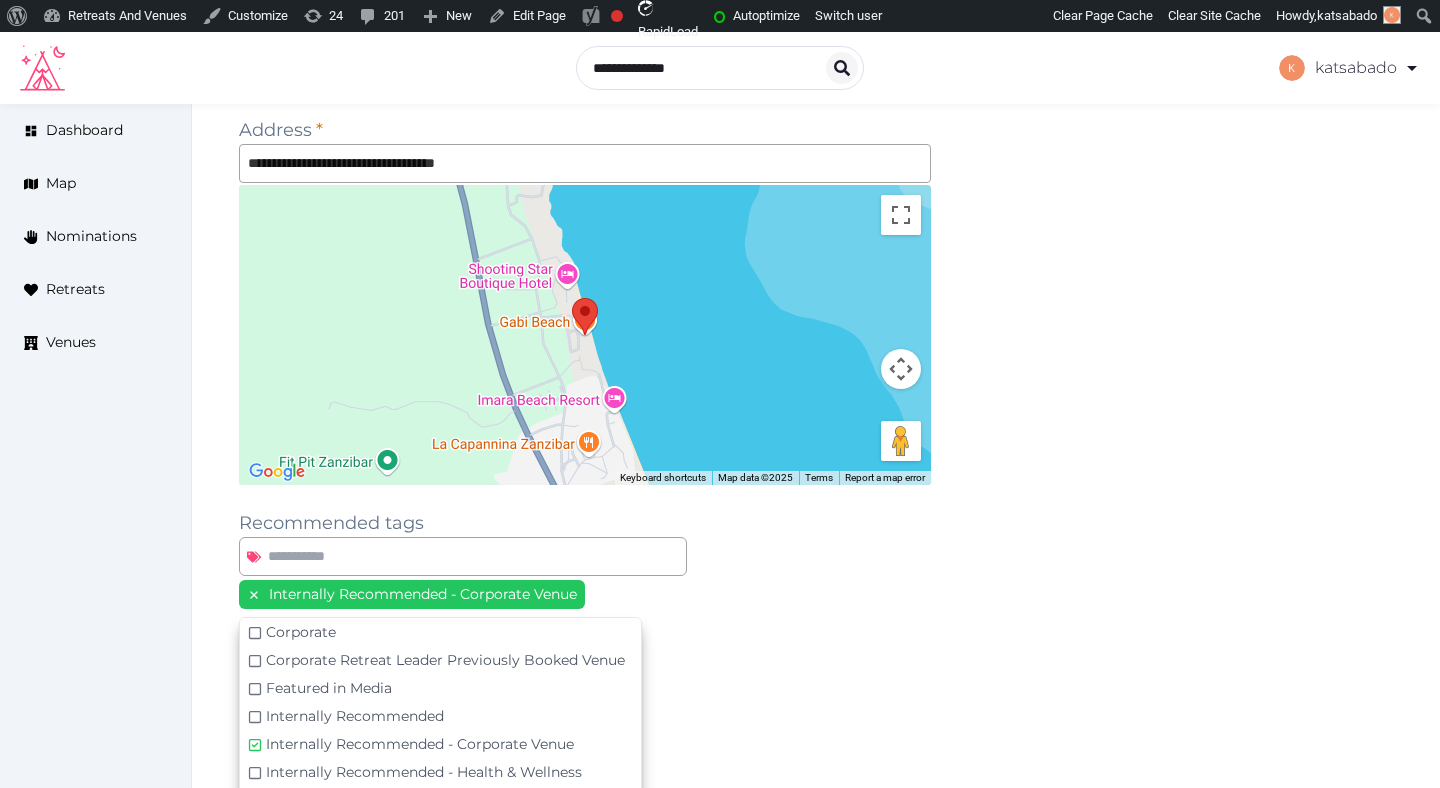 click at bounding box center [585, 742] 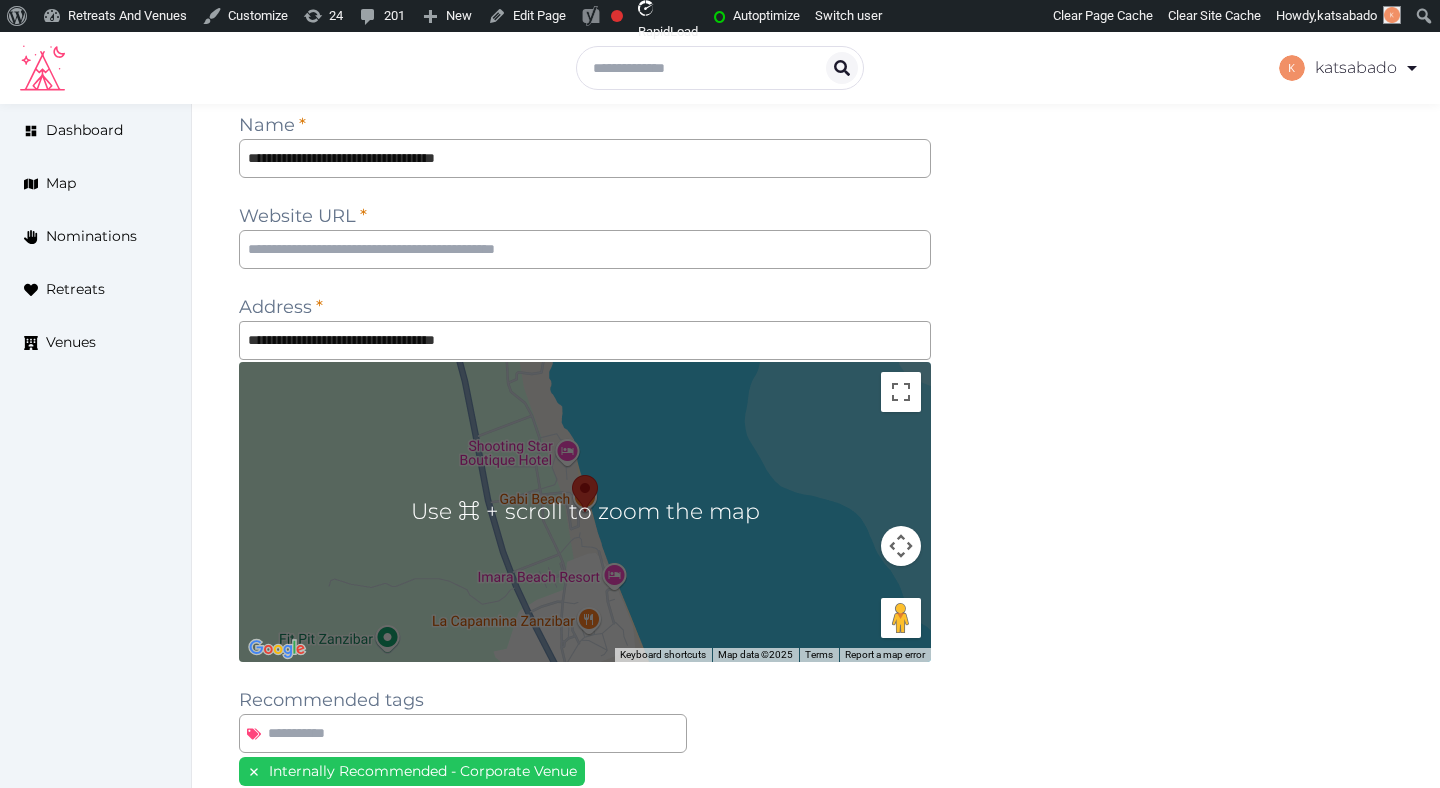 scroll, scrollTop: 97, scrollLeft: 0, axis: vertical 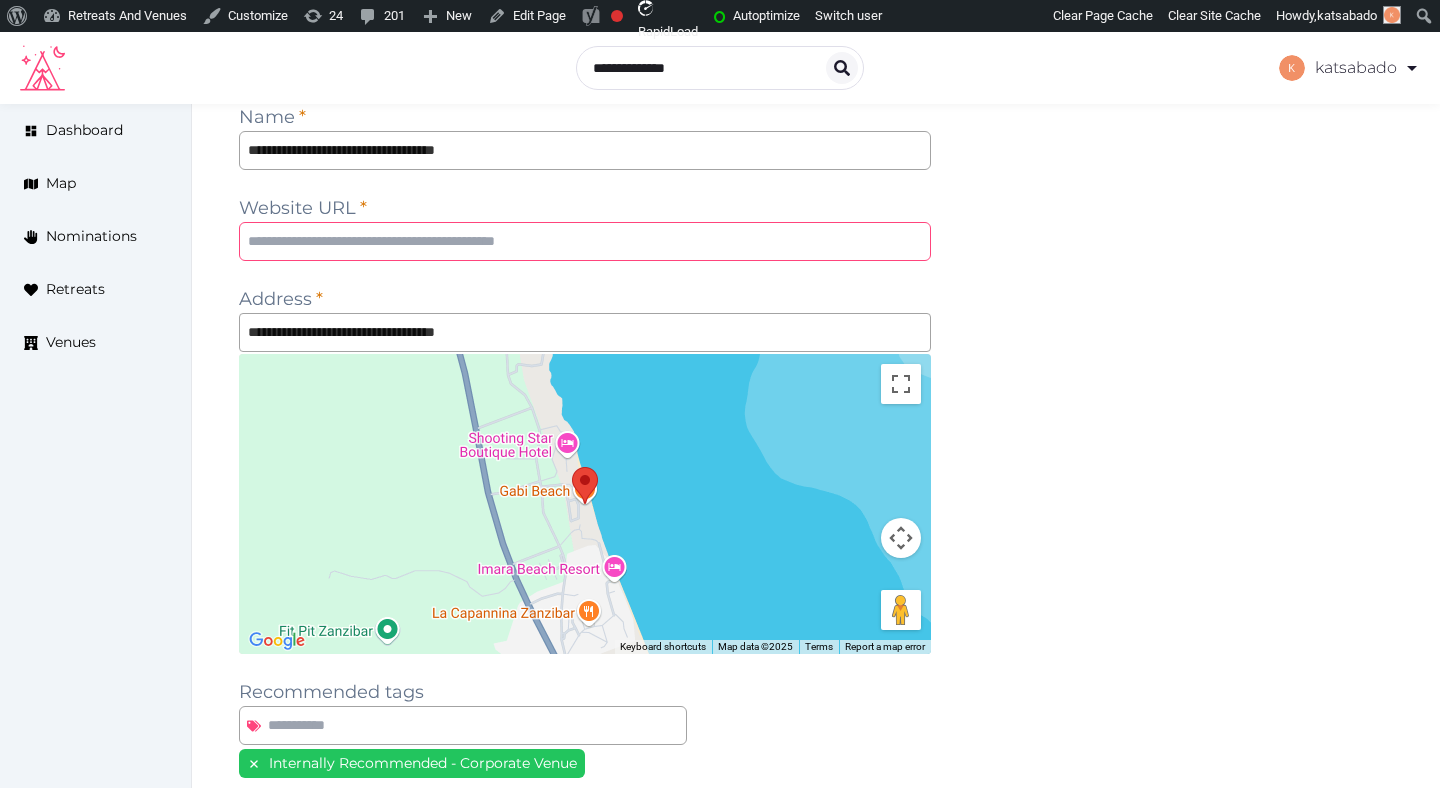 click at bounding box center (585, 241) 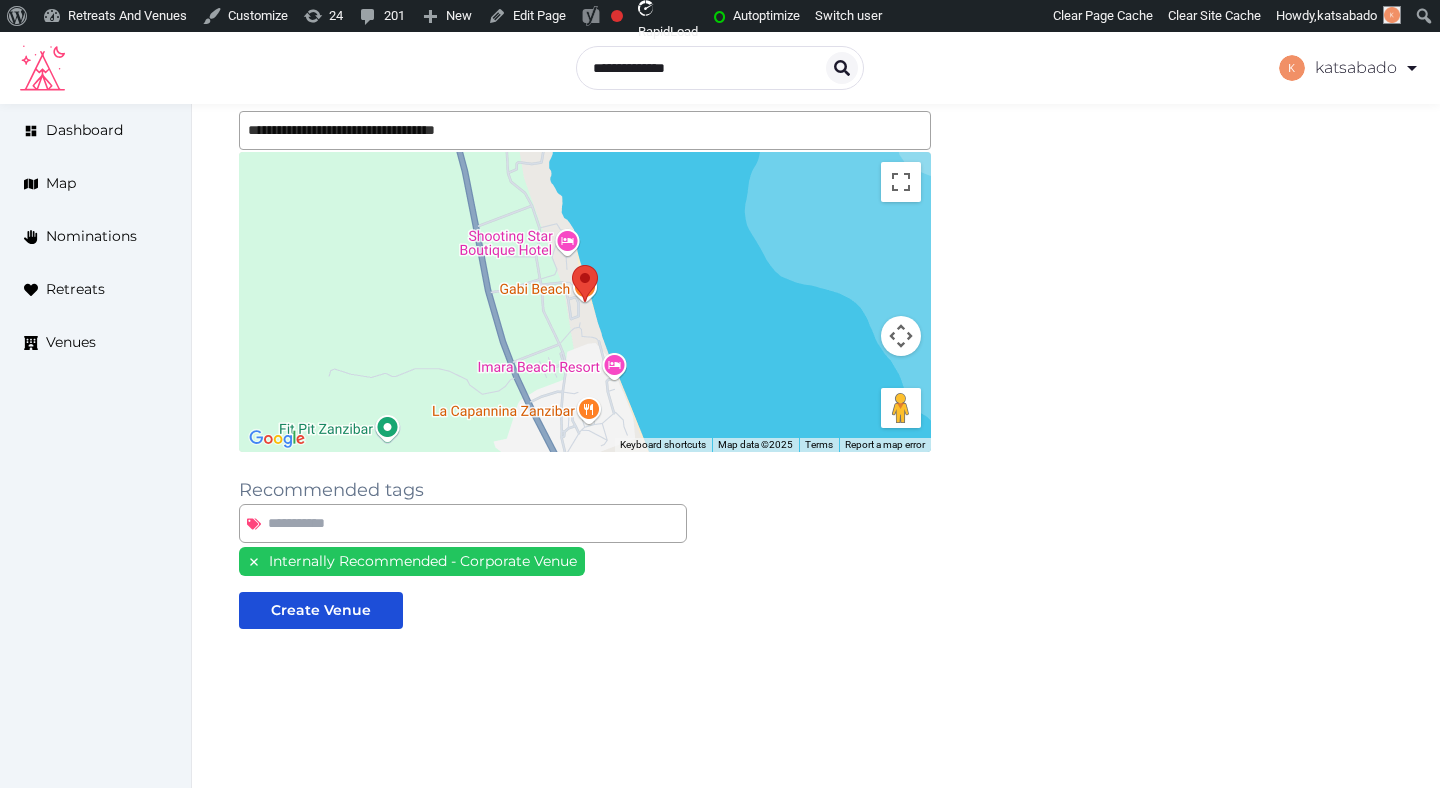 scroll, scrollTop: 332, scrollLeft: 0, axis: vertical 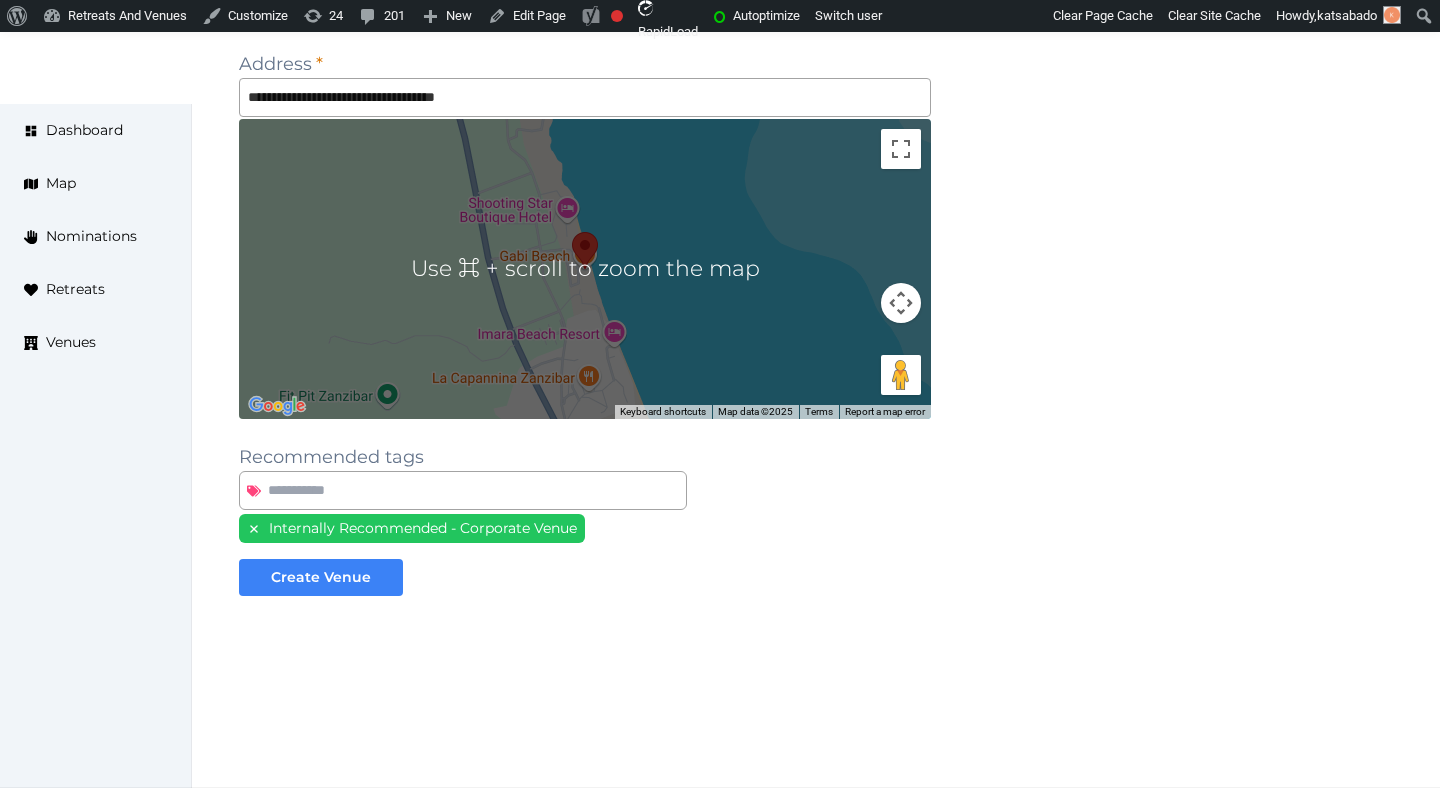 type on "**********" 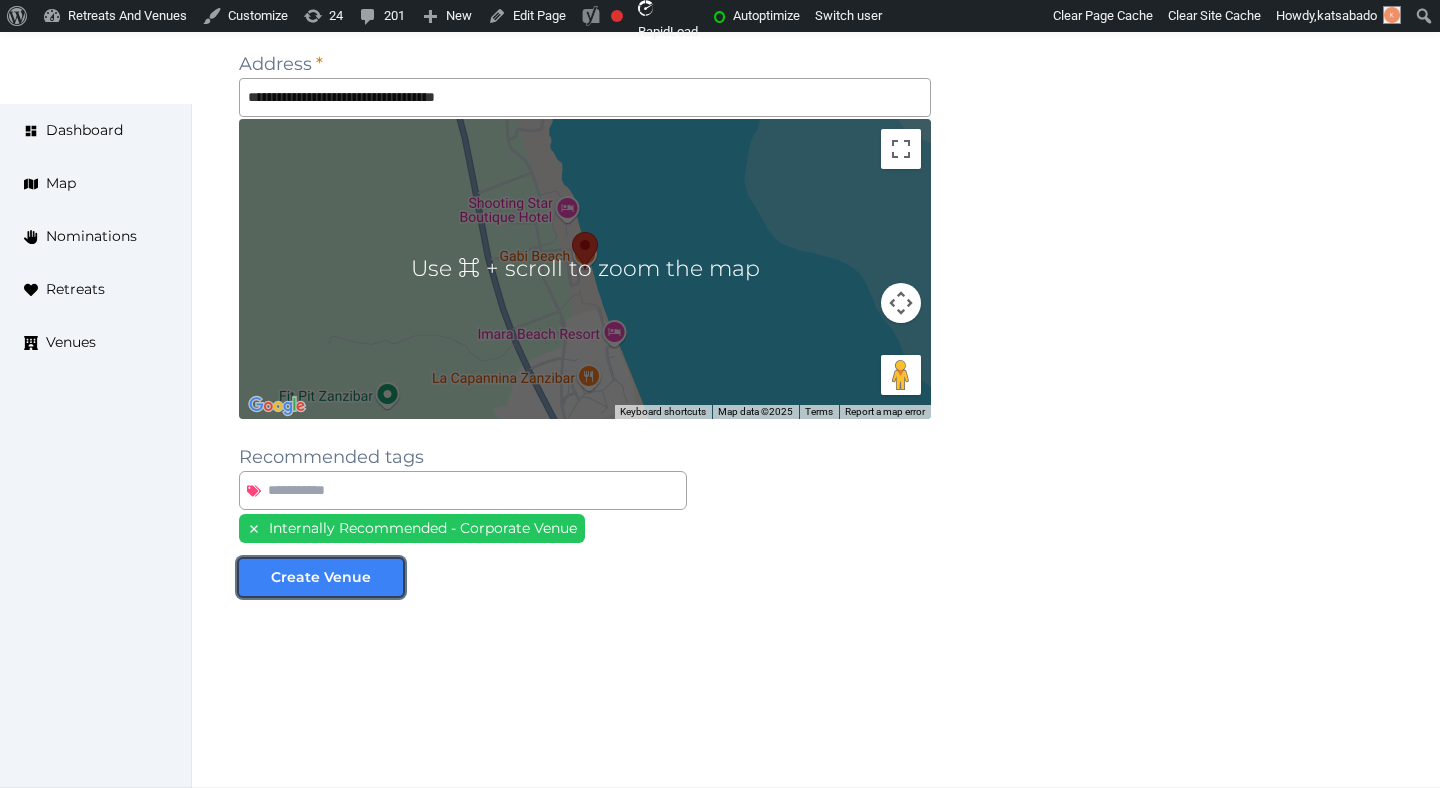 click on "Create Venue" at bounding box center [321, 577] 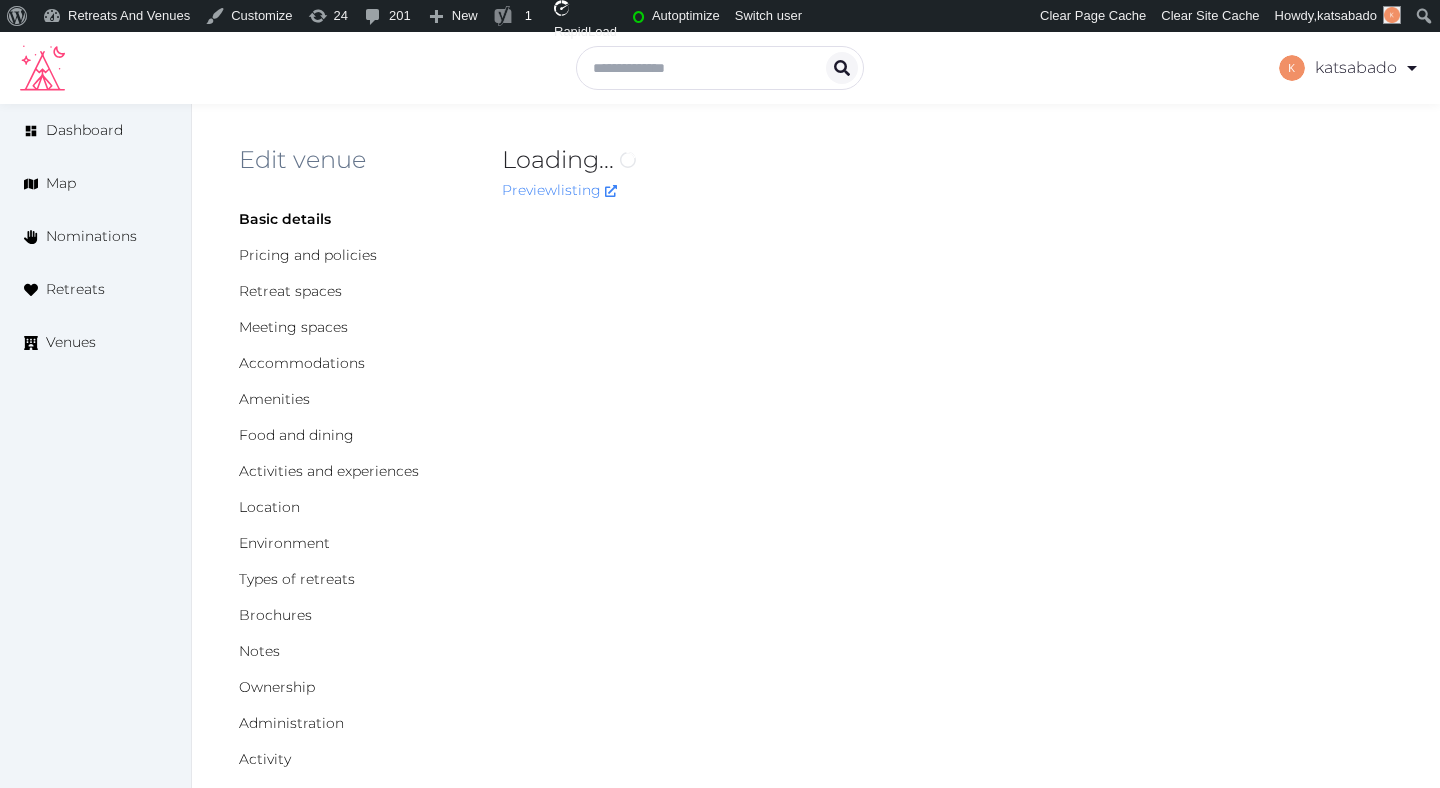 scroll, scrollTop: 0, scrollLeft: 0, axis: both 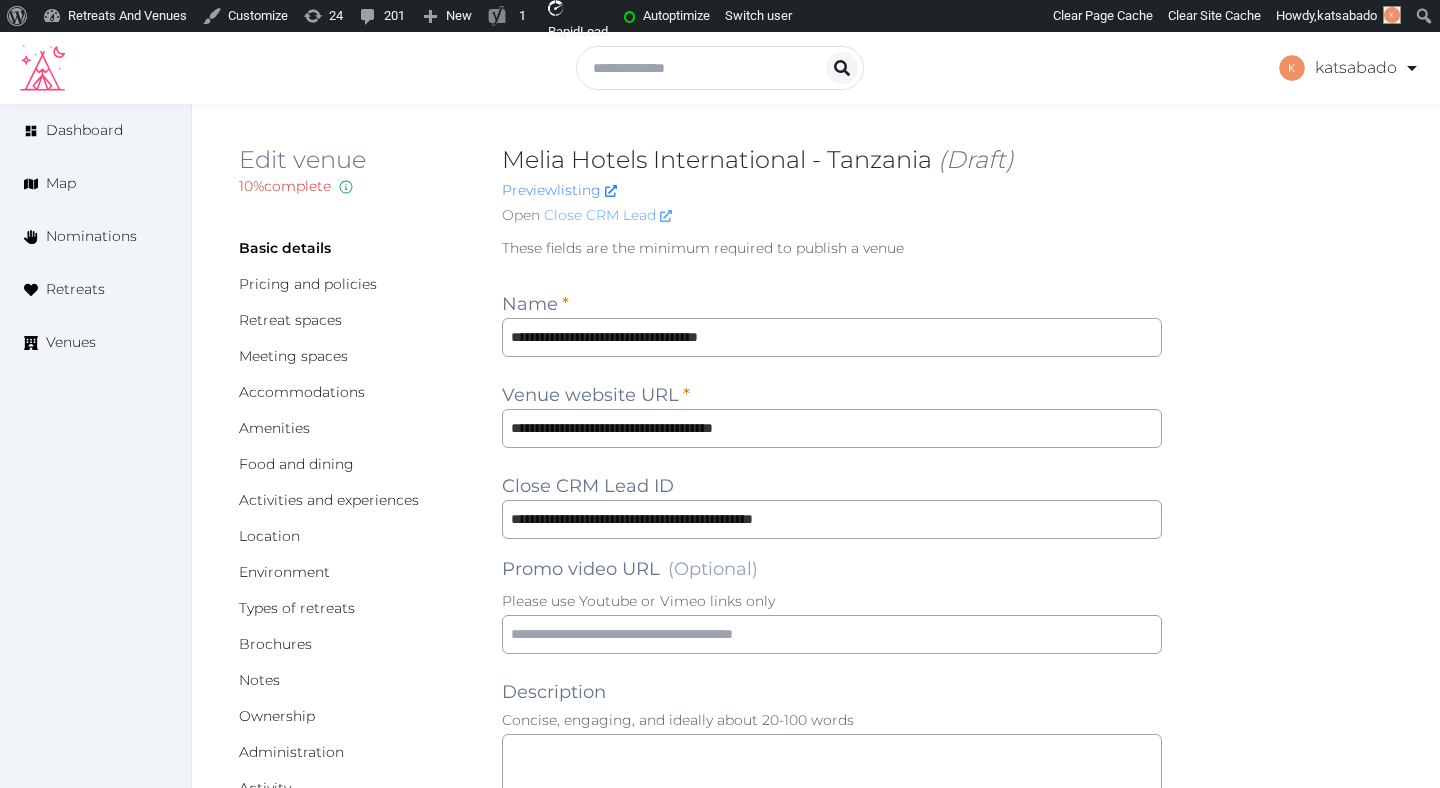 click on "Close CRM Lead" at bounding box center [608, 215] 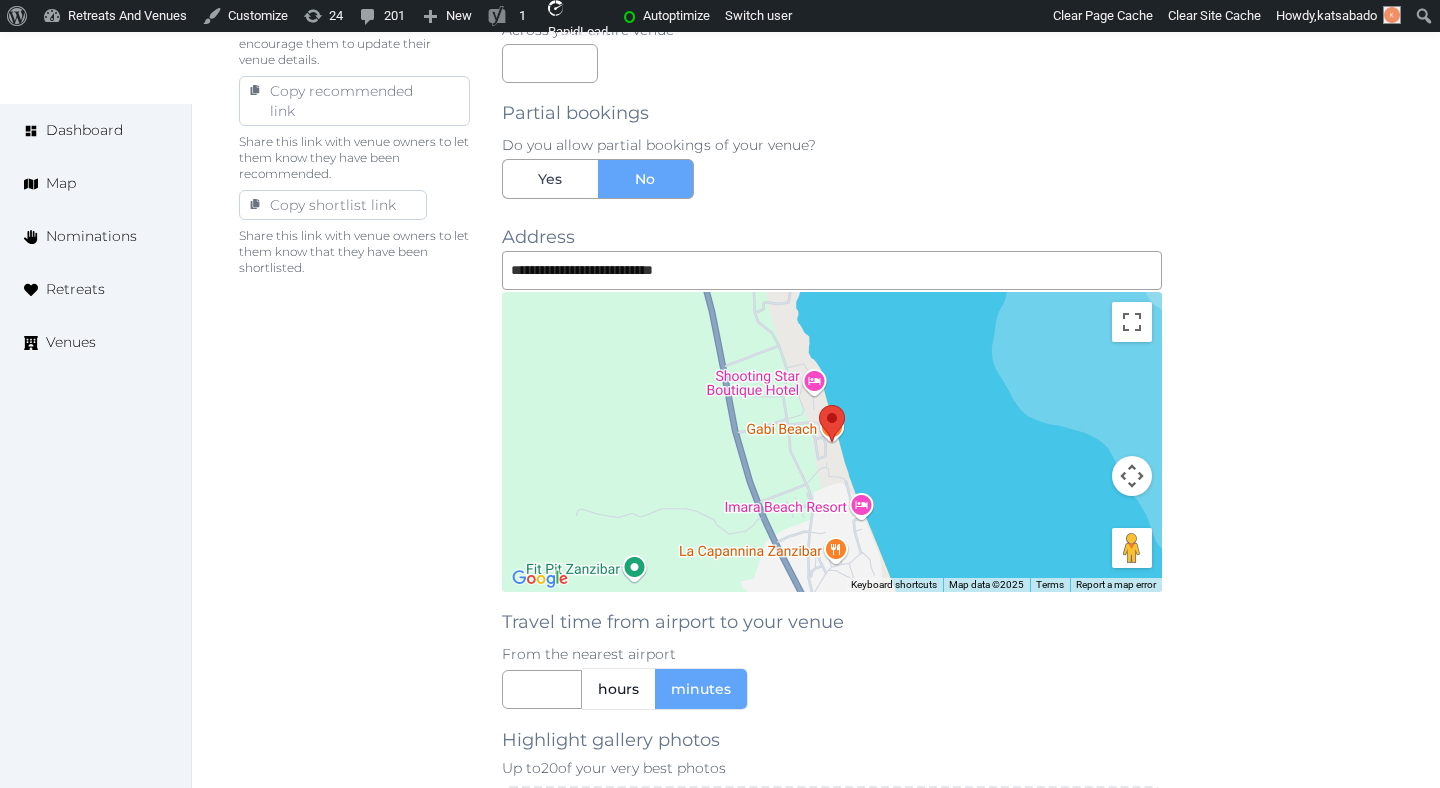 scroll, scrollTop: 1289, scrollLeft: 0, axis: vertical 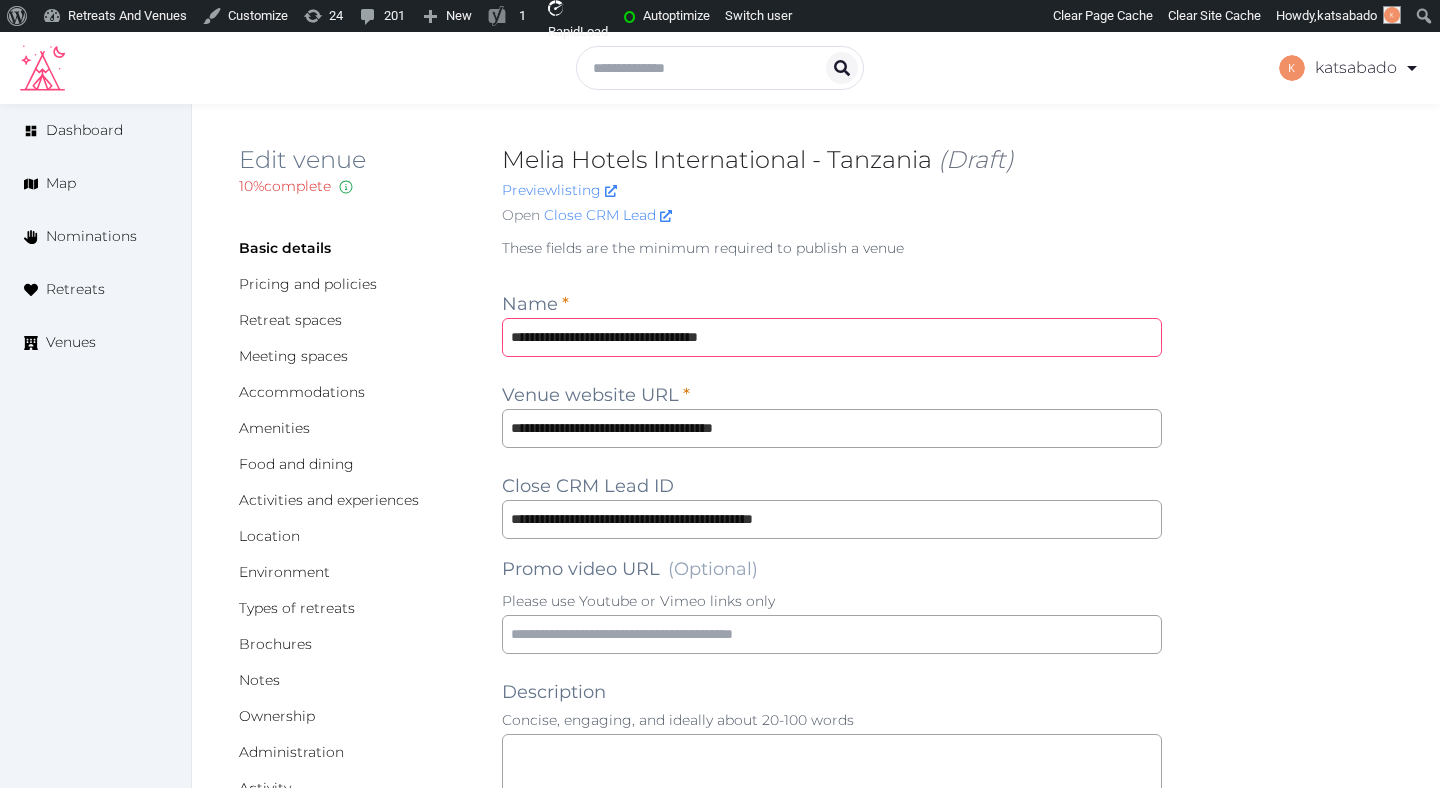 click on "**********" at bounding box center (832, 337) 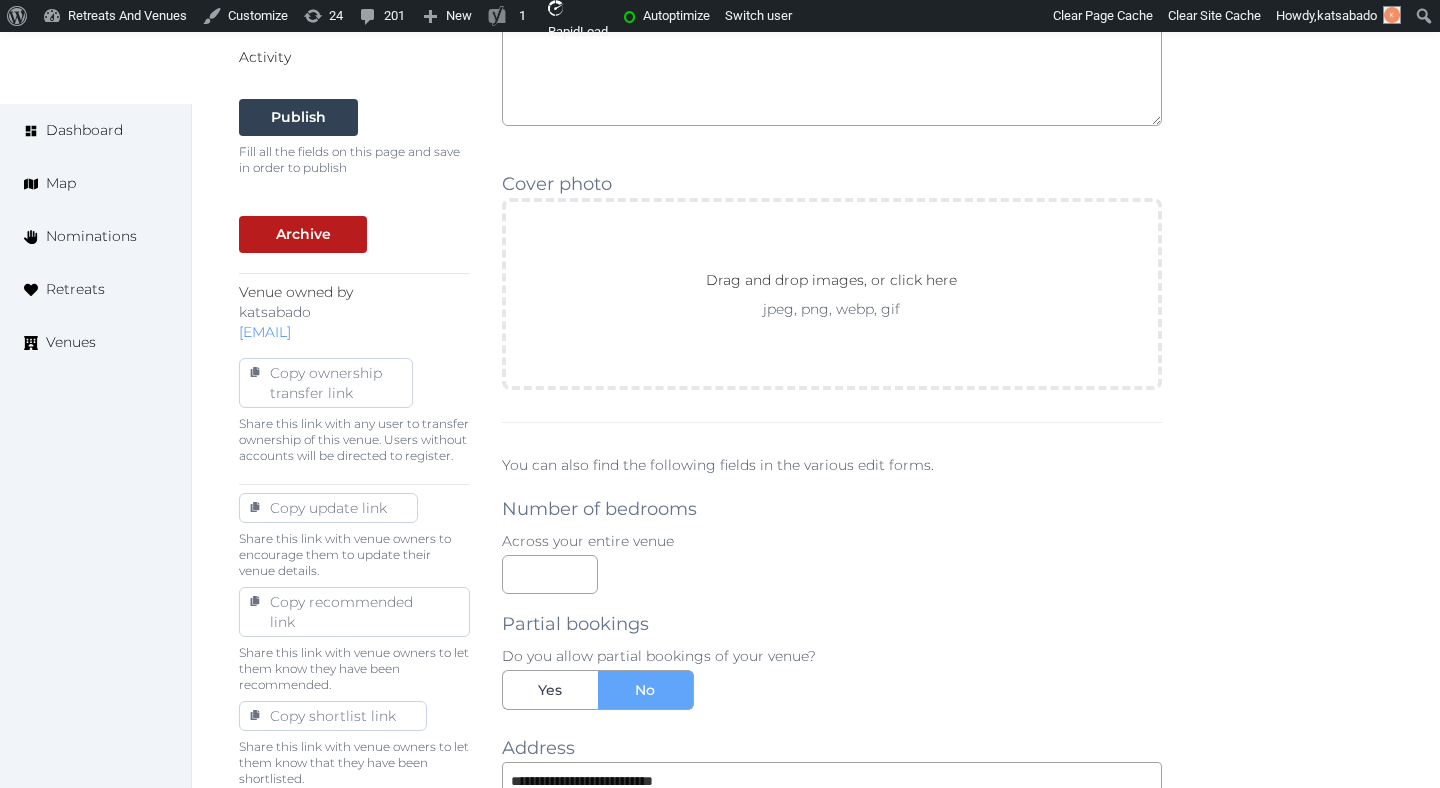 scroll, scrollTop: 786, scrollLeft: 0, axis: vertical 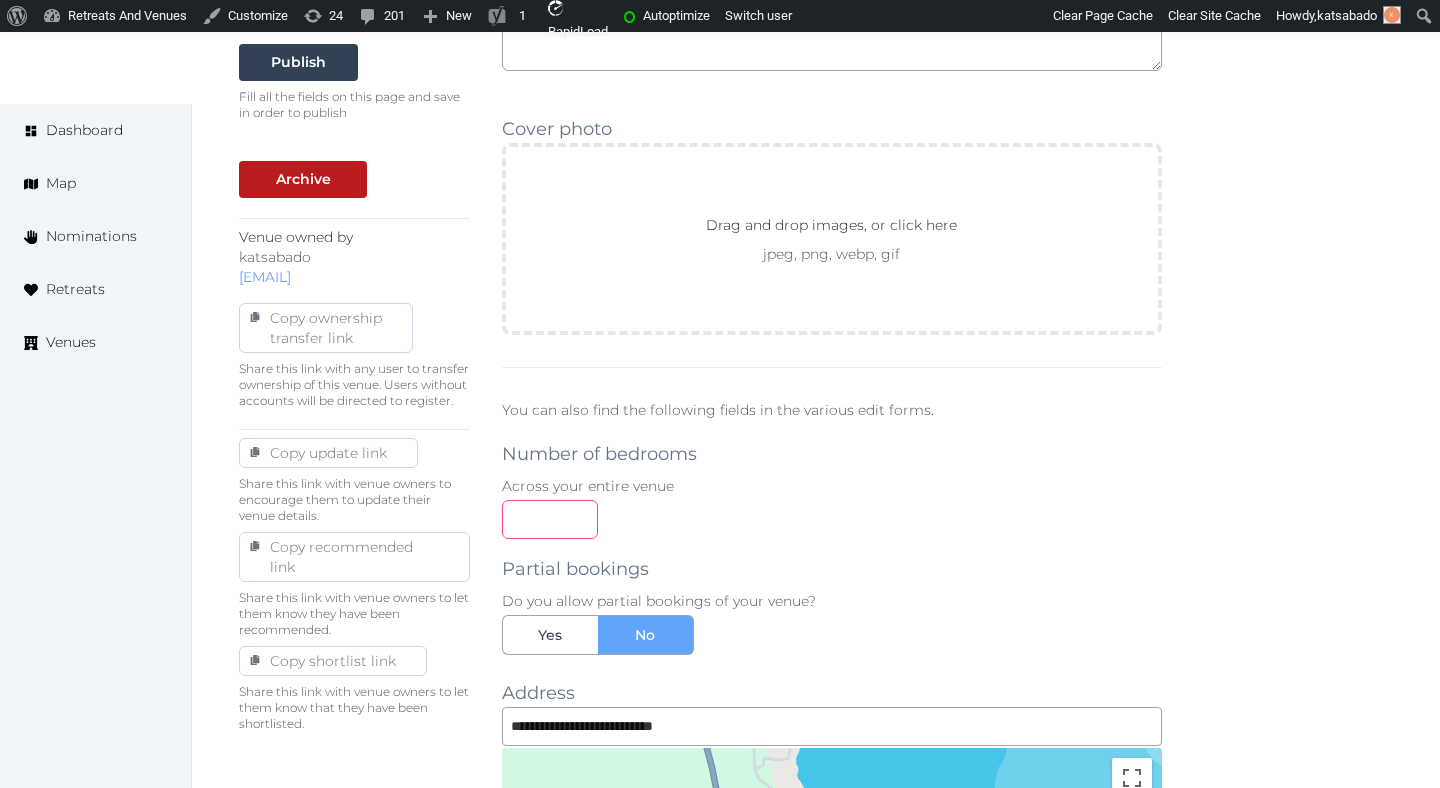 click at bounding box center (550, 519) 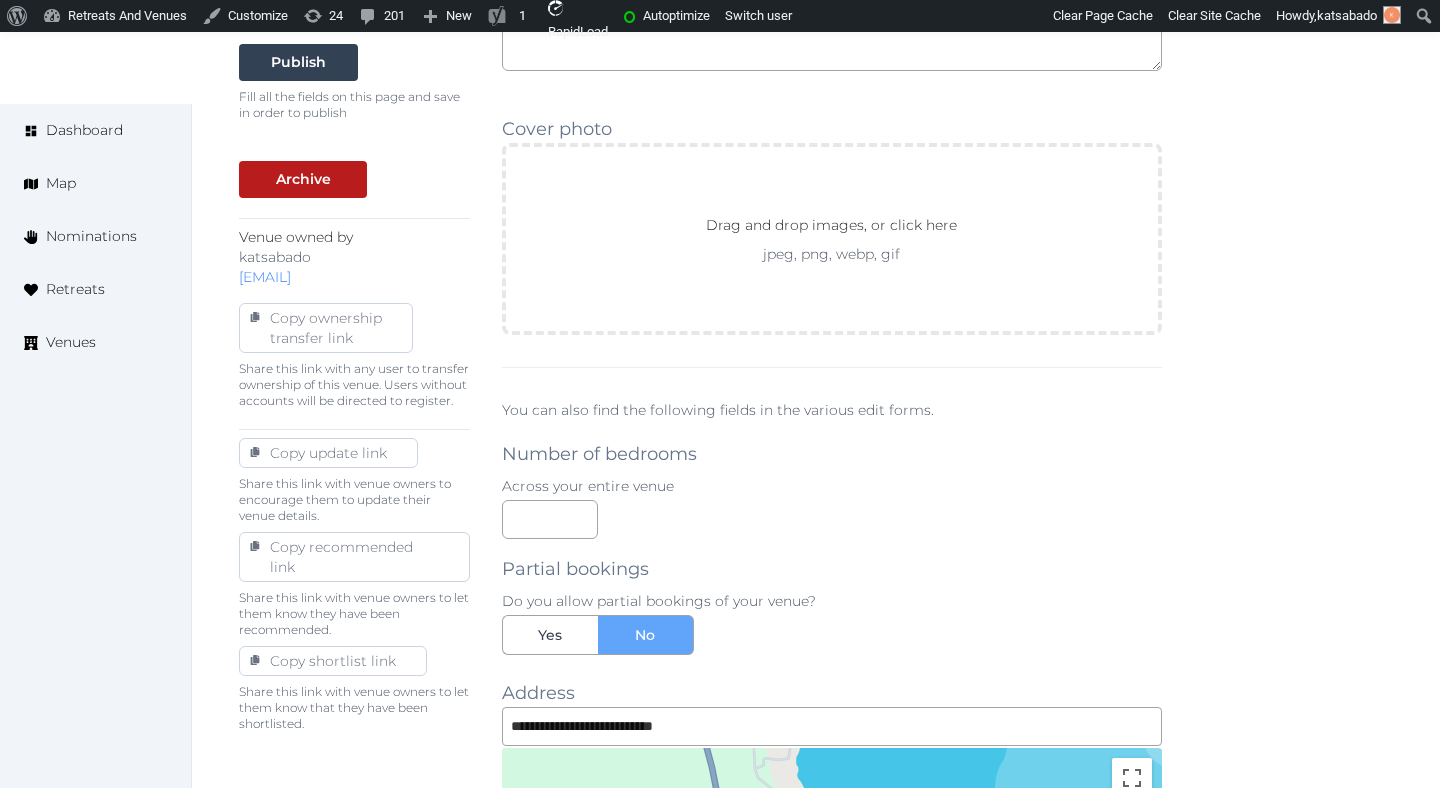 click on "Partial bookings Do you allow partial bookings of your venue? Yes No" at bounding box center [832, 597] 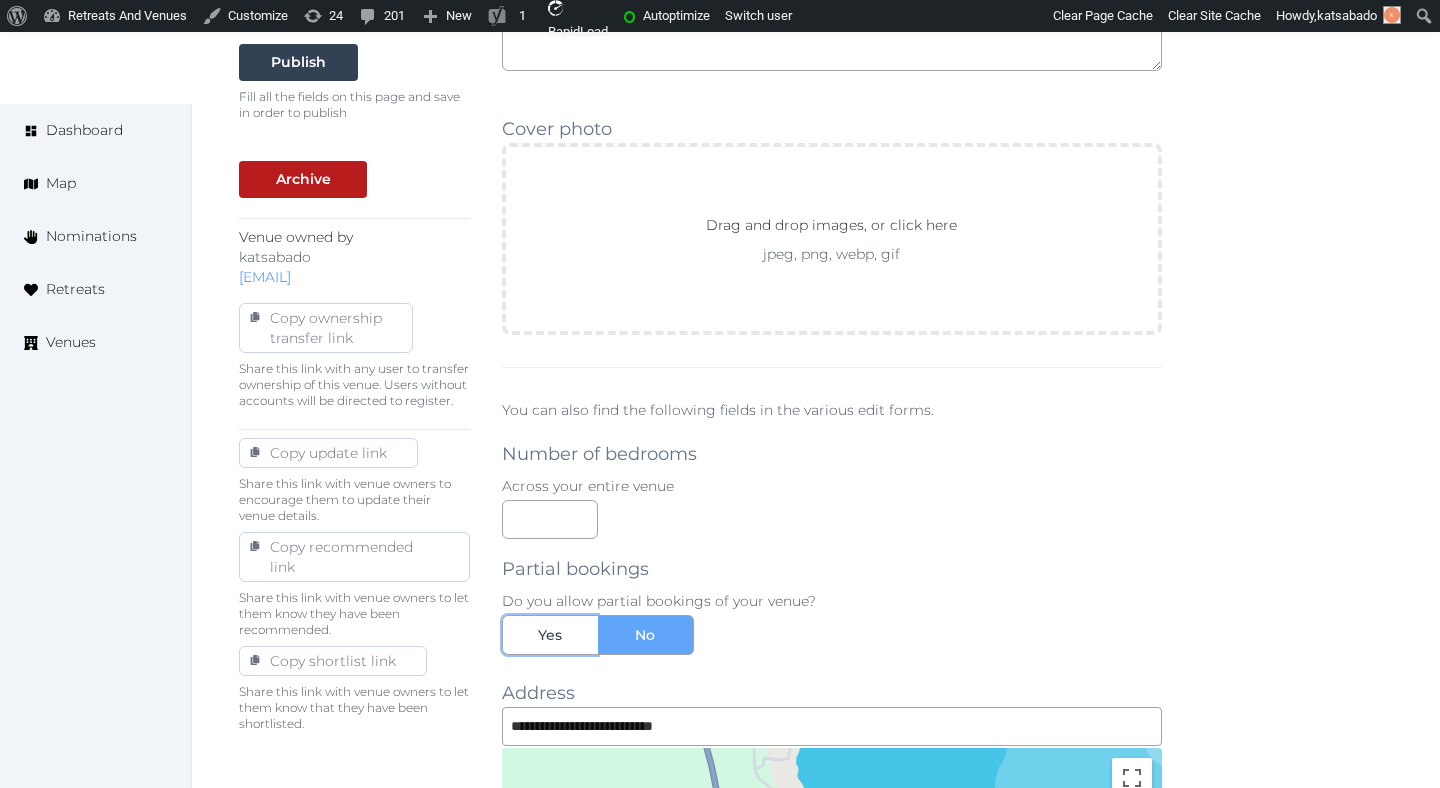 click on "Yes" at bounding box center [550, 635] 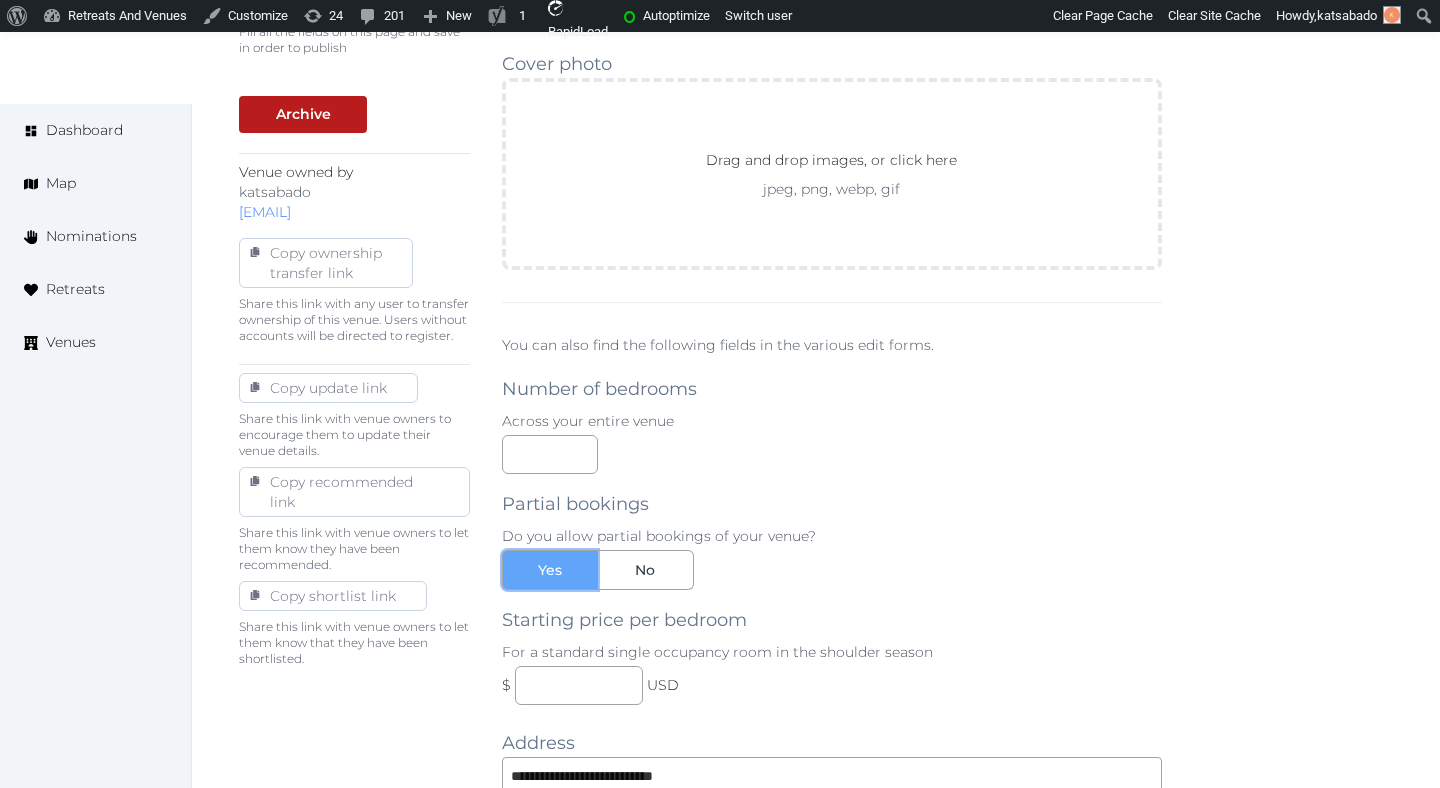 scroll, scrollTop: 996, scrollLeft: 0, axis: vertical 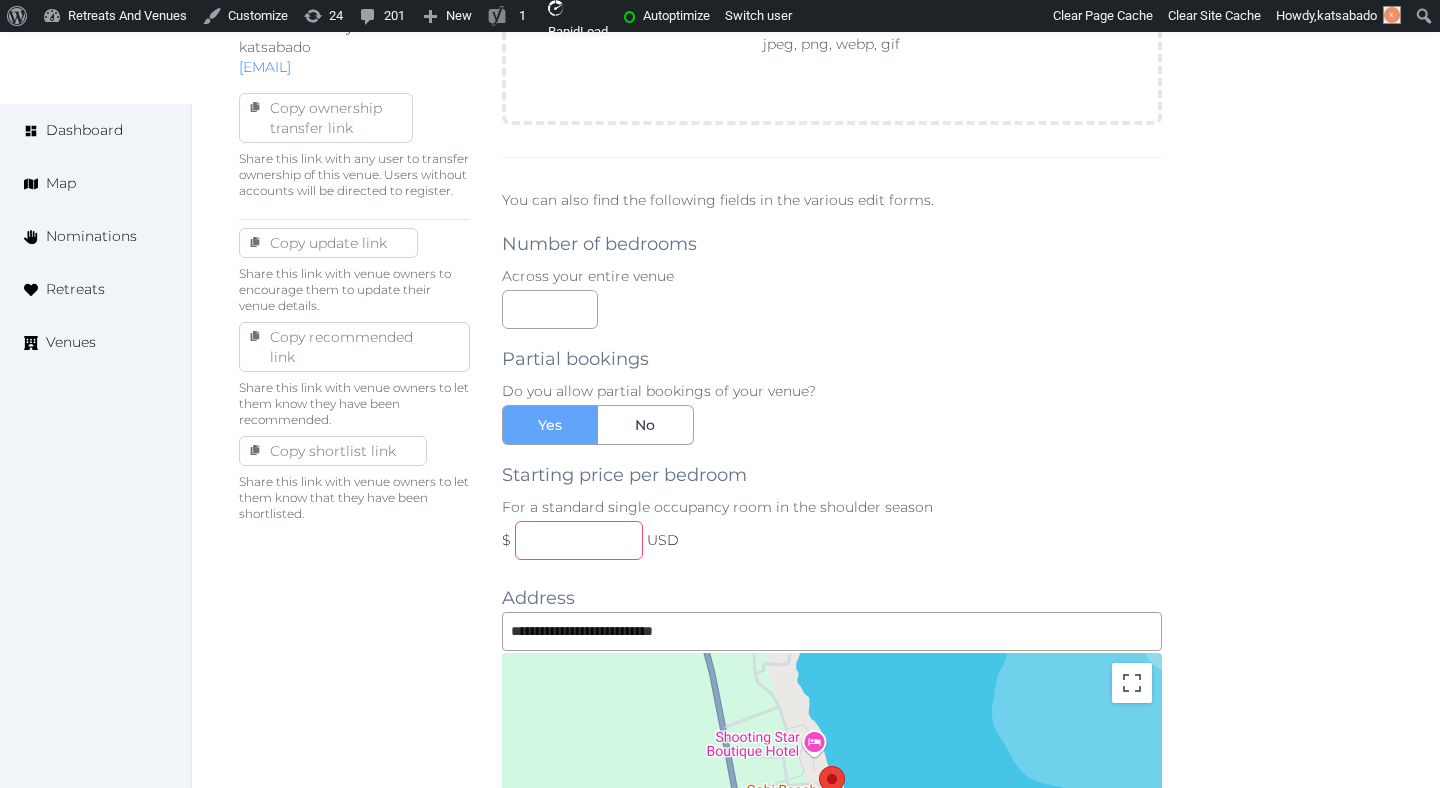 click at bounding box center (579, 540) 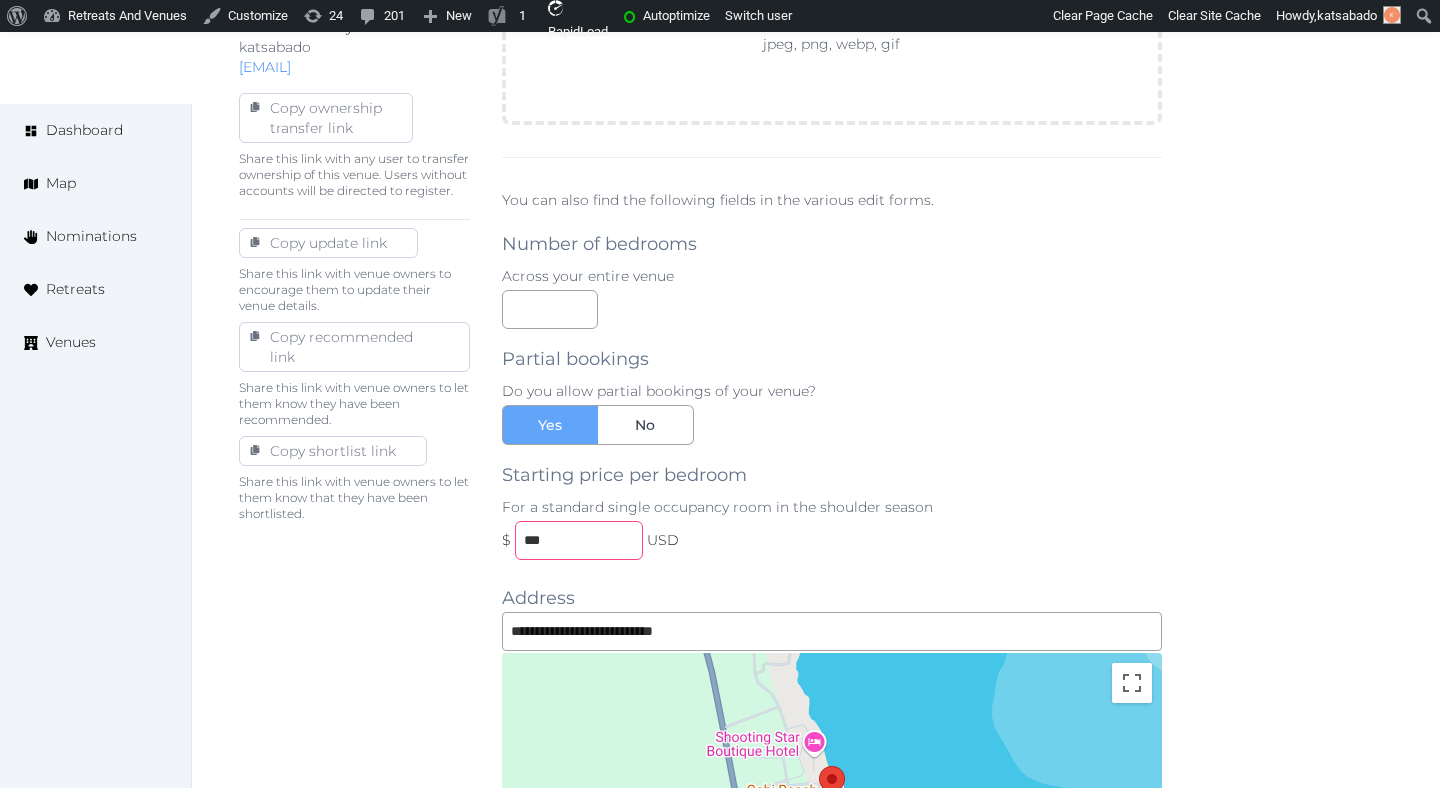type on "***" 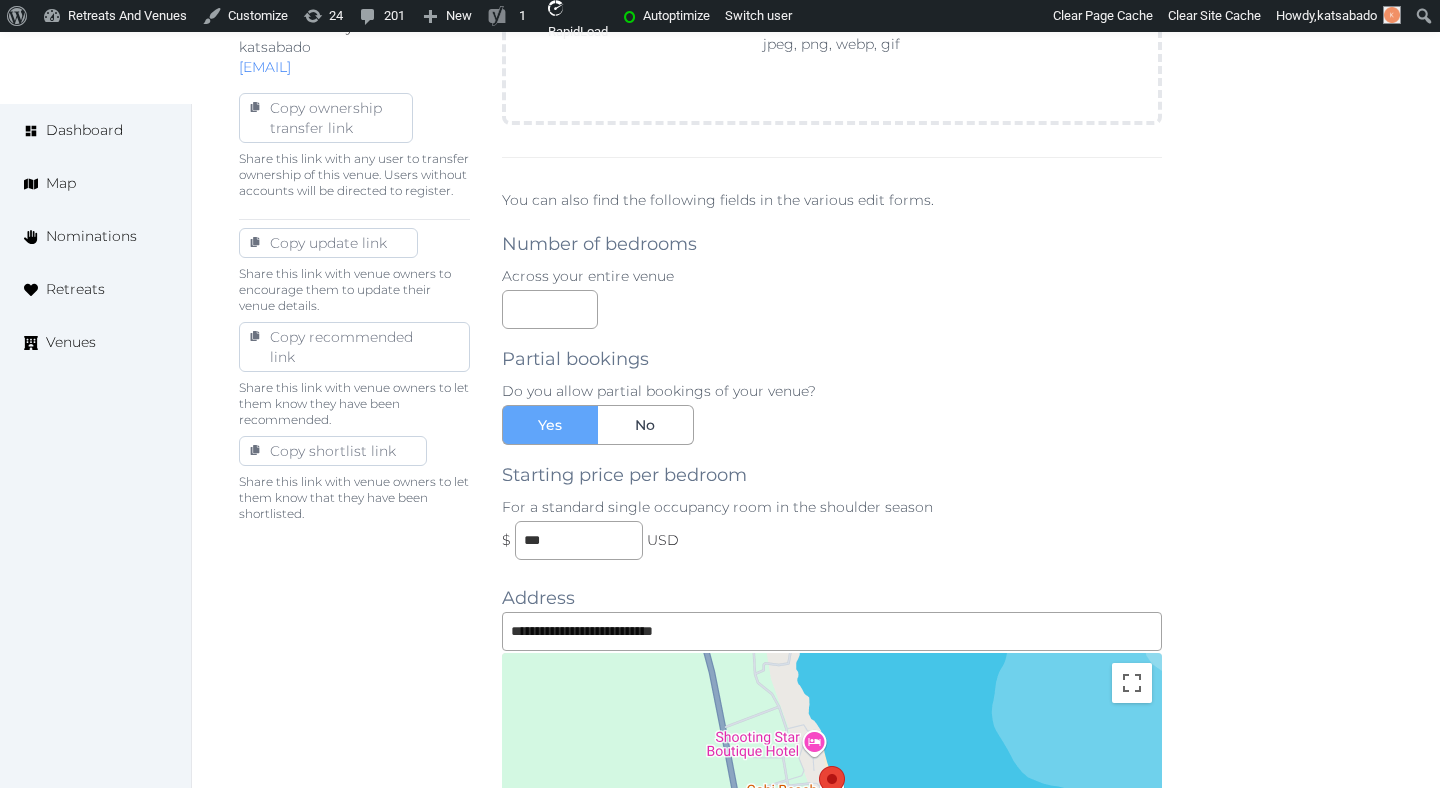click on "Partial bookings Do you allow partial bookings of your venue? Yes No Starting price per bedroom For a standard single occupancy room in the shoulder season $ *** USD" at bounding box center (832, 444) 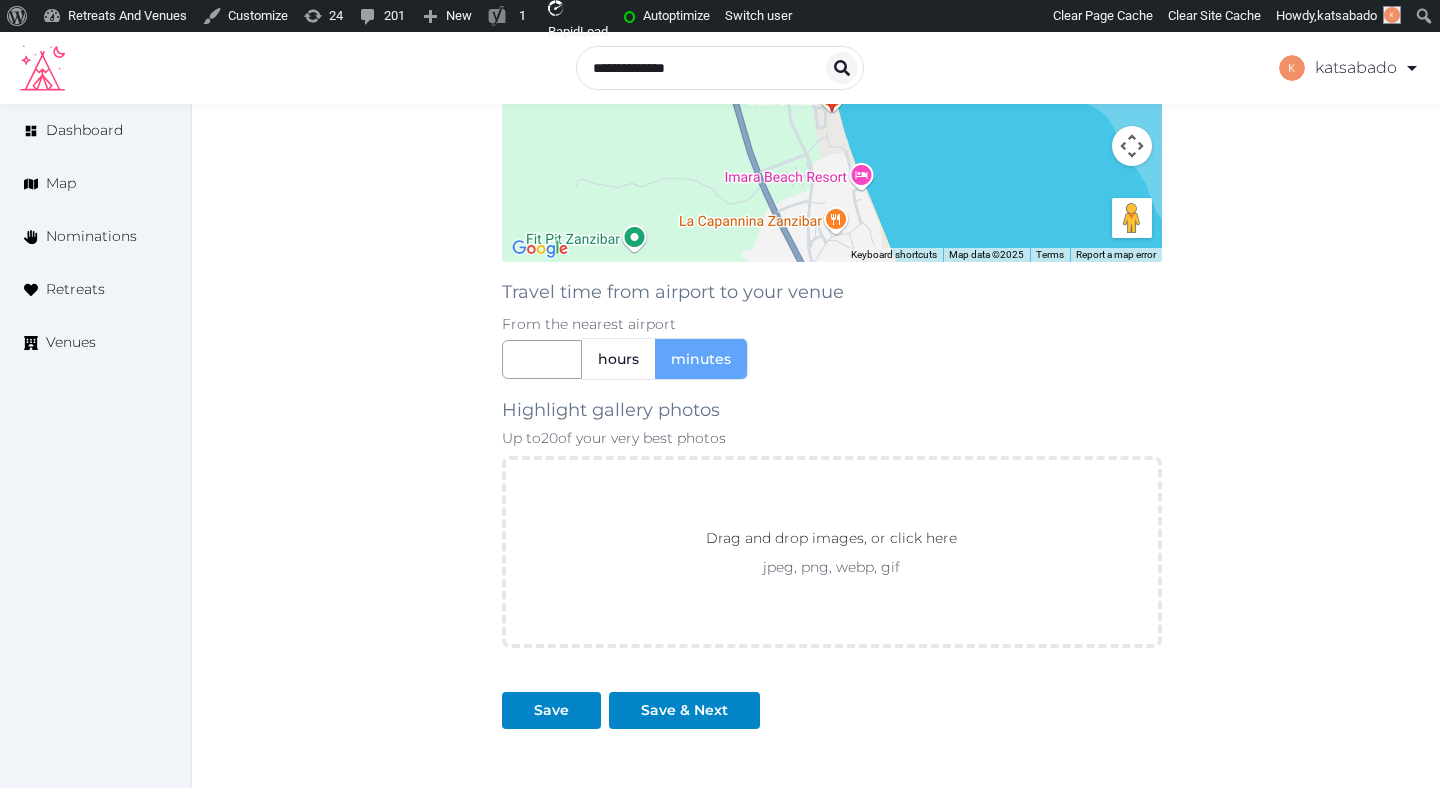 scroll, scrollTop: 1672, scrollLeft: 0, axis: vertical 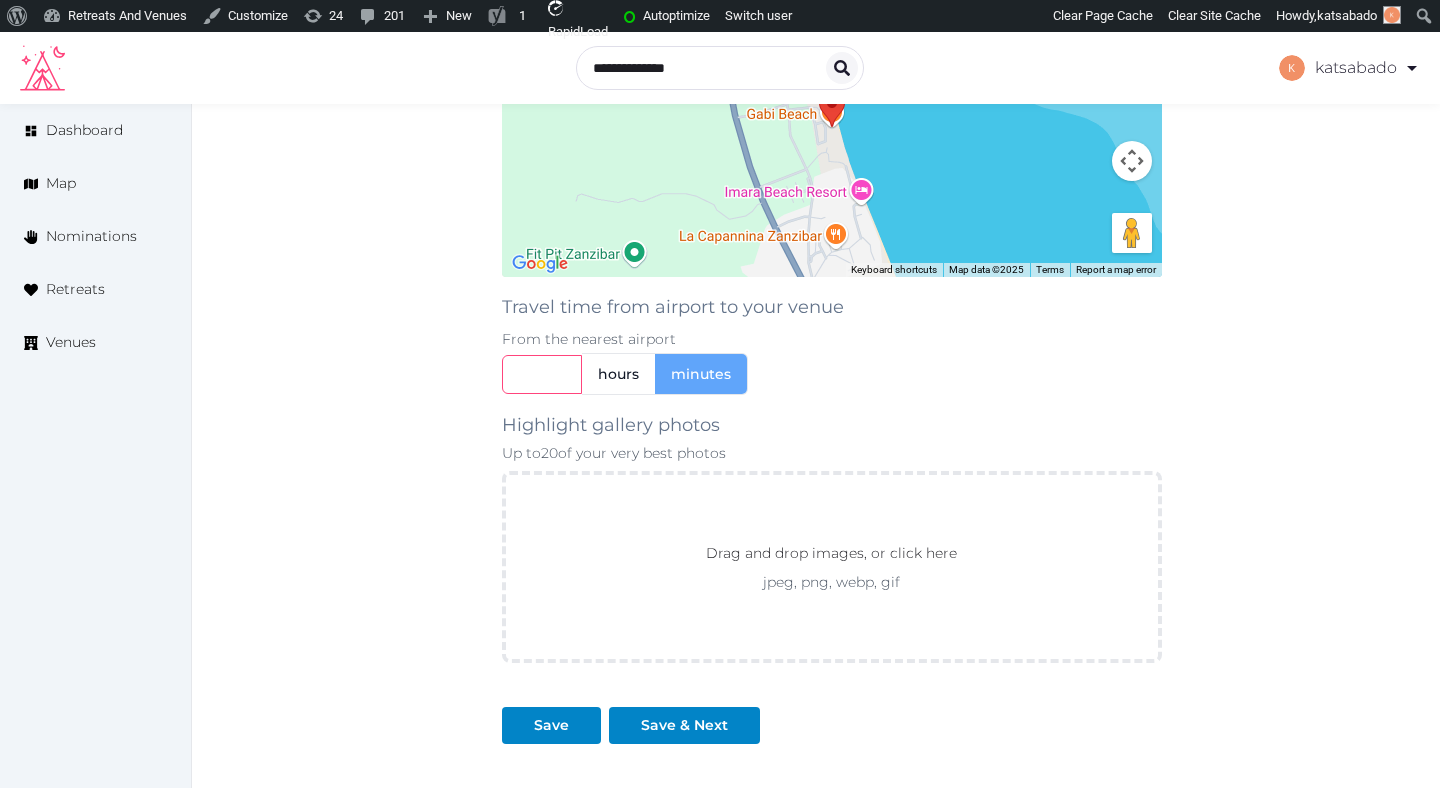 click at bounding box center (542, 374) 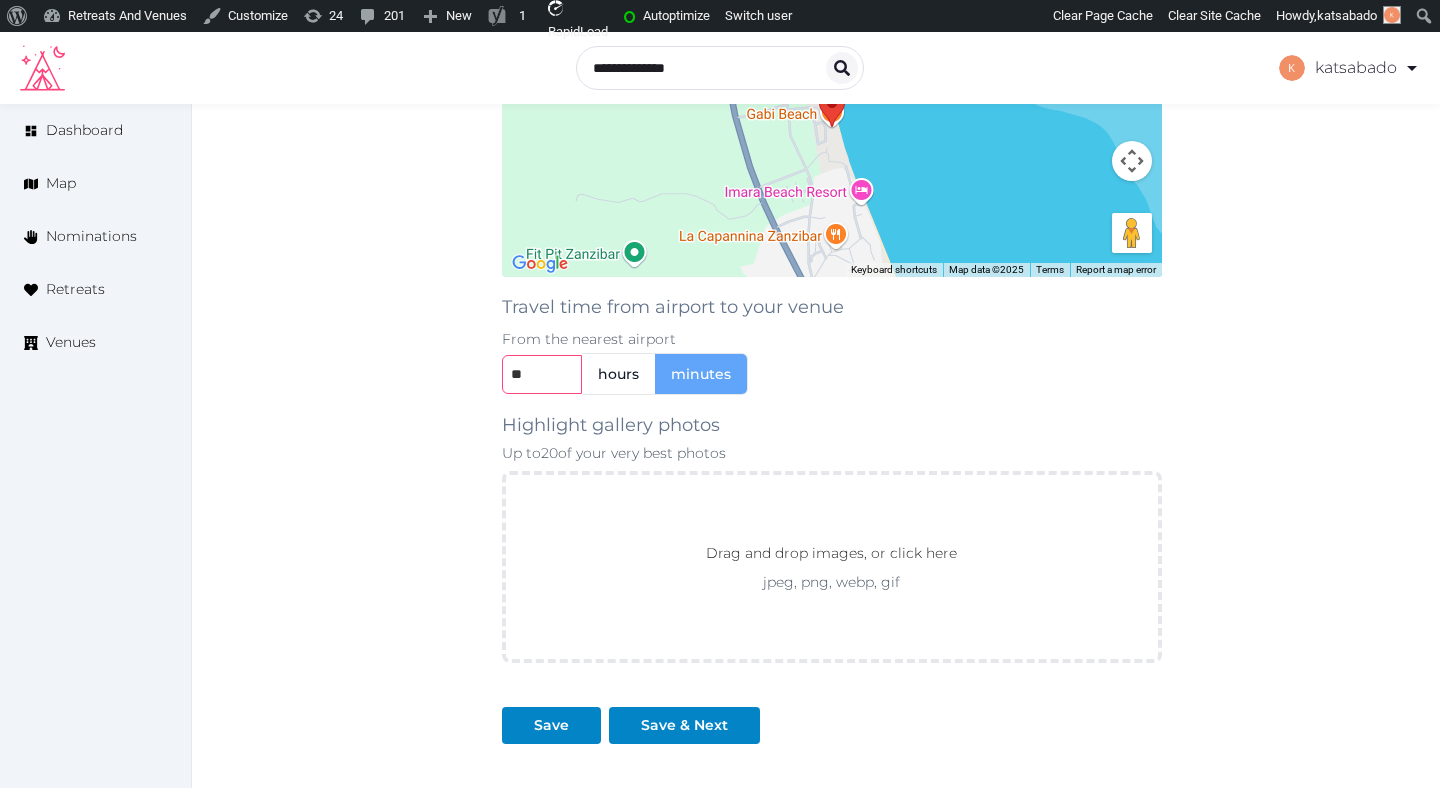 type on "**" 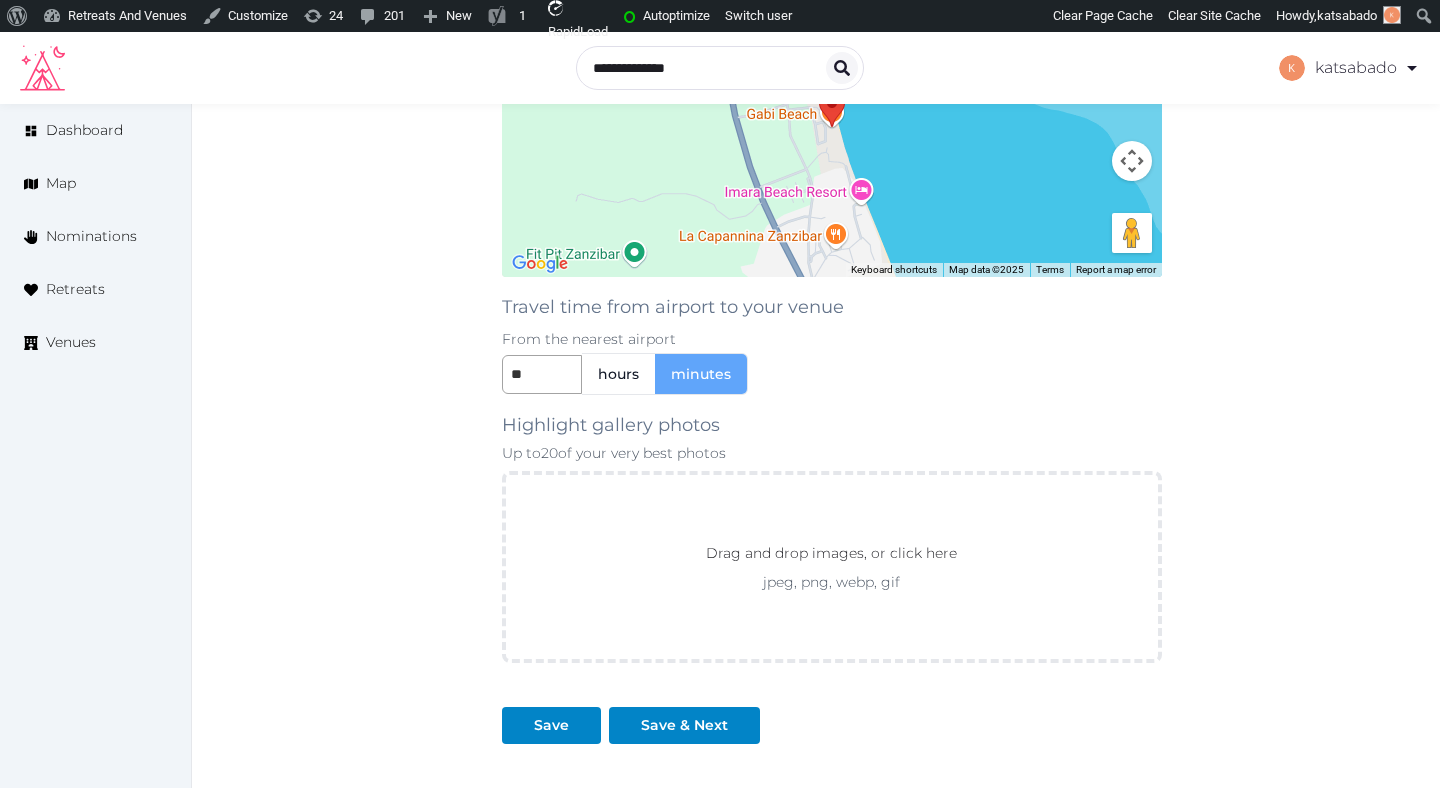 click on "Basic details Pricing and policies Retreat spaces Meeting spaces Accommodations Amenities Food and dining Activities and experiences Location Environment Types of retreats Brochures Notes Ownership Administration Activity Publish Fill all the fields on this page and save in order to   publish Archive Venue owned by katsabado katbagbagay@yahoo.com Copy ownership transfer link Share this link with any user to transfer ownership of this venue. Users without accounts will be directed to register. Copy update link Share this link with venue owners to encourage them to update their venue details. Copy recommended link Share this link with venue owners to let them know they have been recommended. Copy shortlist link Share this link with venue owners to let them know that they have been shortlisted." at bounding box center (354, -251) 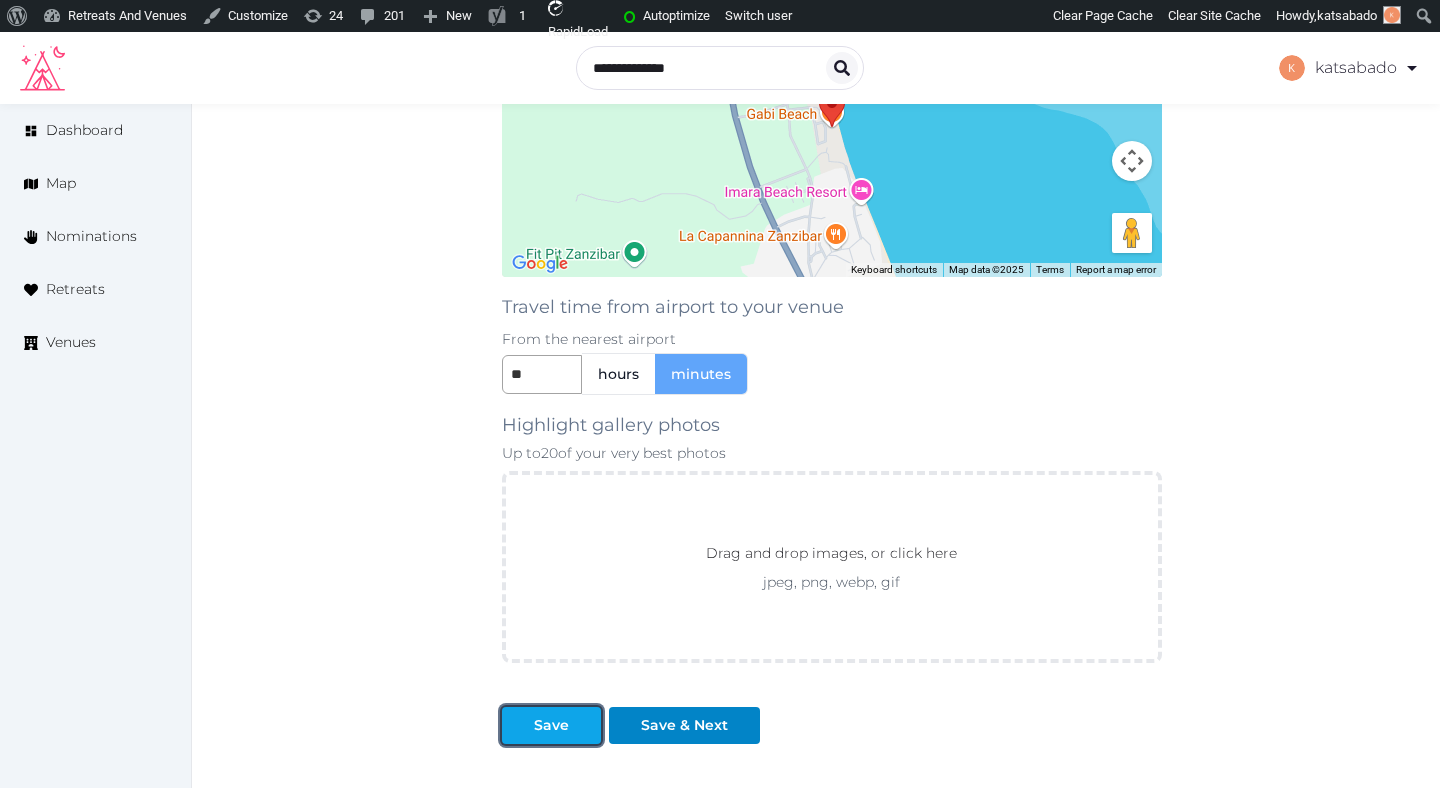 click on "Save" at bounding box center [551, 725] 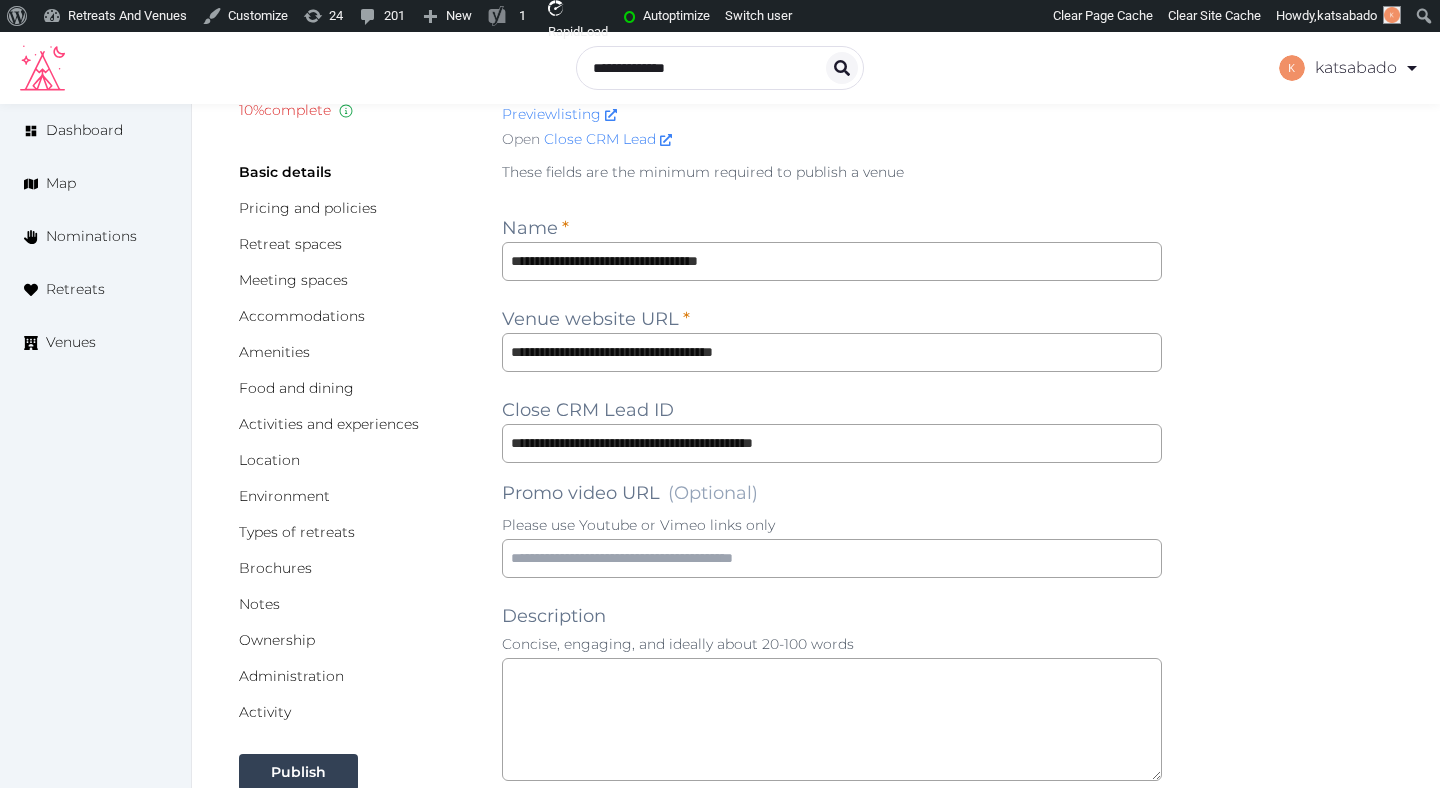 scroll, scrollTop: 70, scrollLeft: 0, axis: vertical 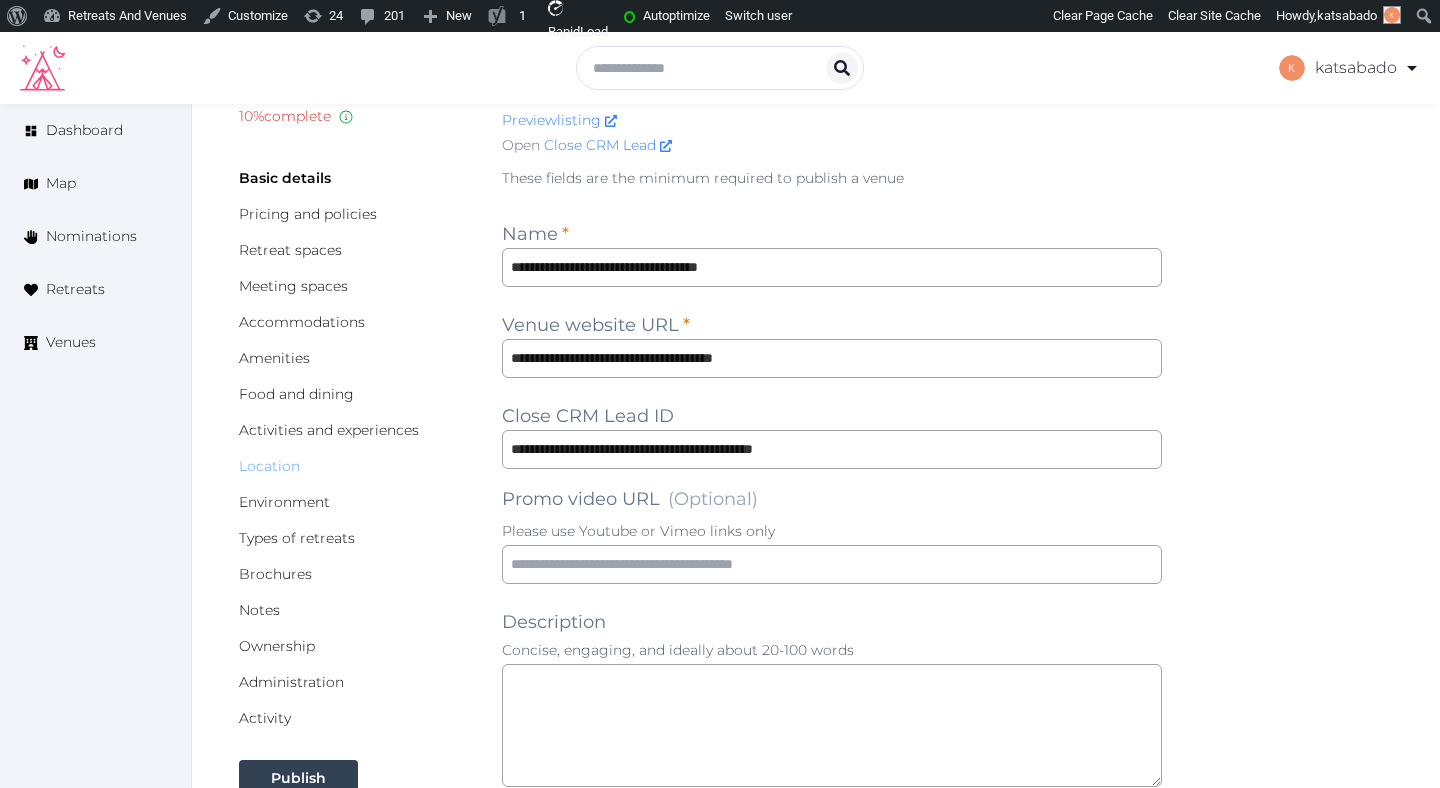 click on "Location" at bounding box center (269, 466) 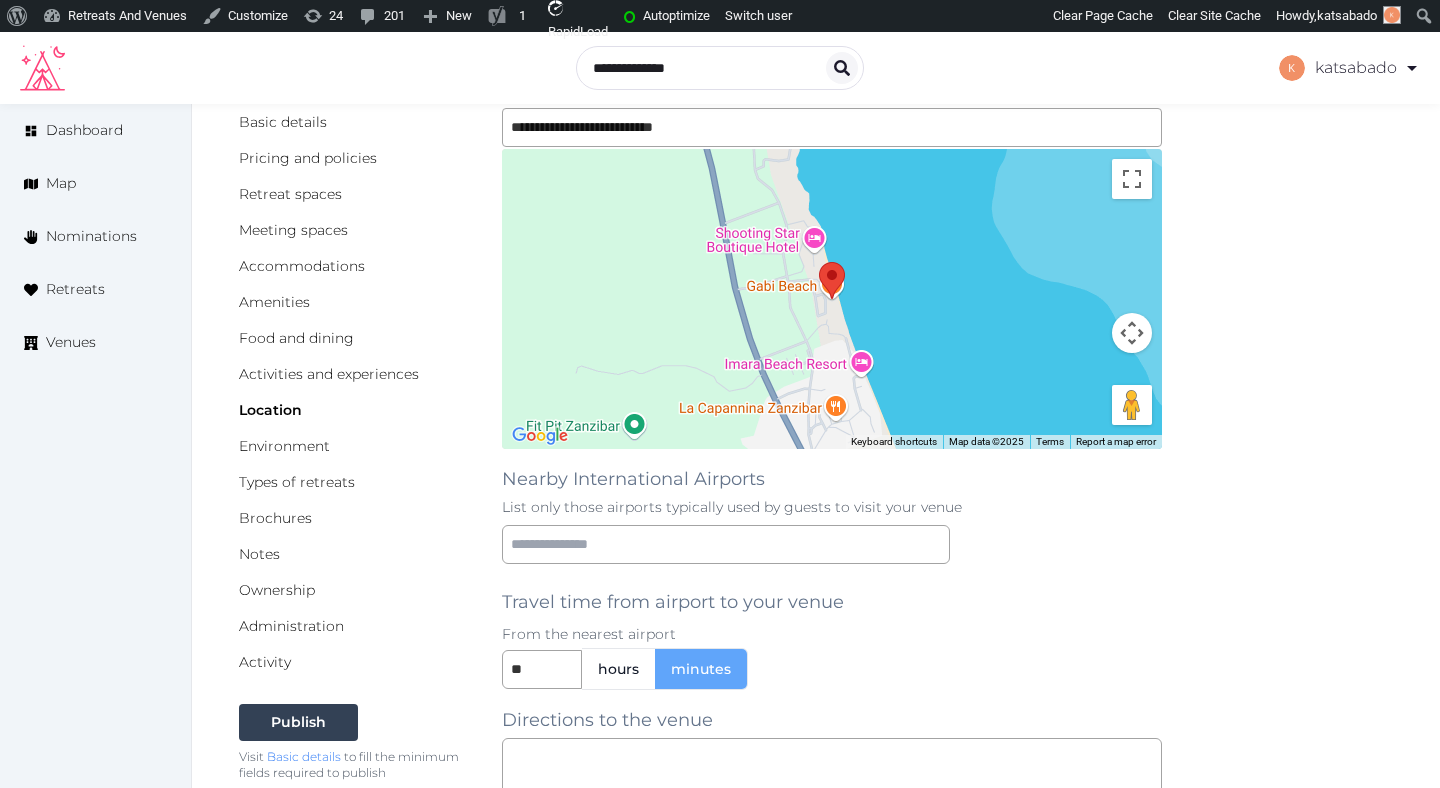 scroll, scrollTop: 134, scrollLeft: 0, axis: vertical 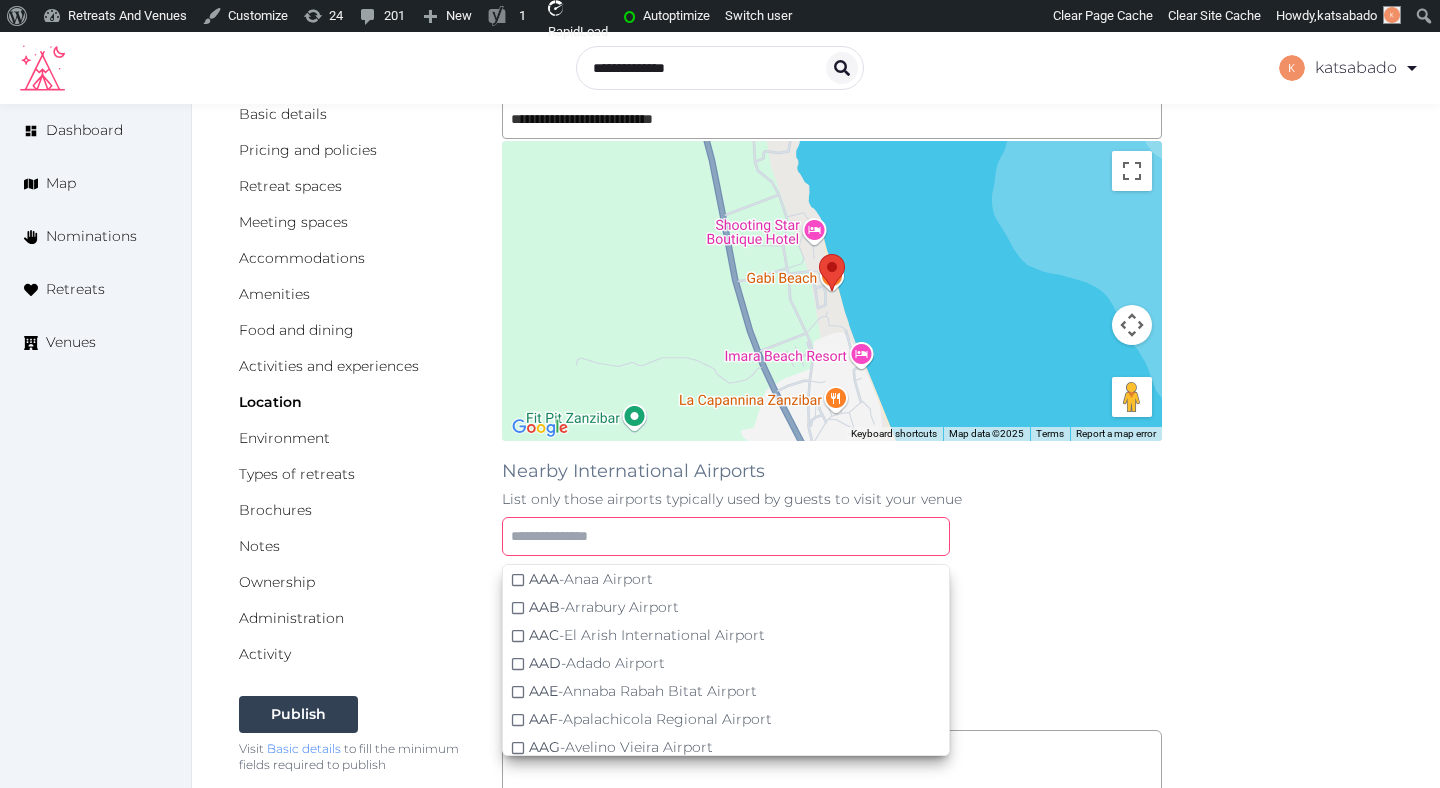 click at bounding box center (726, 536) 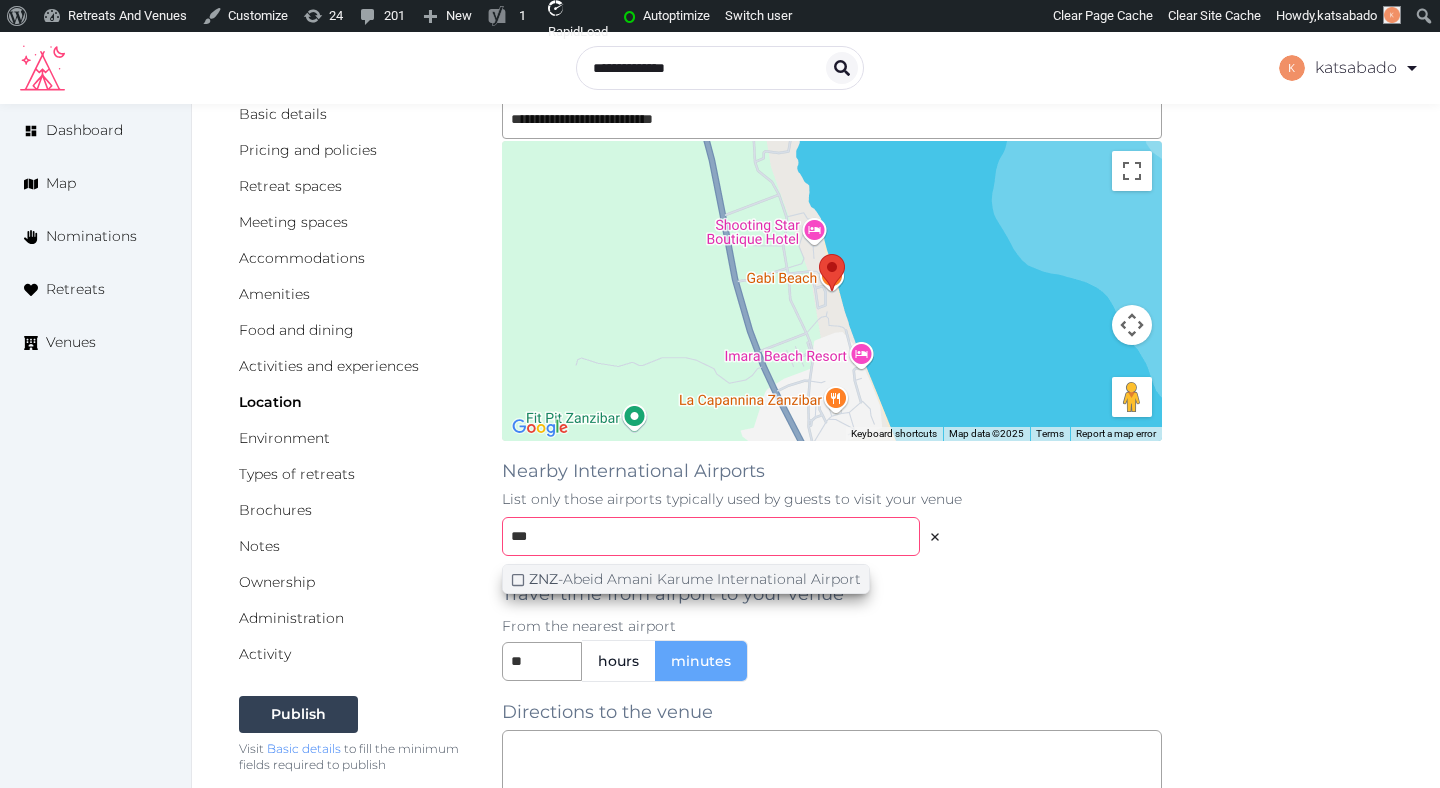 type on "***" 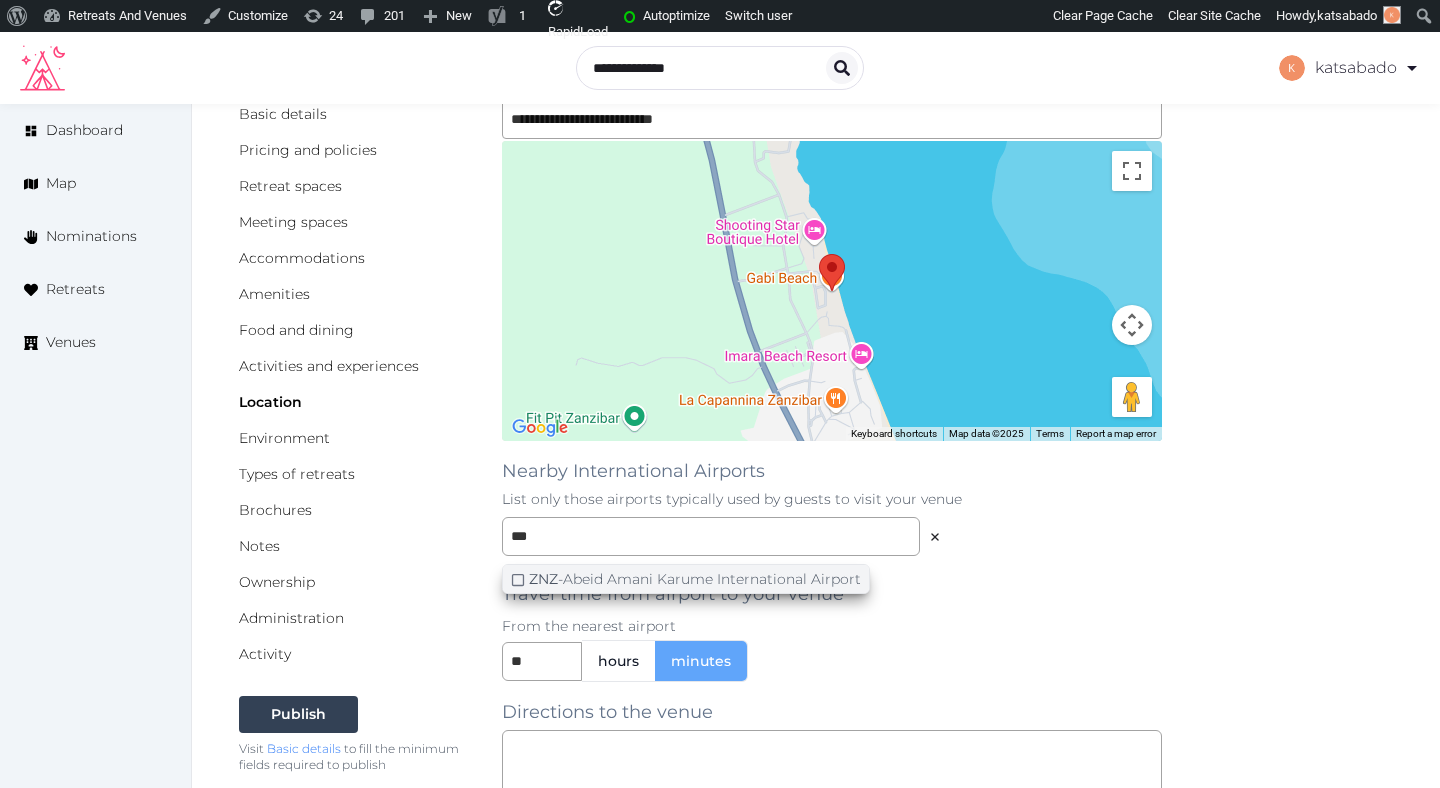 click on "ZNZ  -  Abeid Amani Karume International Airport" at bounding box center [695, 579] 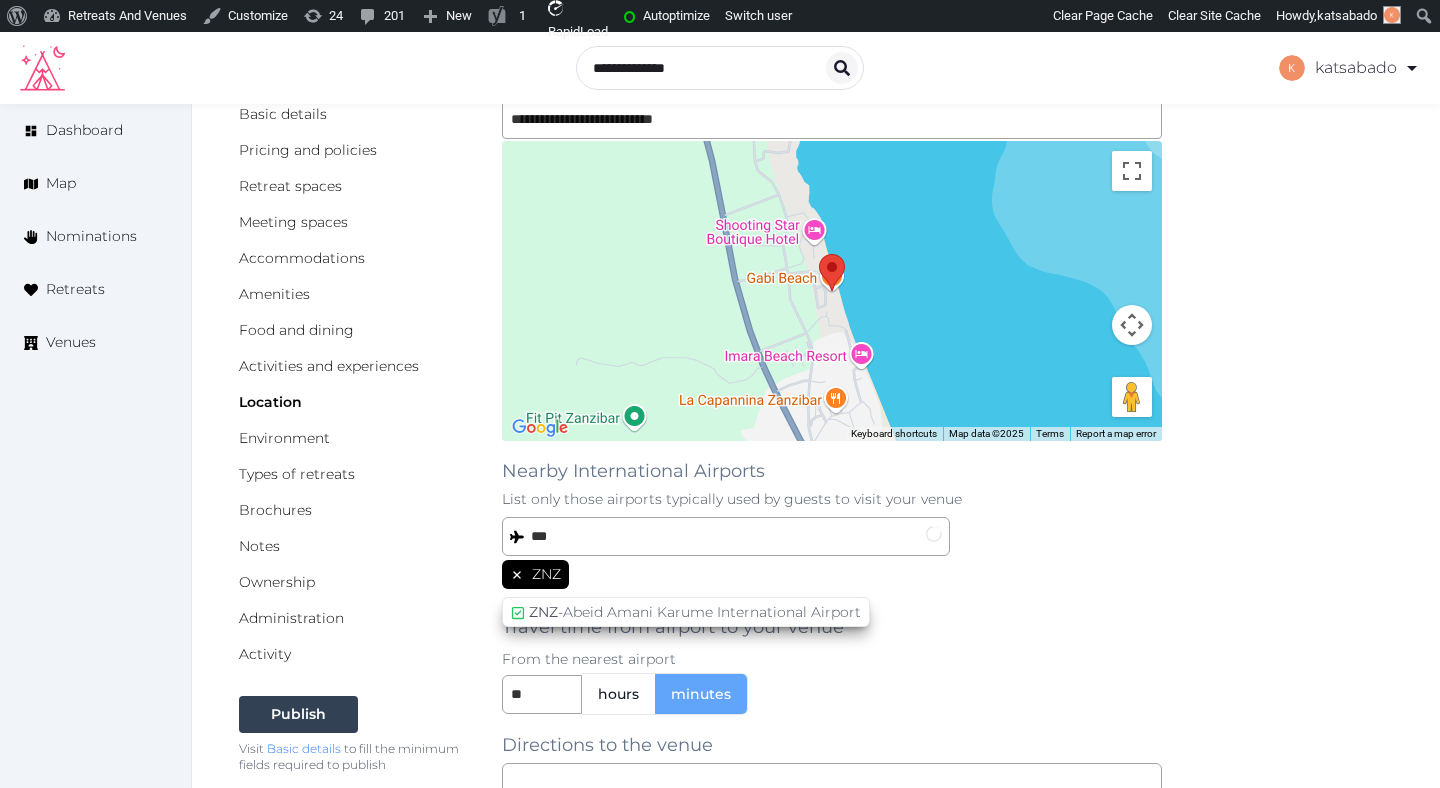 click on "**********" at bounding box center (816, 742) 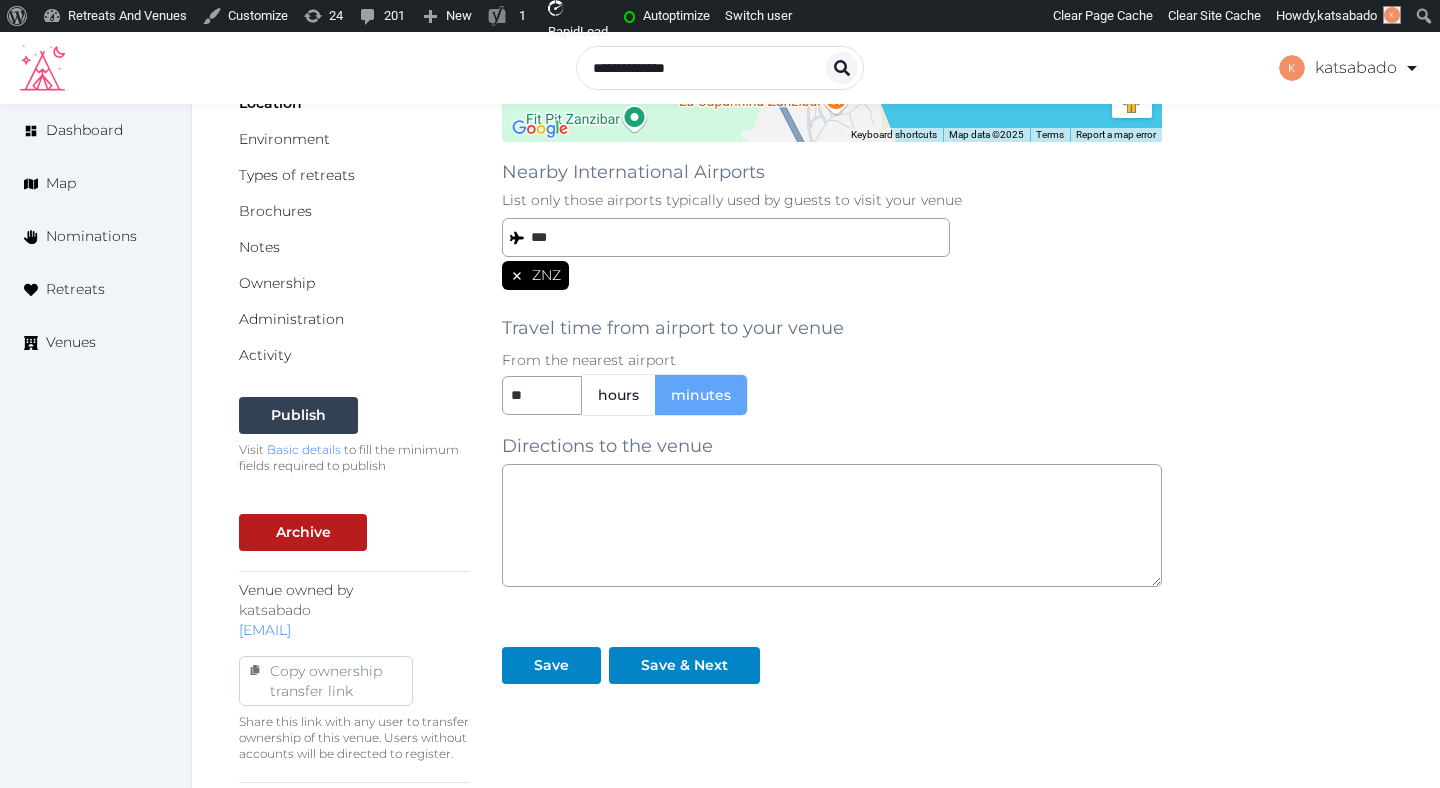 scroll, scrollTop: 475, scrollLeft: 0, axis: vertical 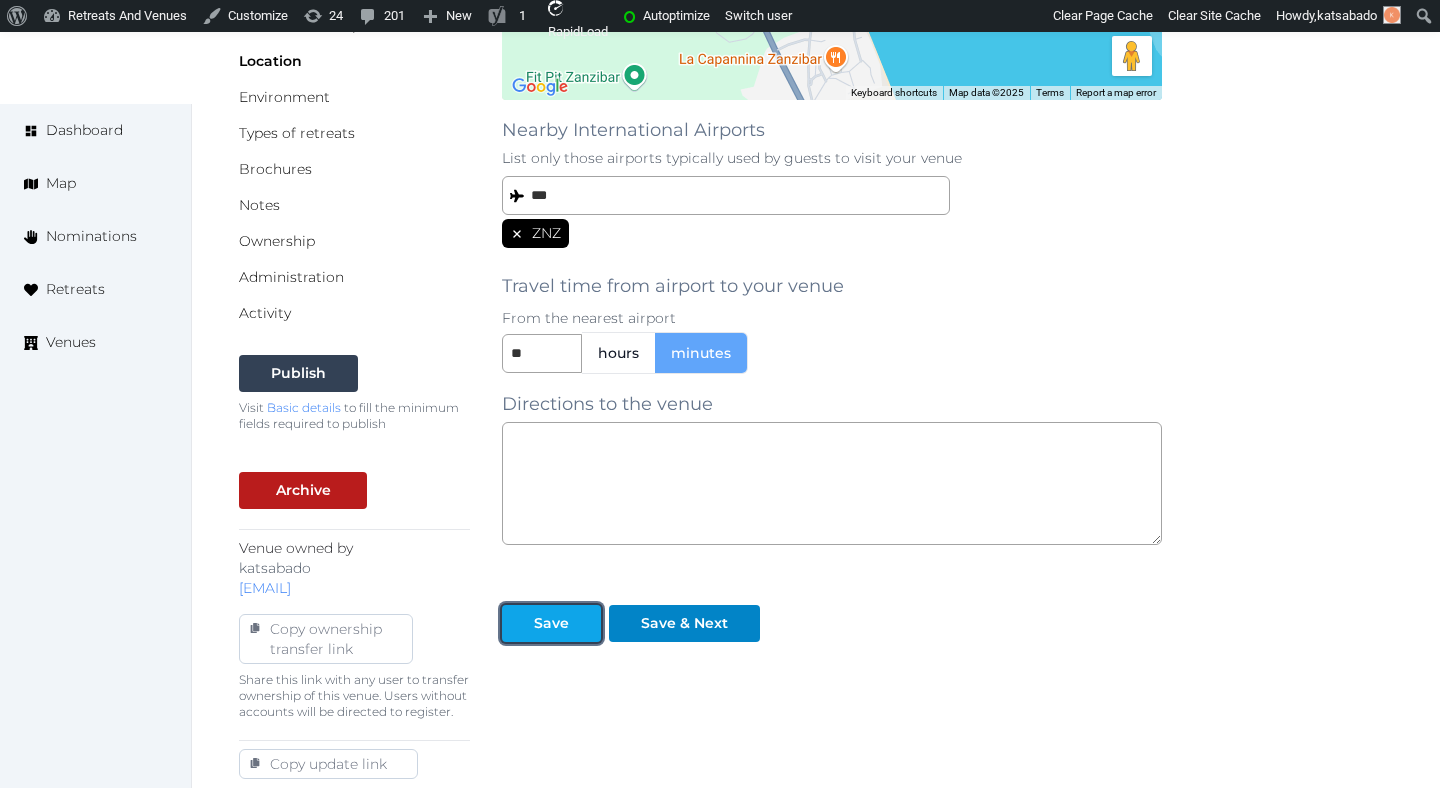 click on "Save" at bounding box center [551, 623] 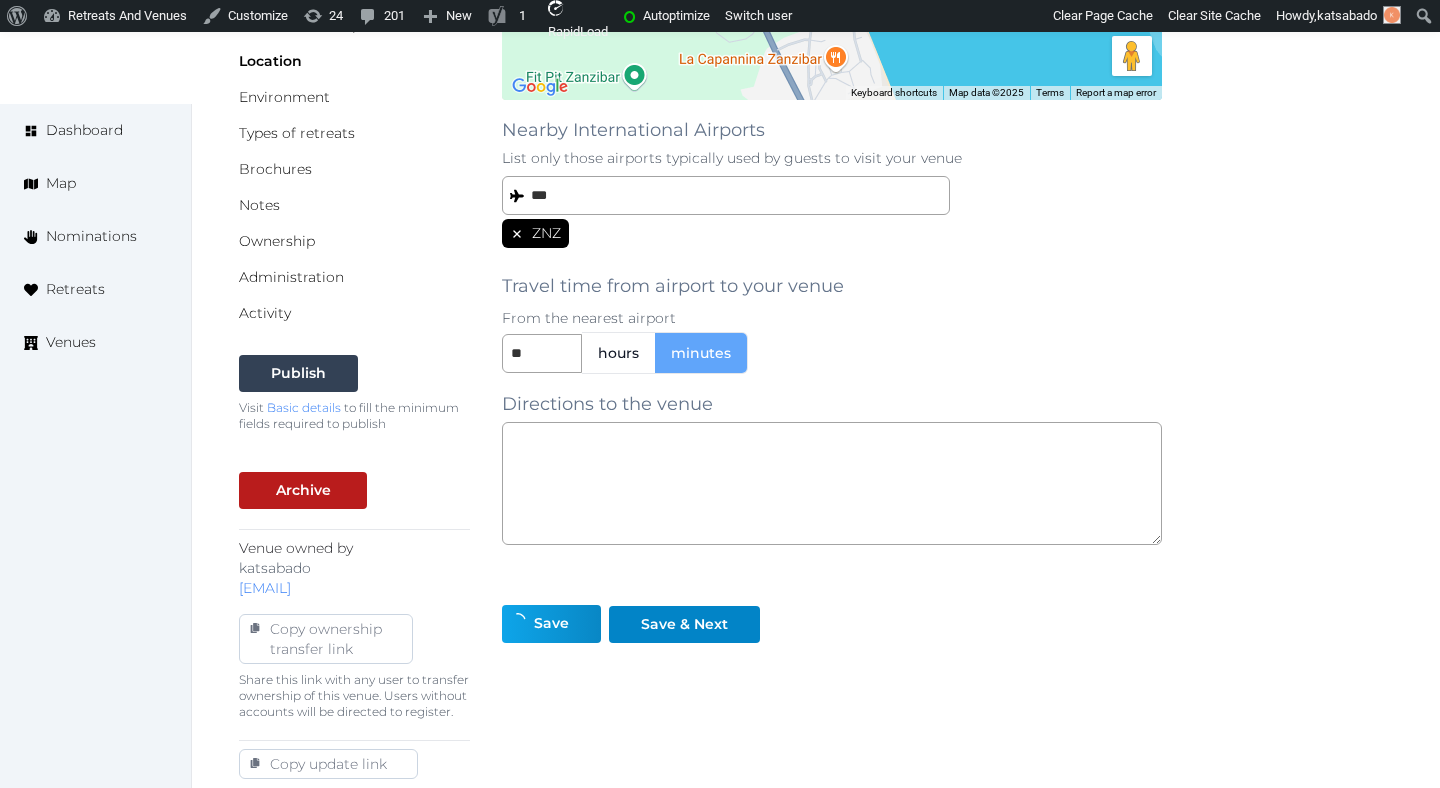 click on "Basic details Pricing and policies Retreat spaces Meeting spaces Accommodations Amenities Food and dining Activities and experiences Location Environment Types of retreats Brochures Notes Ownership Administration Activity" at bounding box center [354, 43] 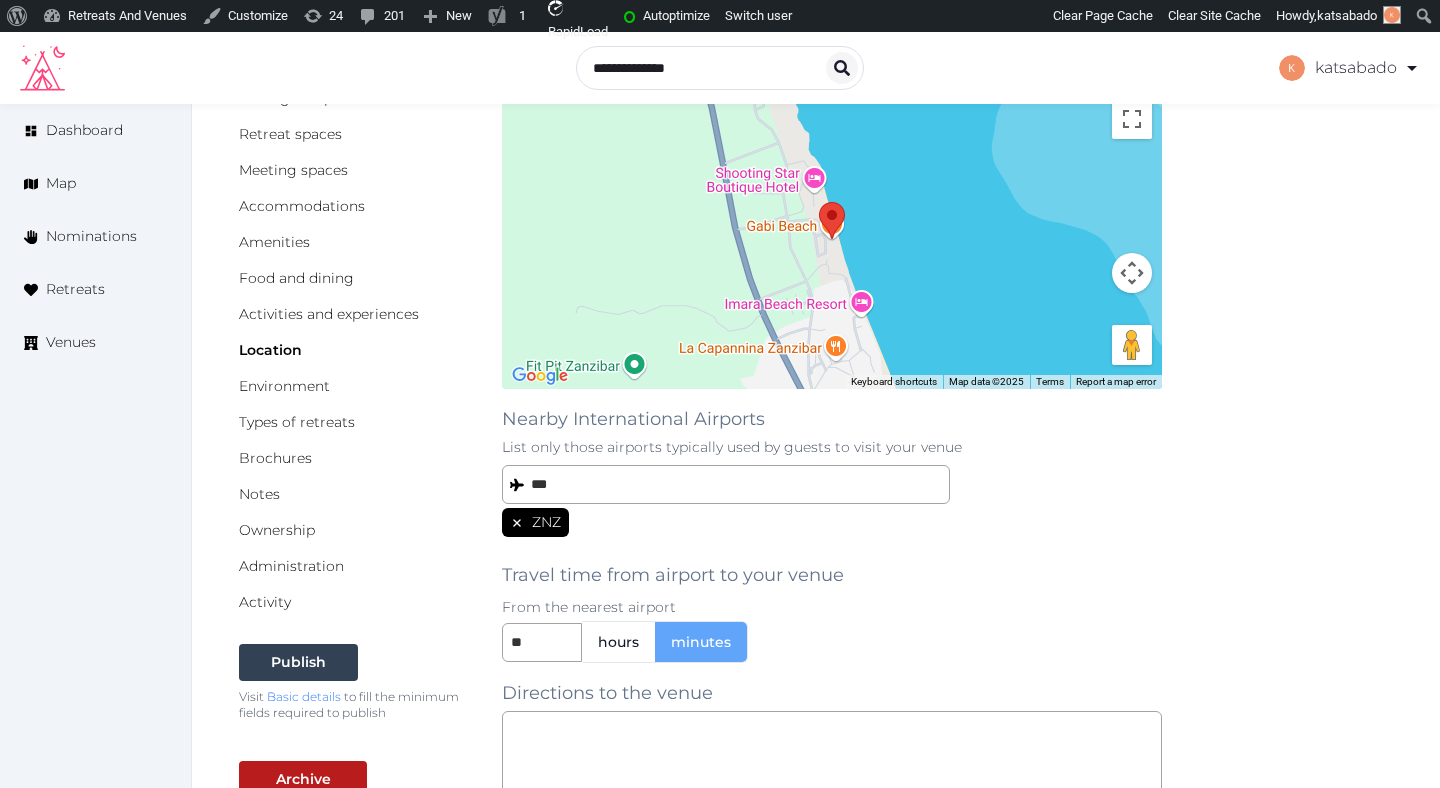 scroll, scrollTop: 0, scrollLeft: 0, axis: both 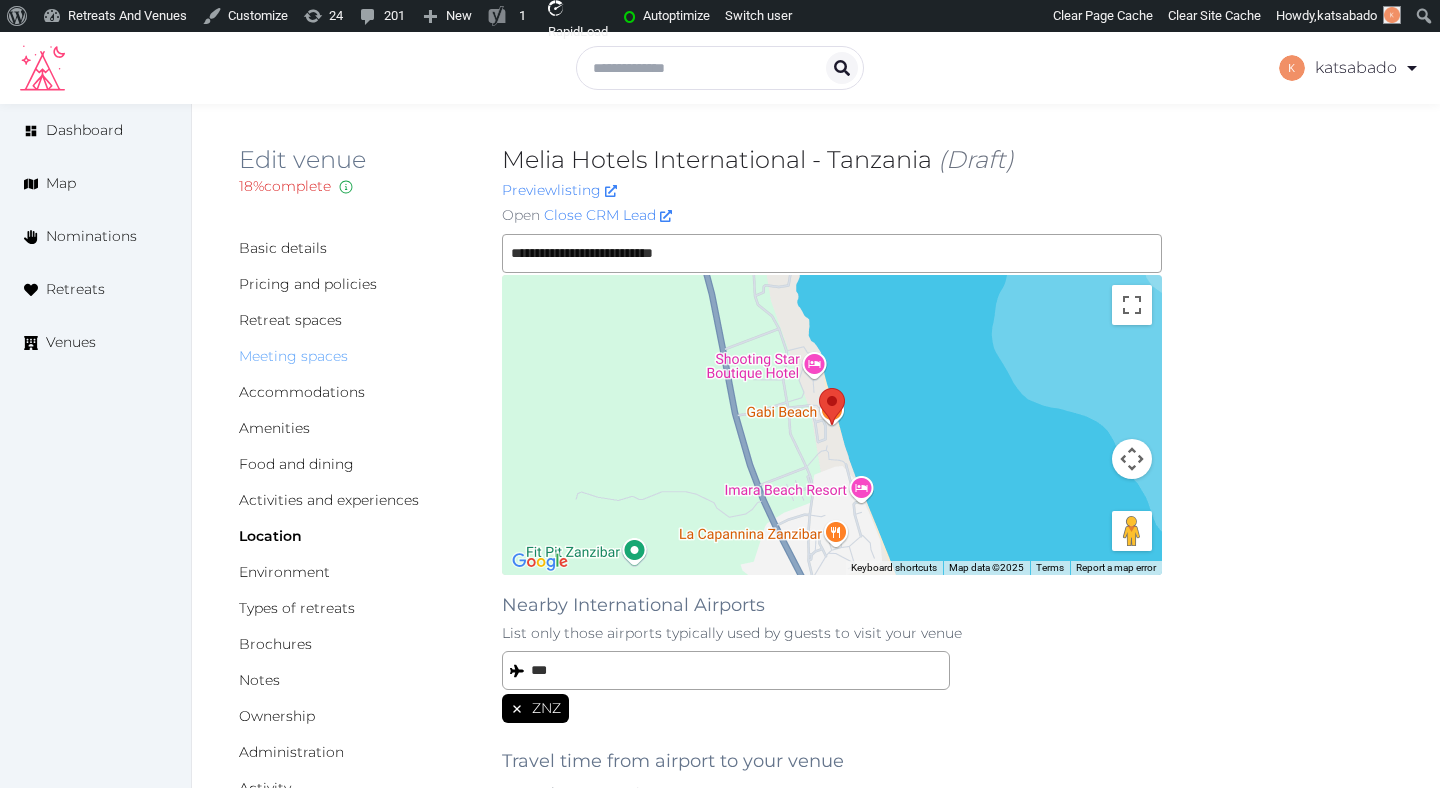 click on "Meeting spaces" at bounding box center (293, 356) 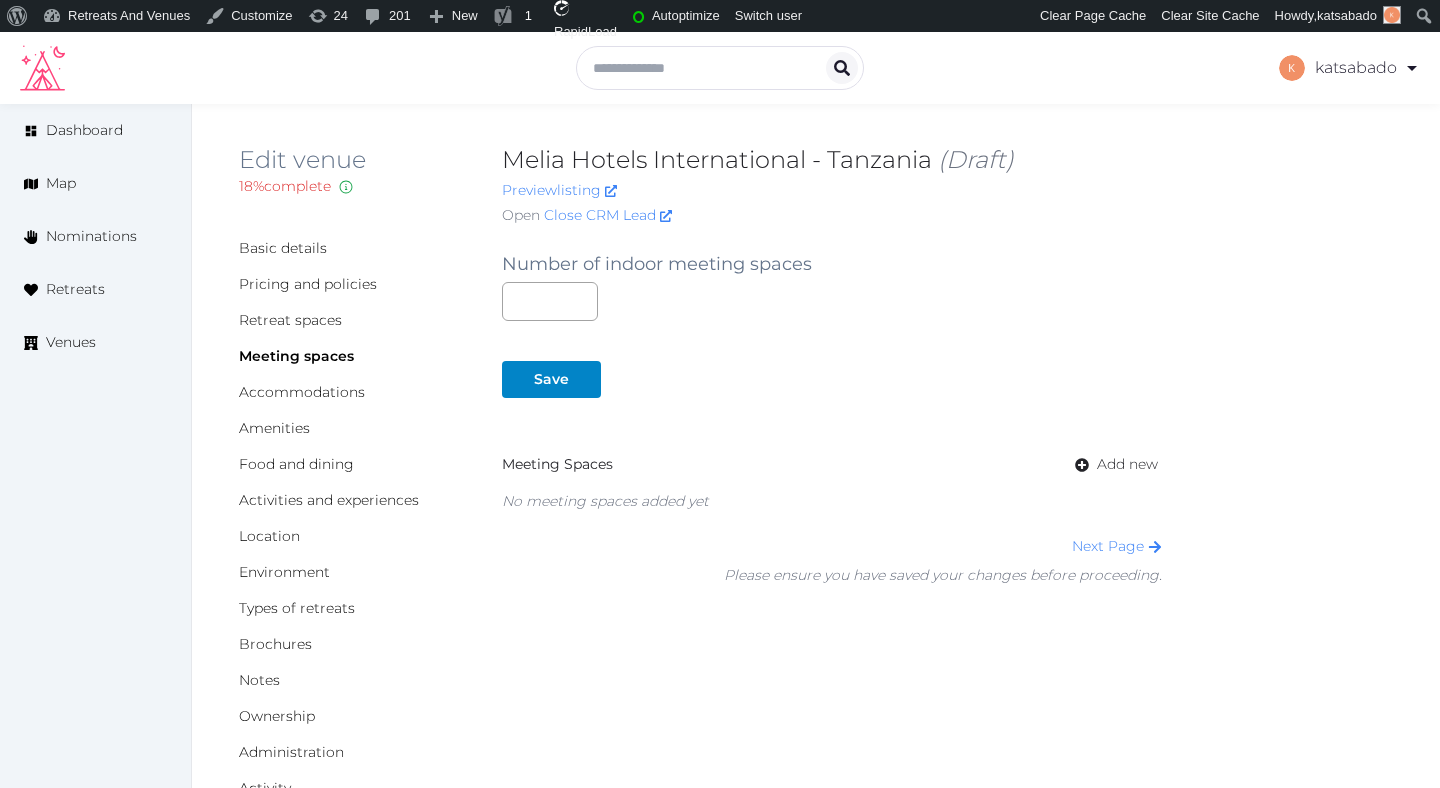 scroll, scrollTop: 0, scrollLeft: 0, axis: both 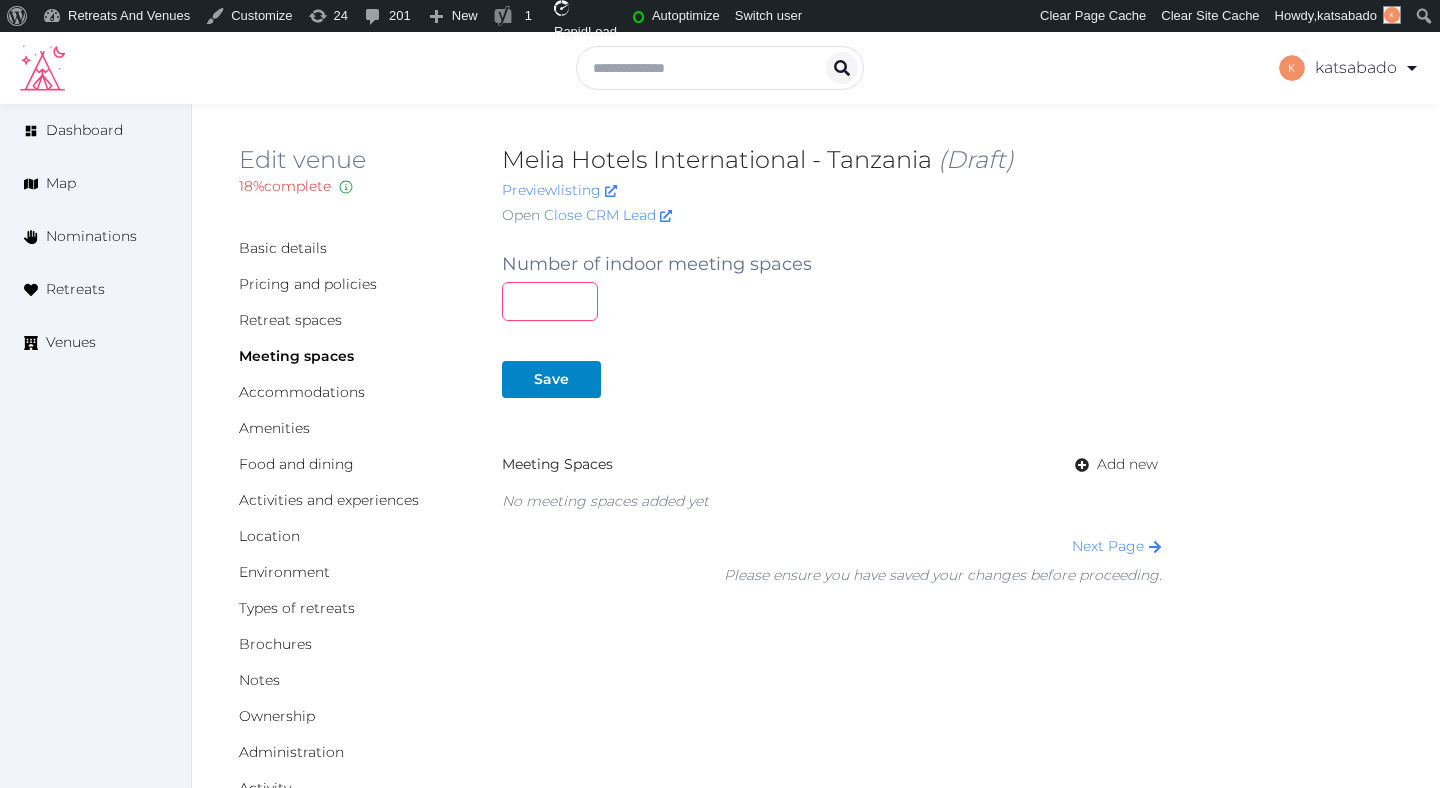 click at bounding box center (550, 301) 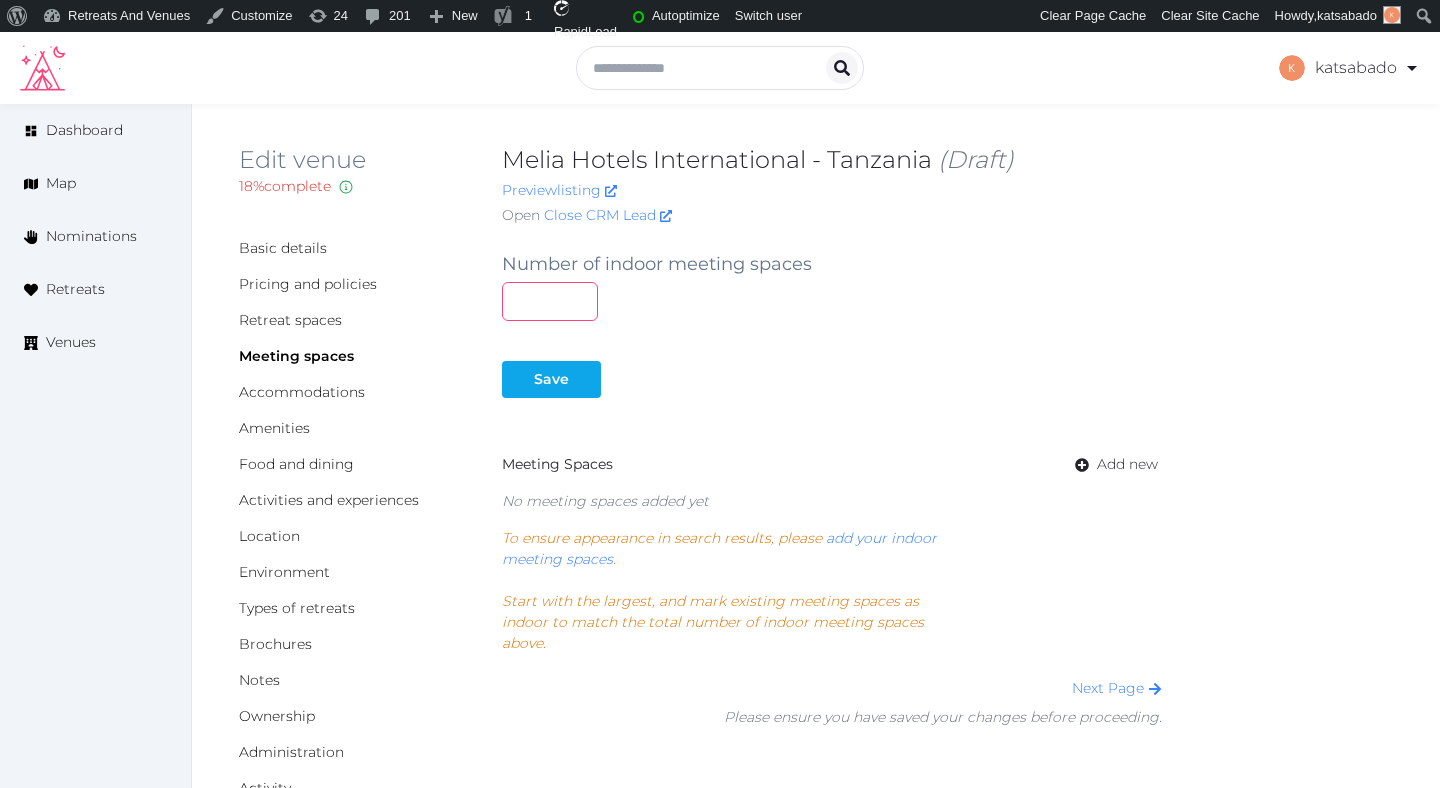 type on "*" 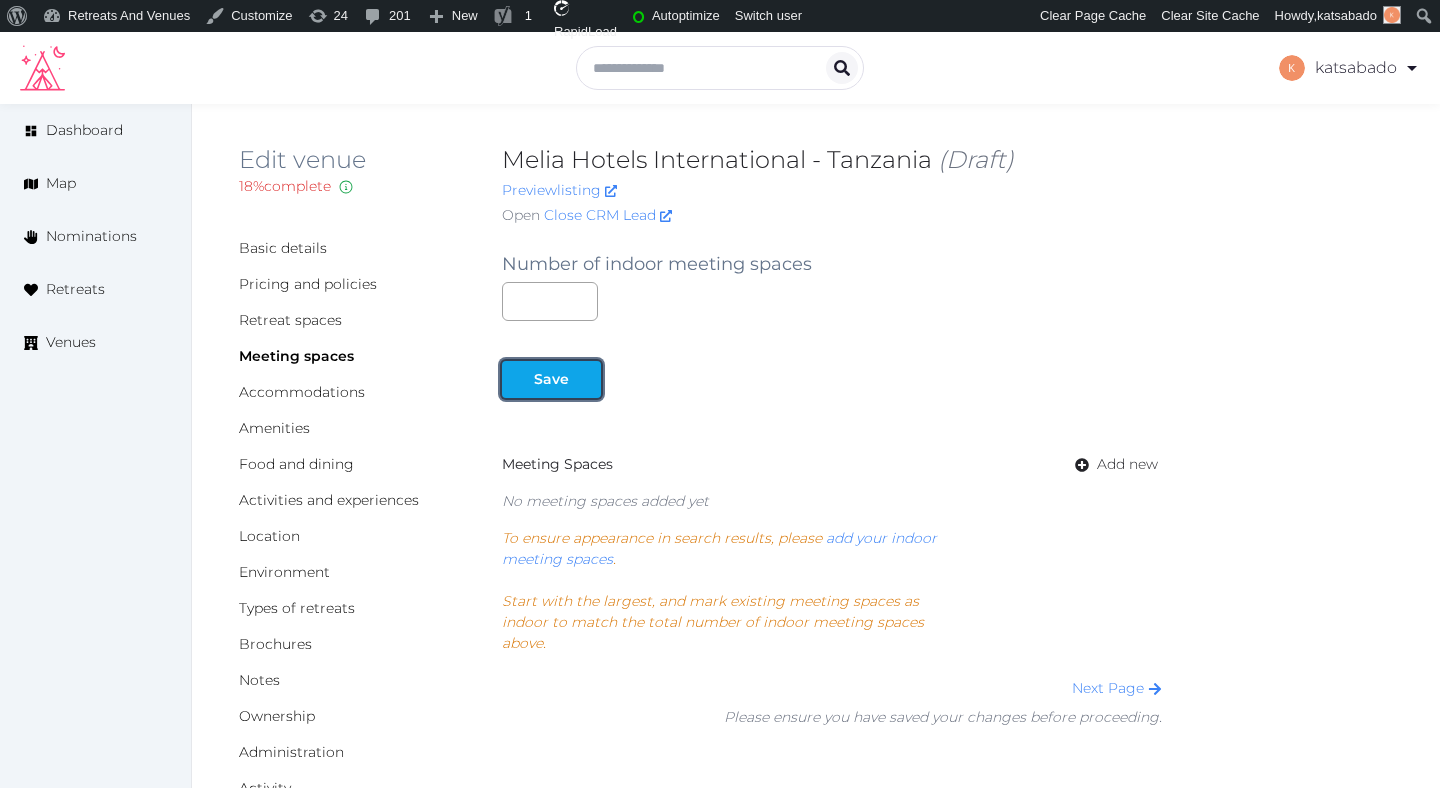click on "Save" at bounding box center (551, 379) 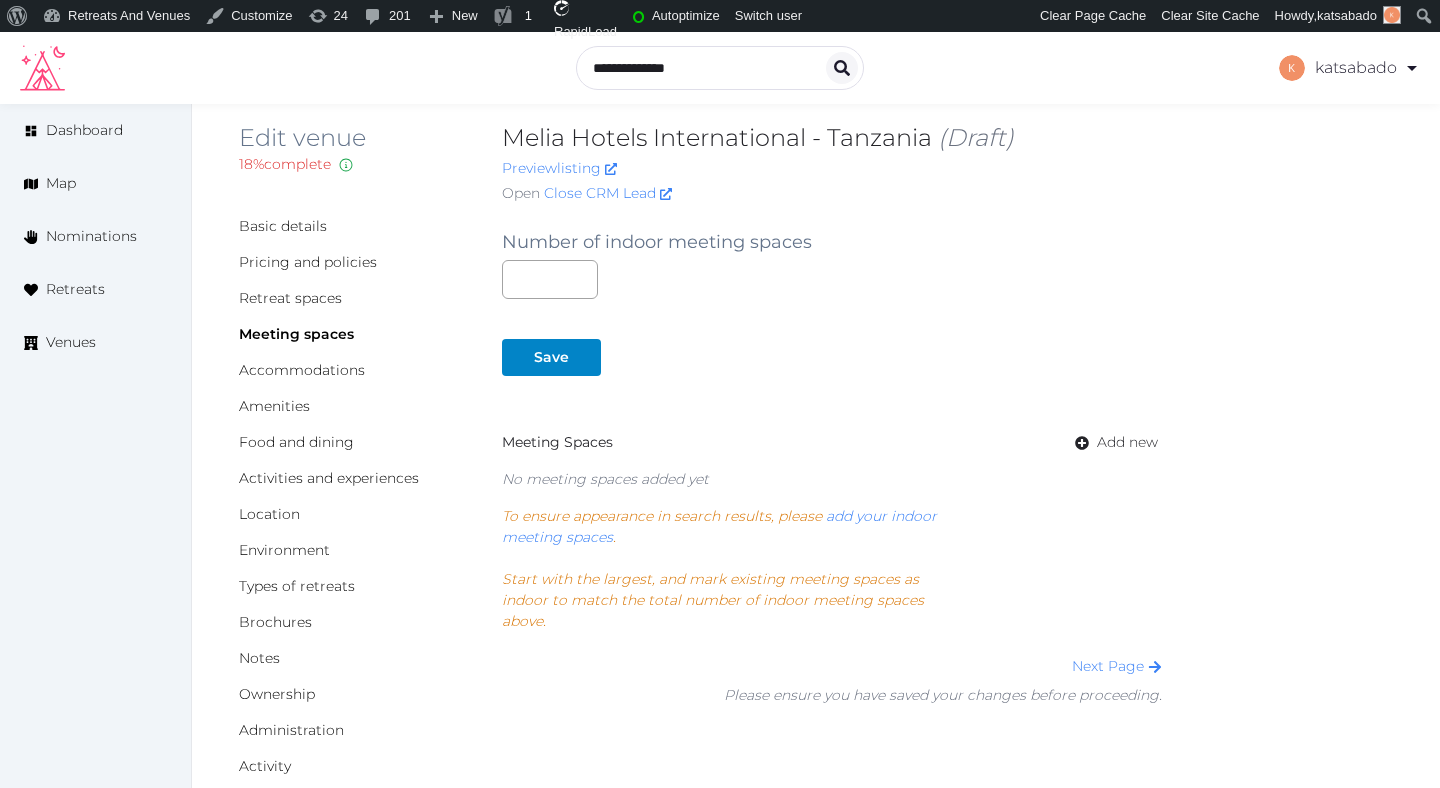 scroll, scrollTop: 0, scrollLeft: 0, axis: both 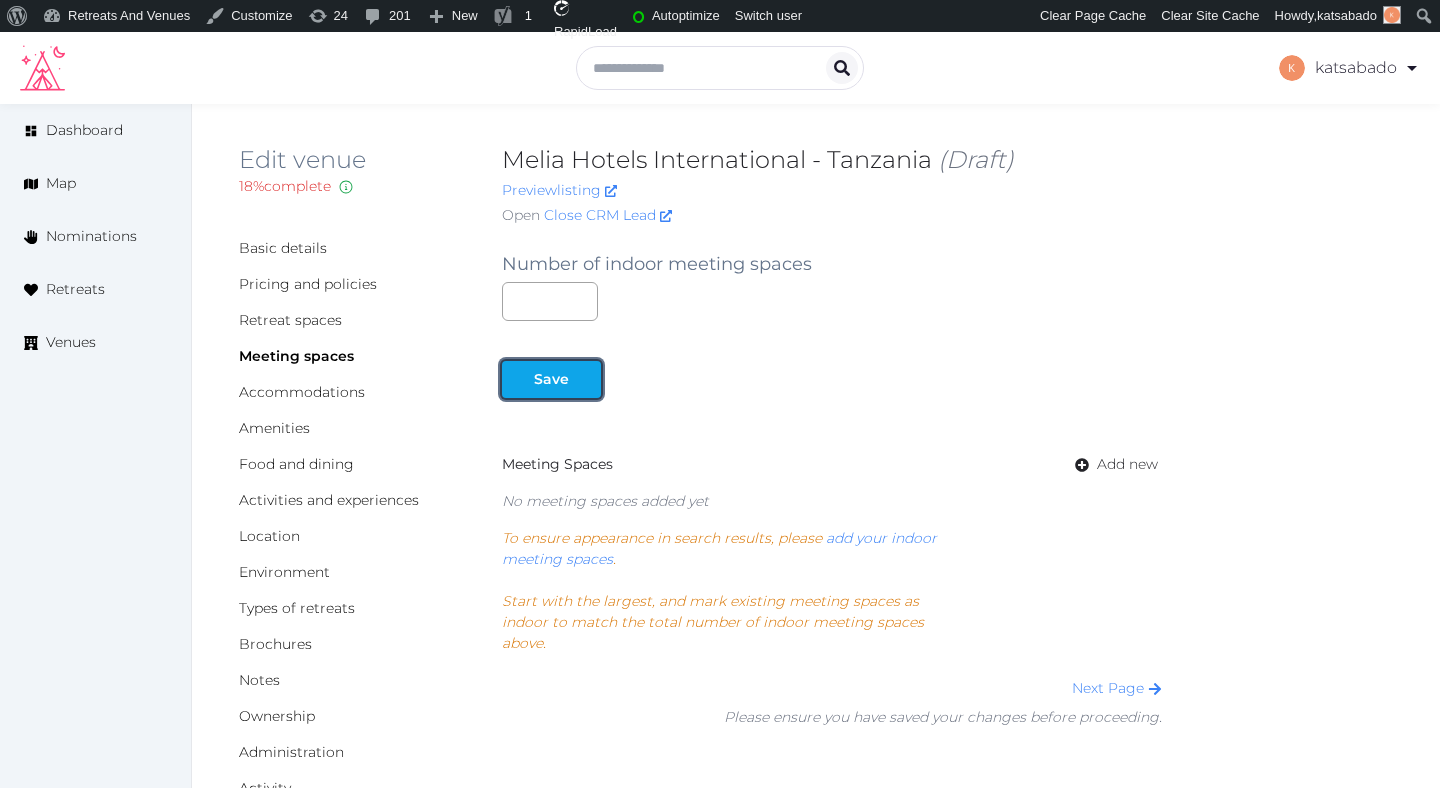 click on "Save" at bounding box center [551, 379] 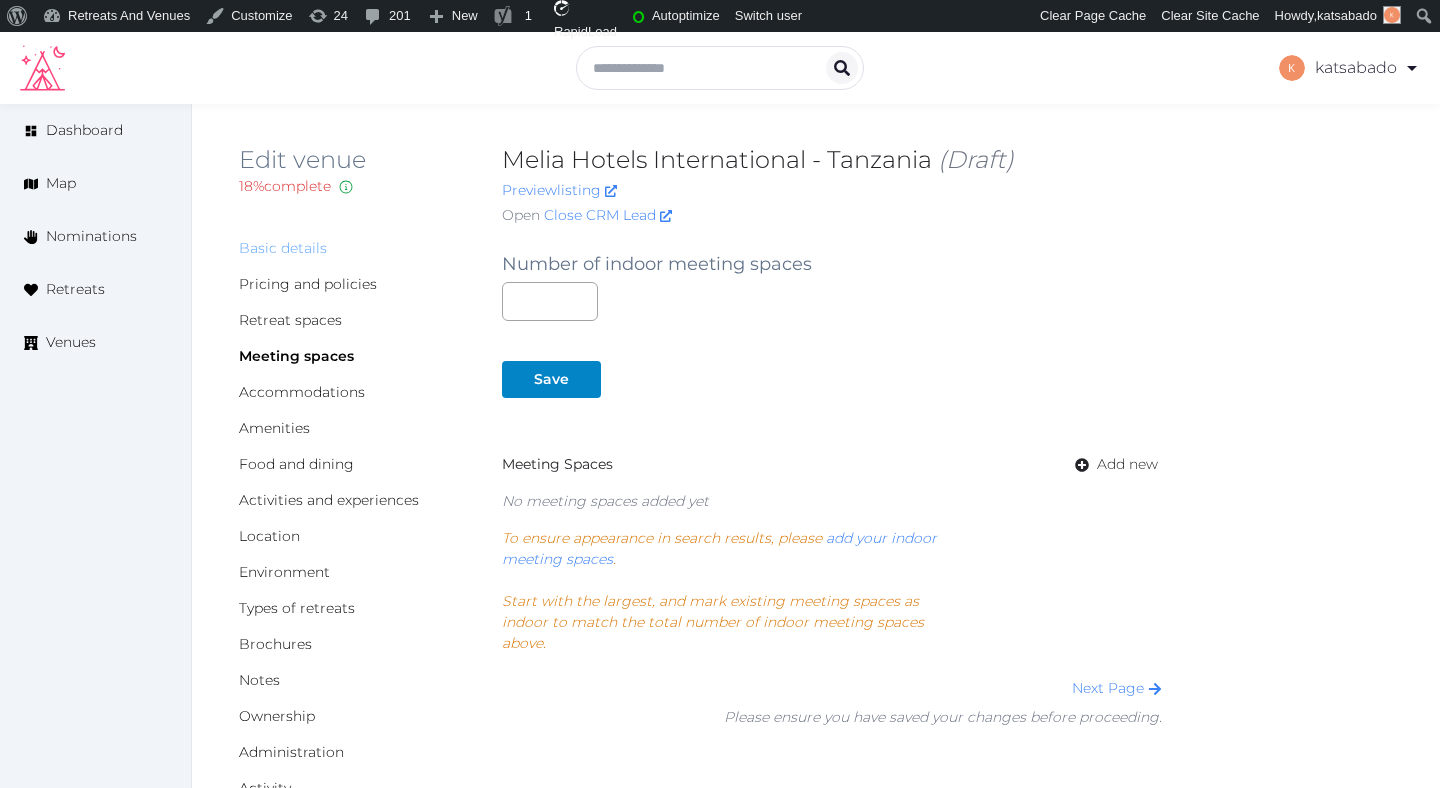click on "Basic details" at bounding box center [283, 248] 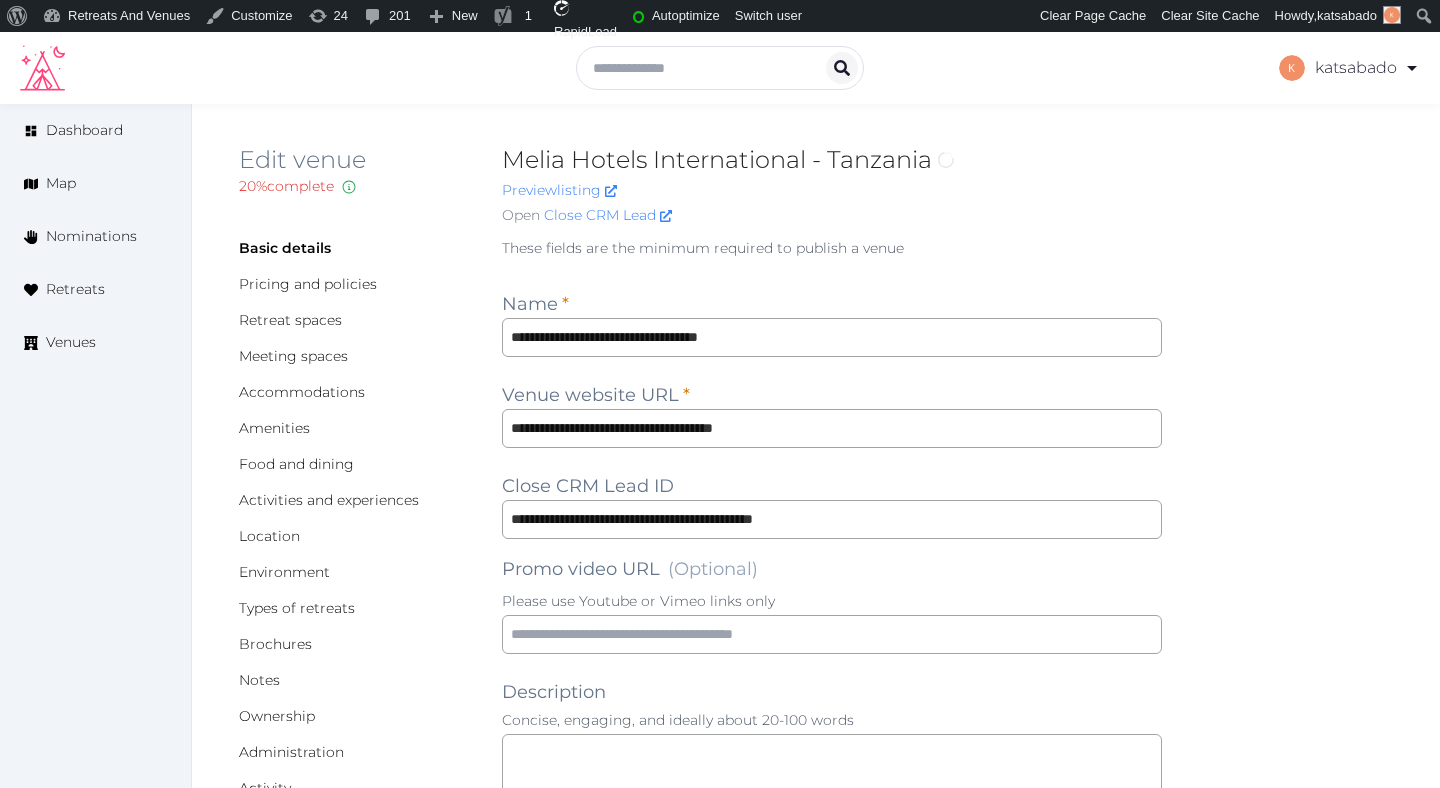 scroll, scrollTop: 0, scrollLeft: 0, axis: both 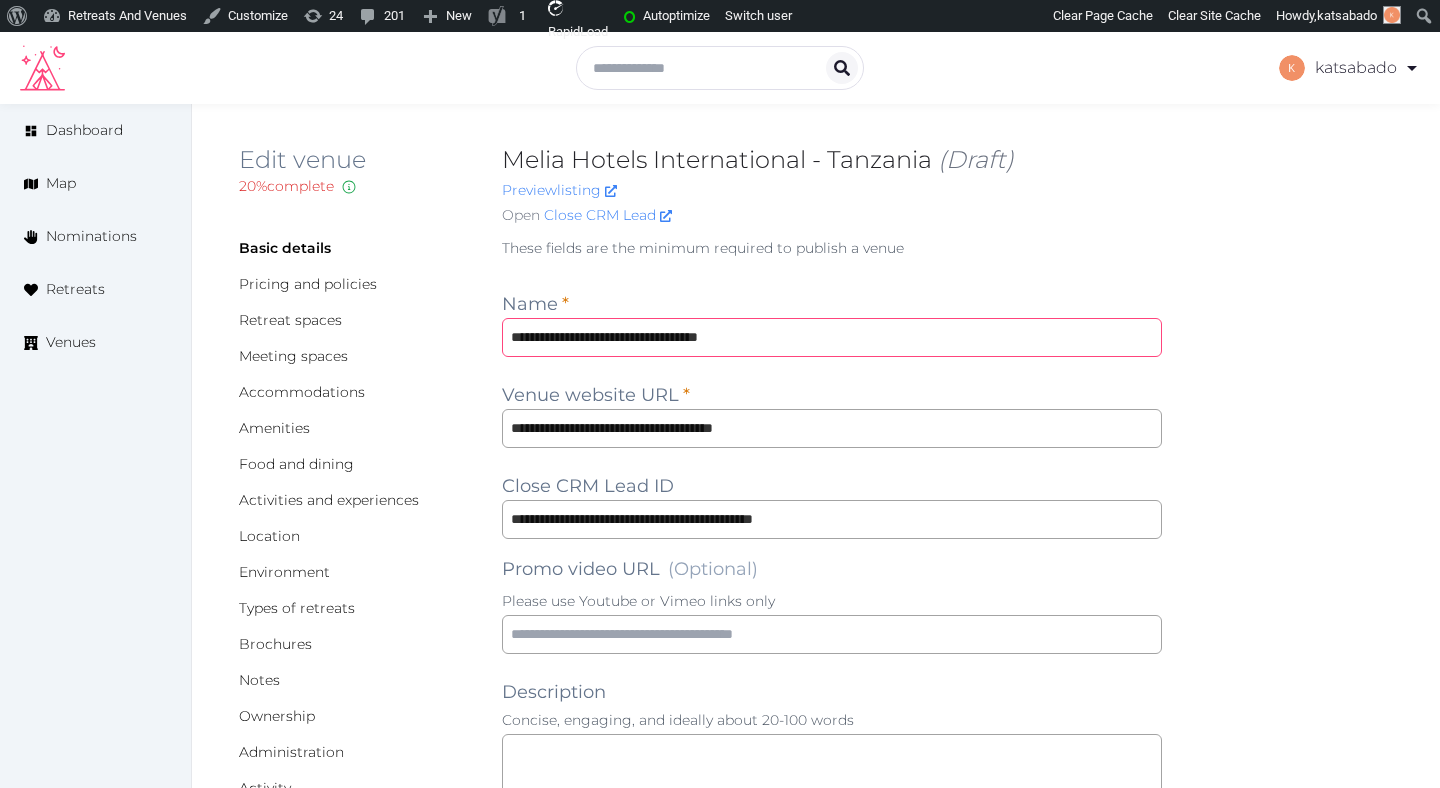 click on "**********" at bounding box center [832, 337] 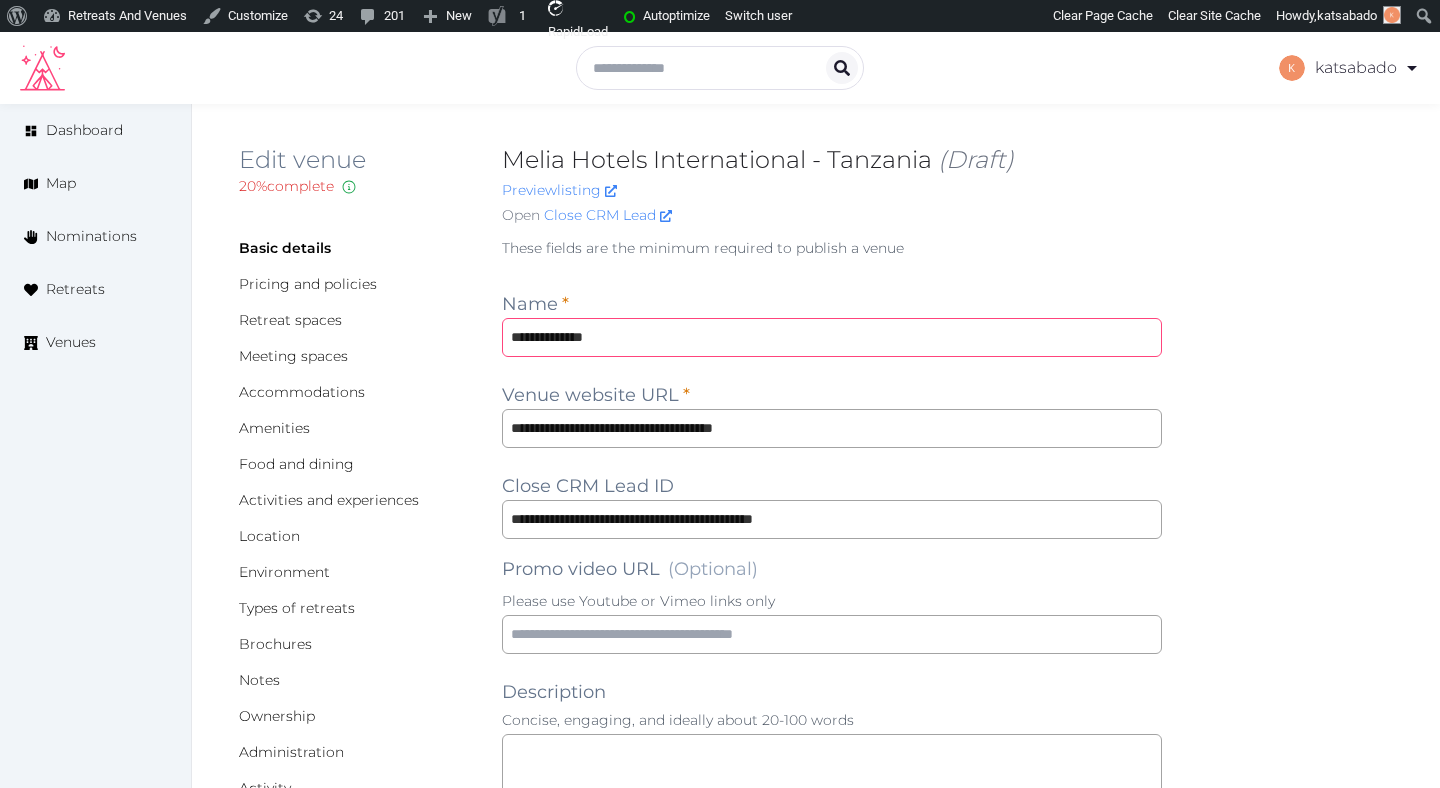 type on "**********" 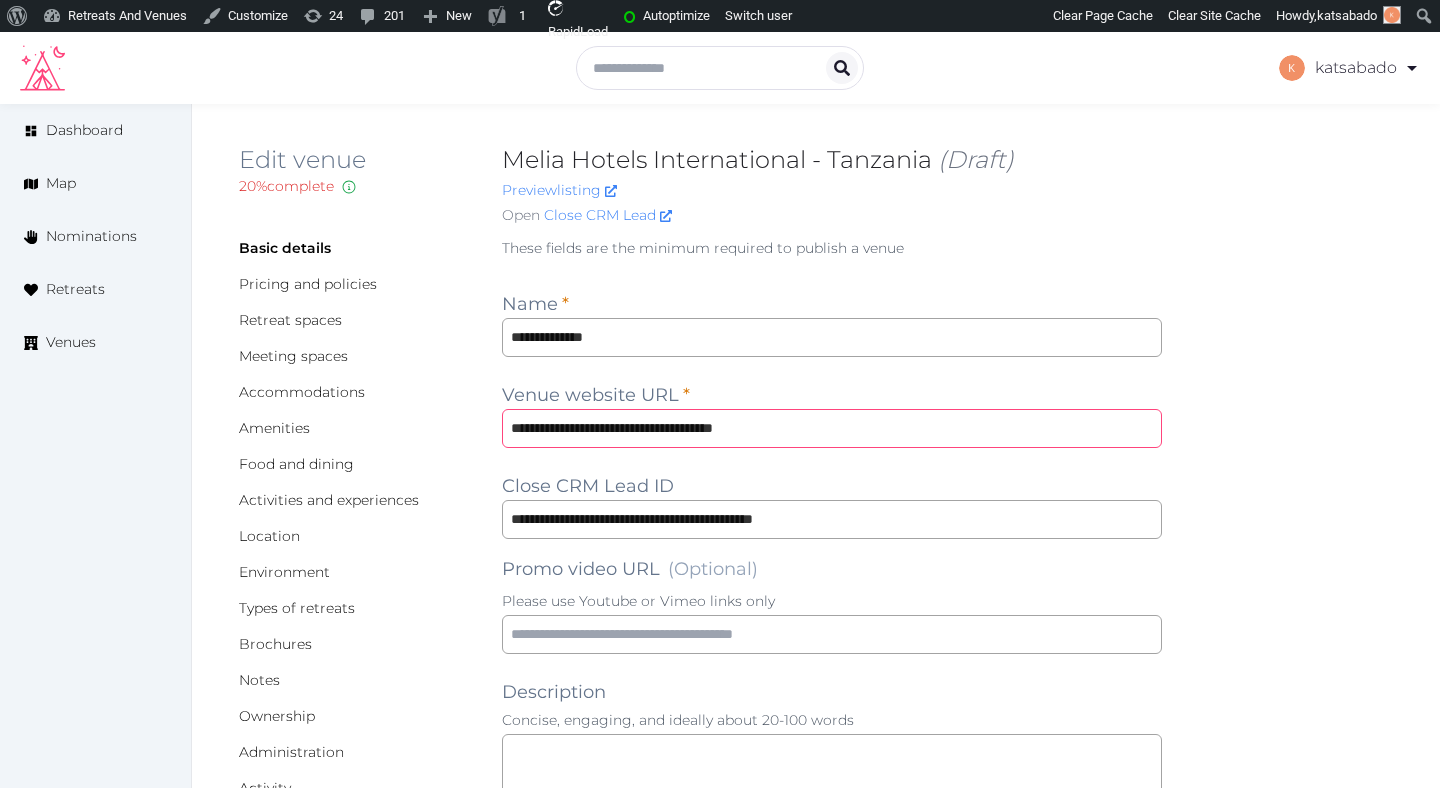 click on "**********" at bounding box center (832, 428) 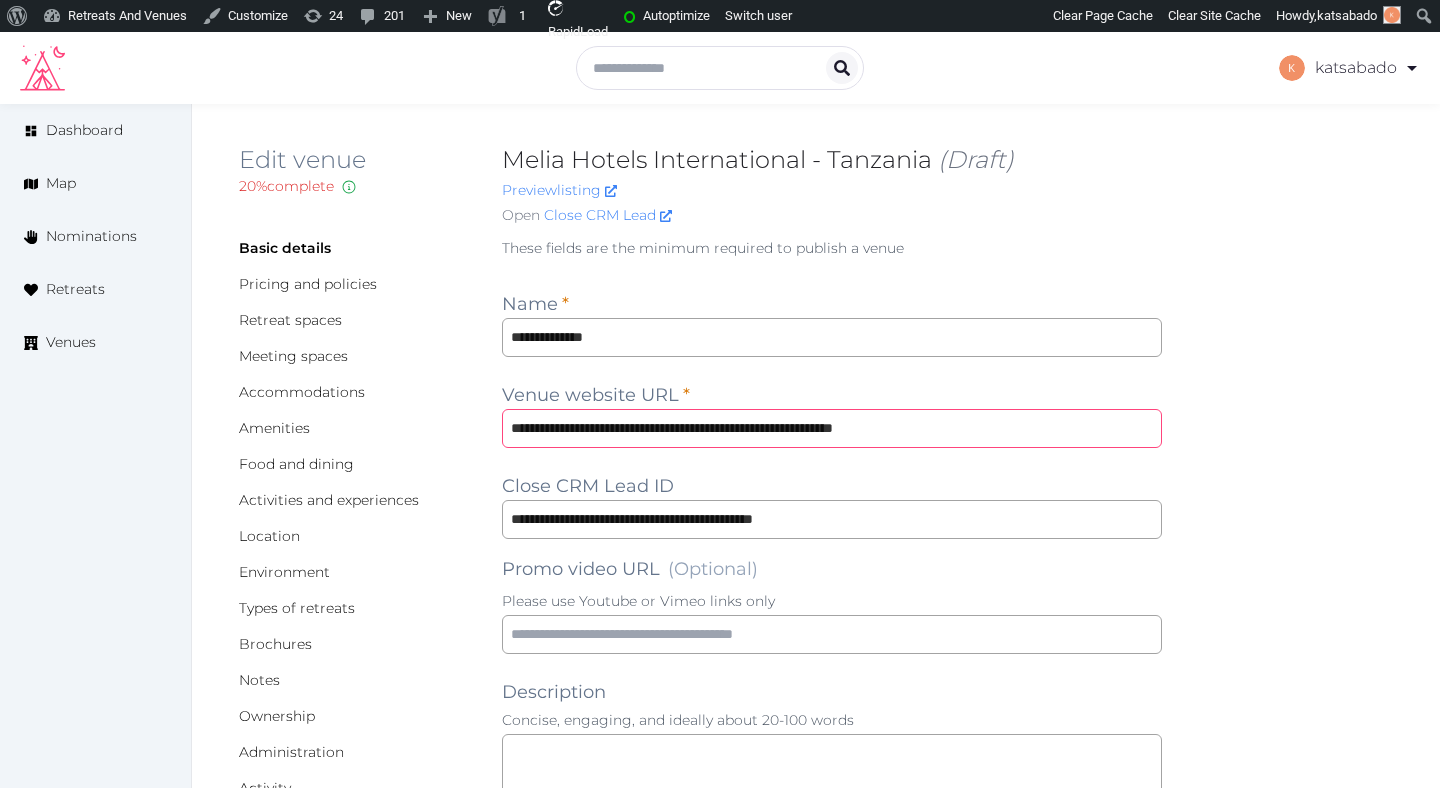 type on "**********" 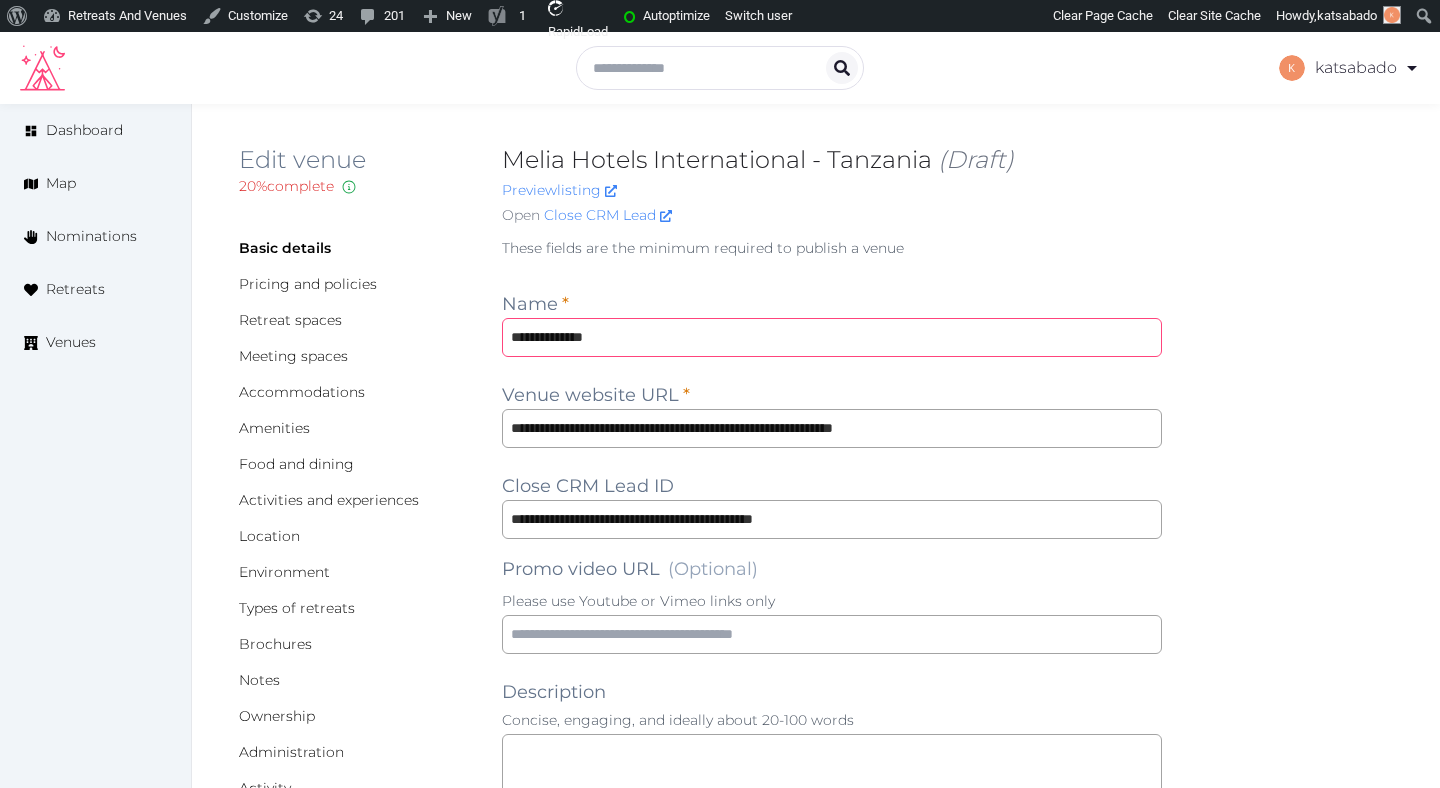 click on "**********" at bounding box center [832, 337] 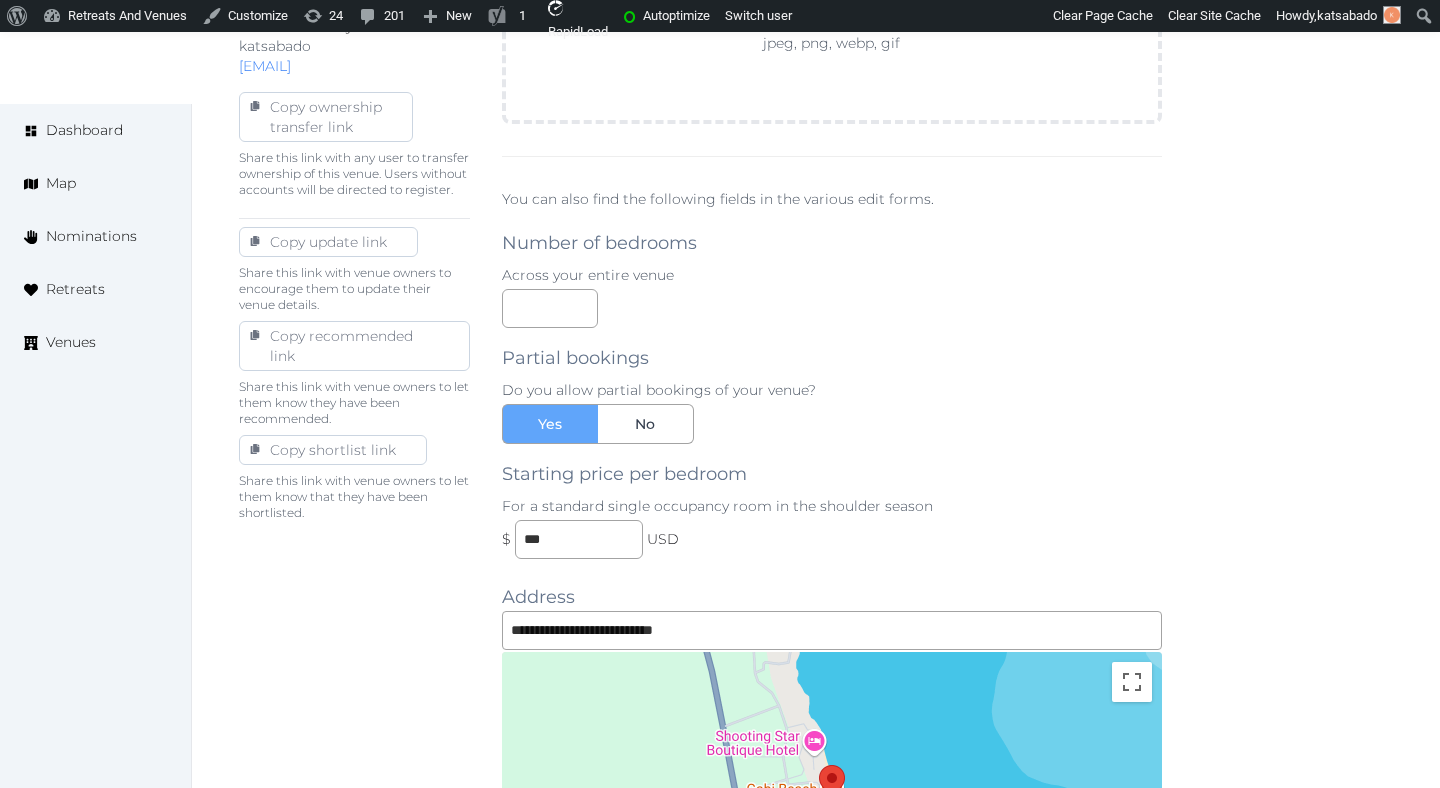 scroll, scrollTop: 1039, scrollLeft: 0, axis: vertical 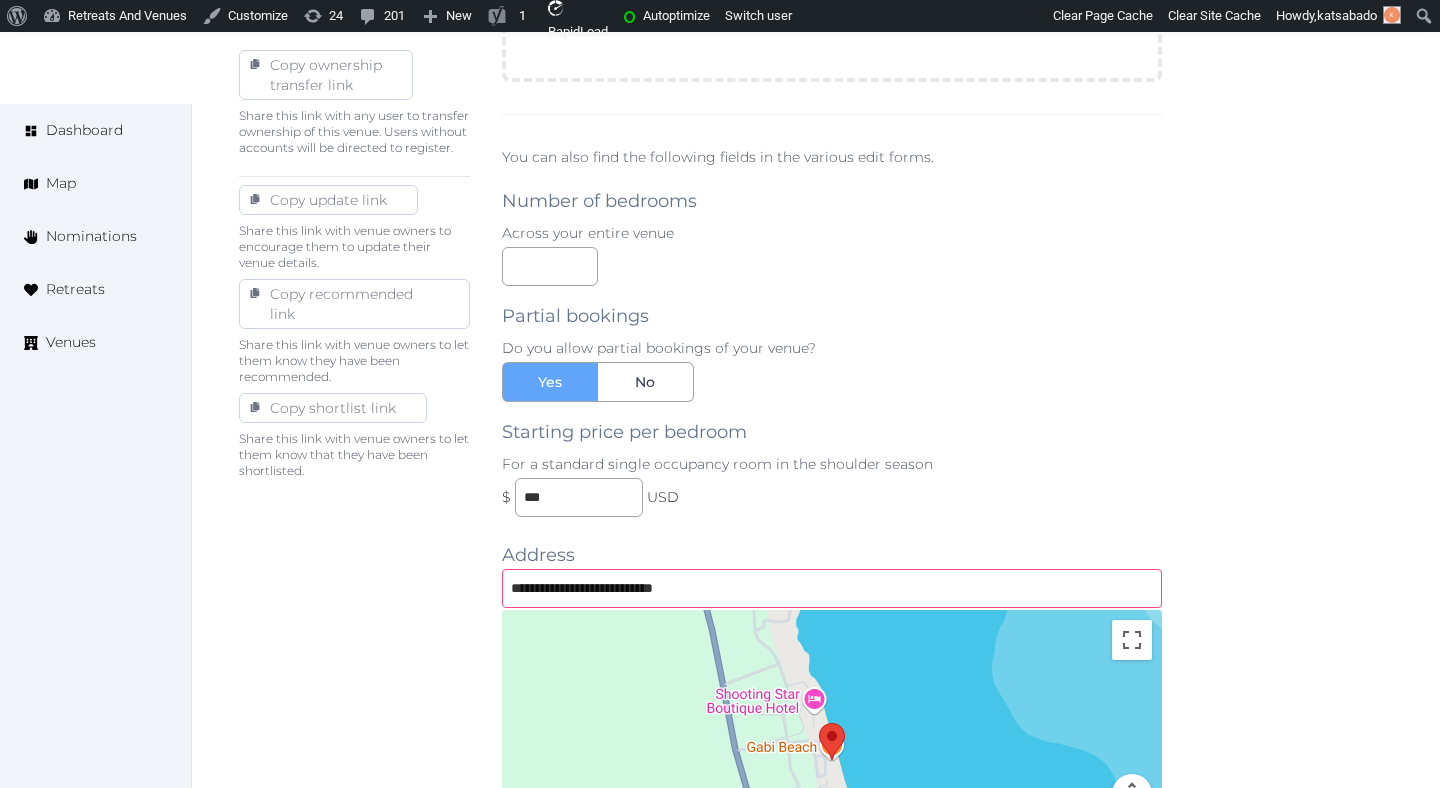 click on "**********" at bounding box center [832, 588] 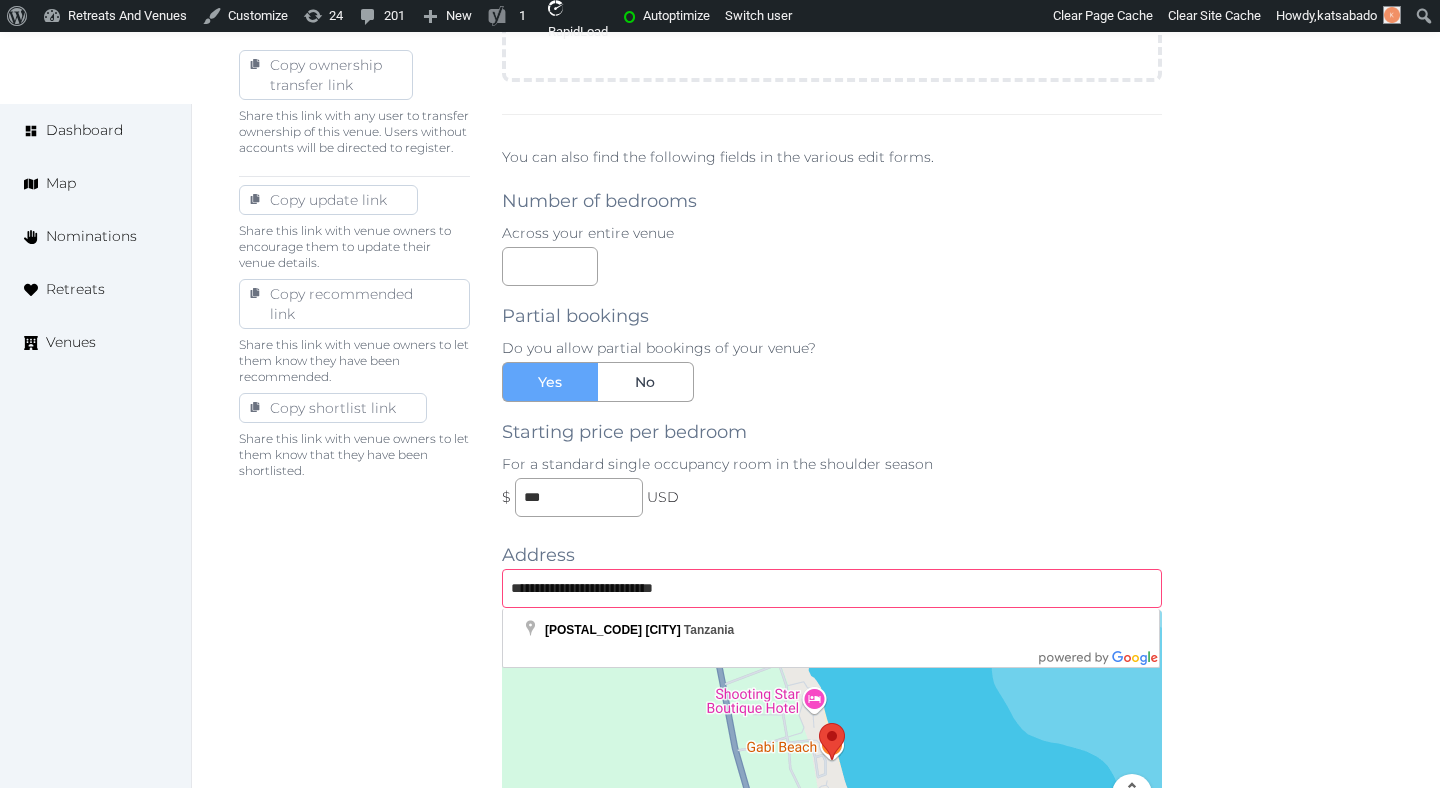 click on "**********" at bounding box center (832, 588) 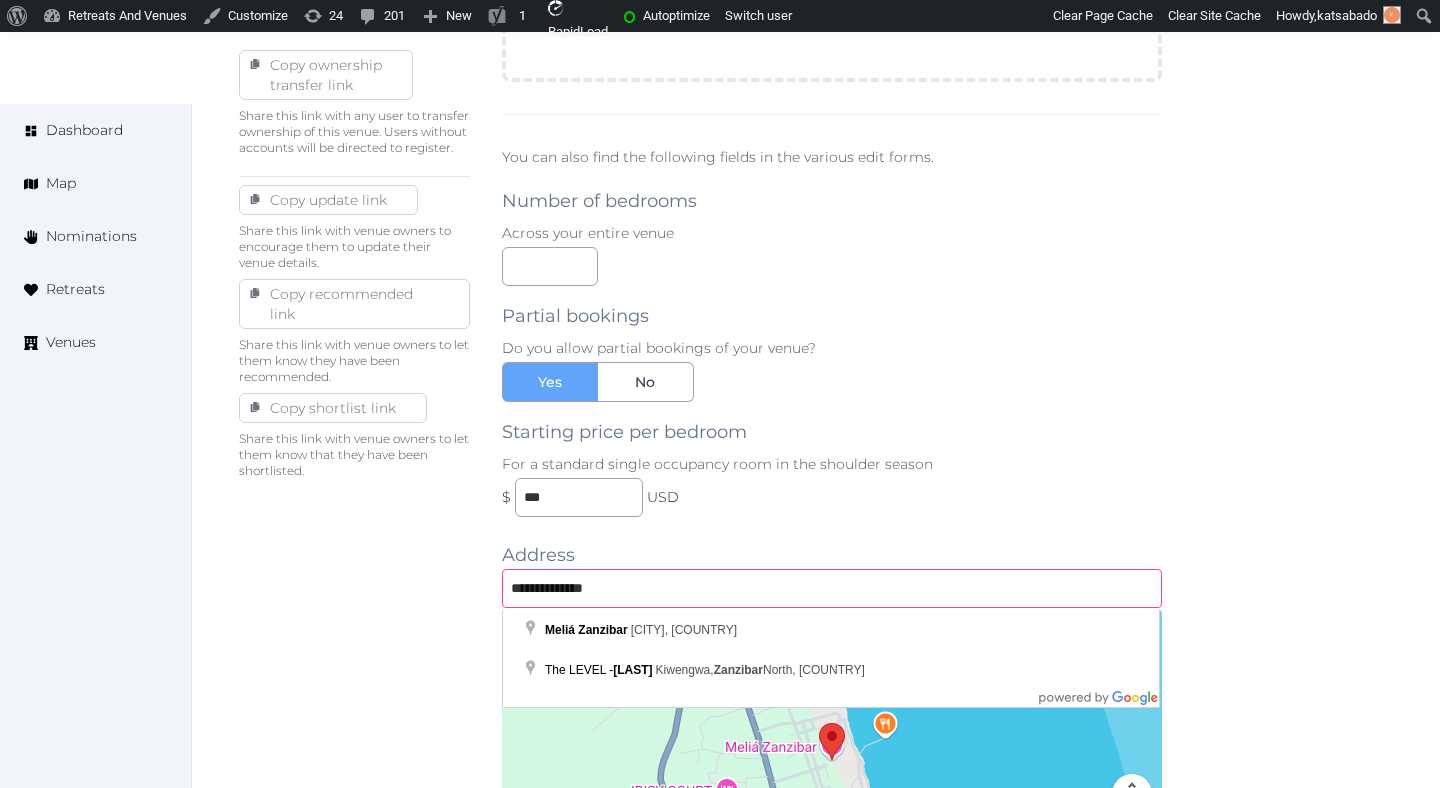 type on "**********" 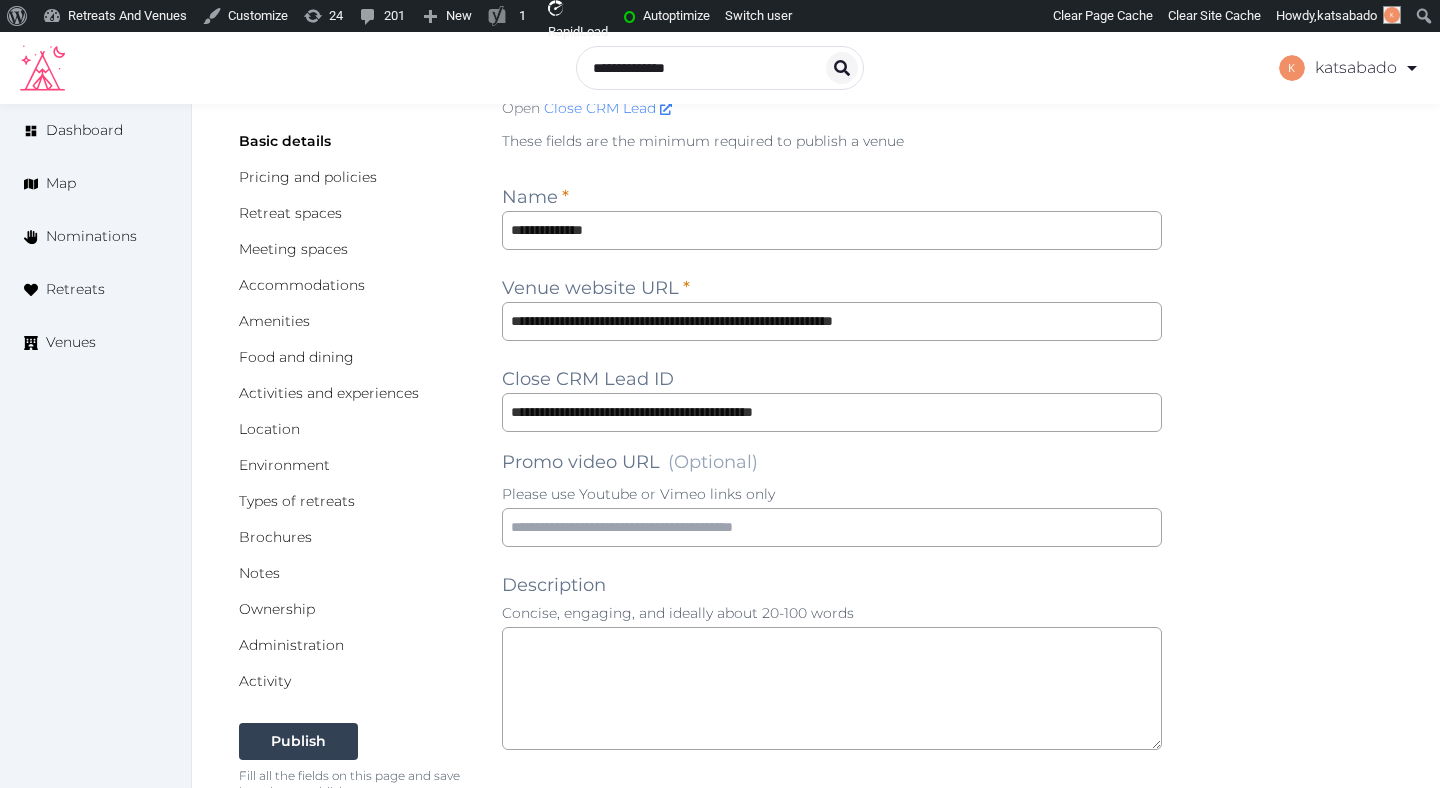 scroll, scrollTop: 109, scrollLeft: 0, axis: vertical 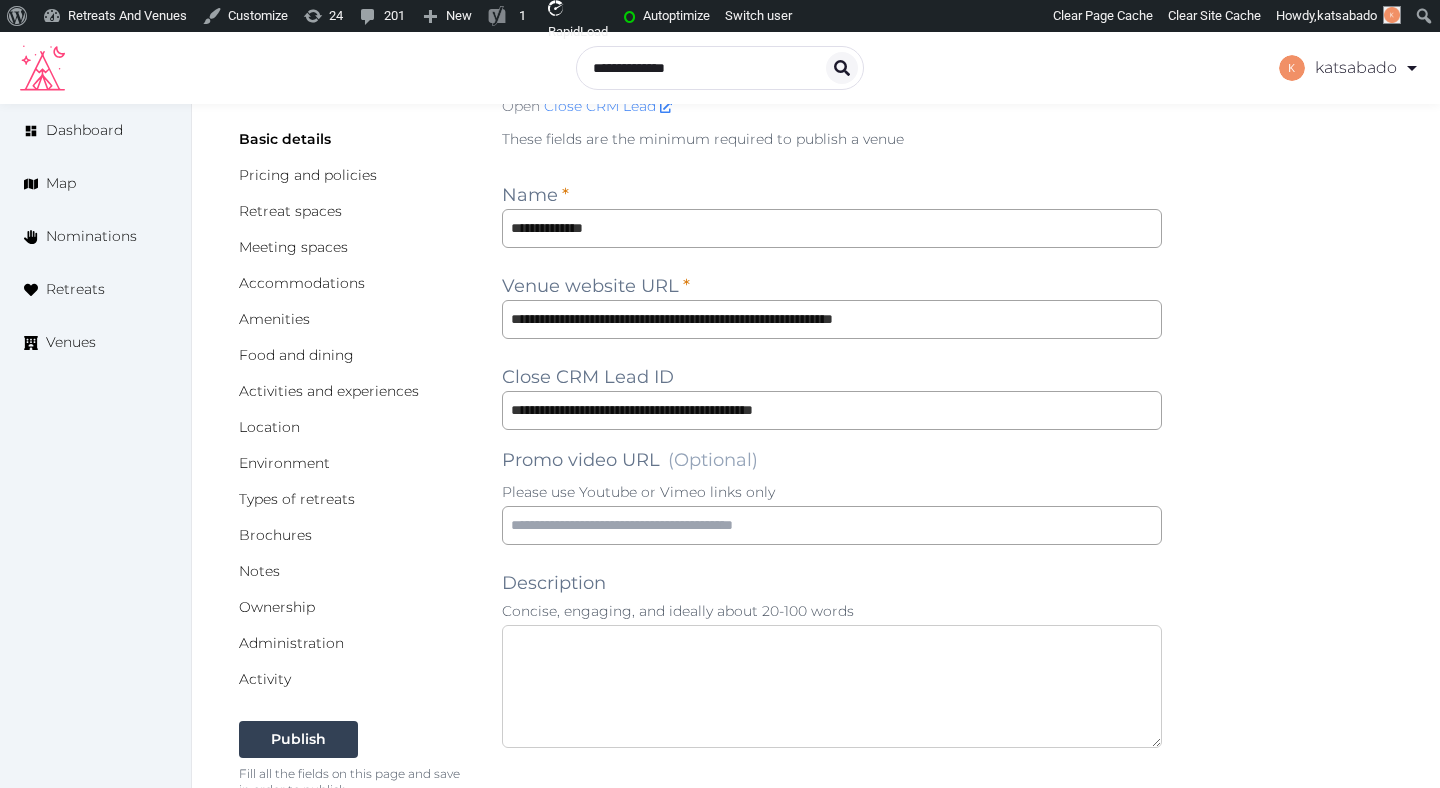 click at bounding box center [832, 686] 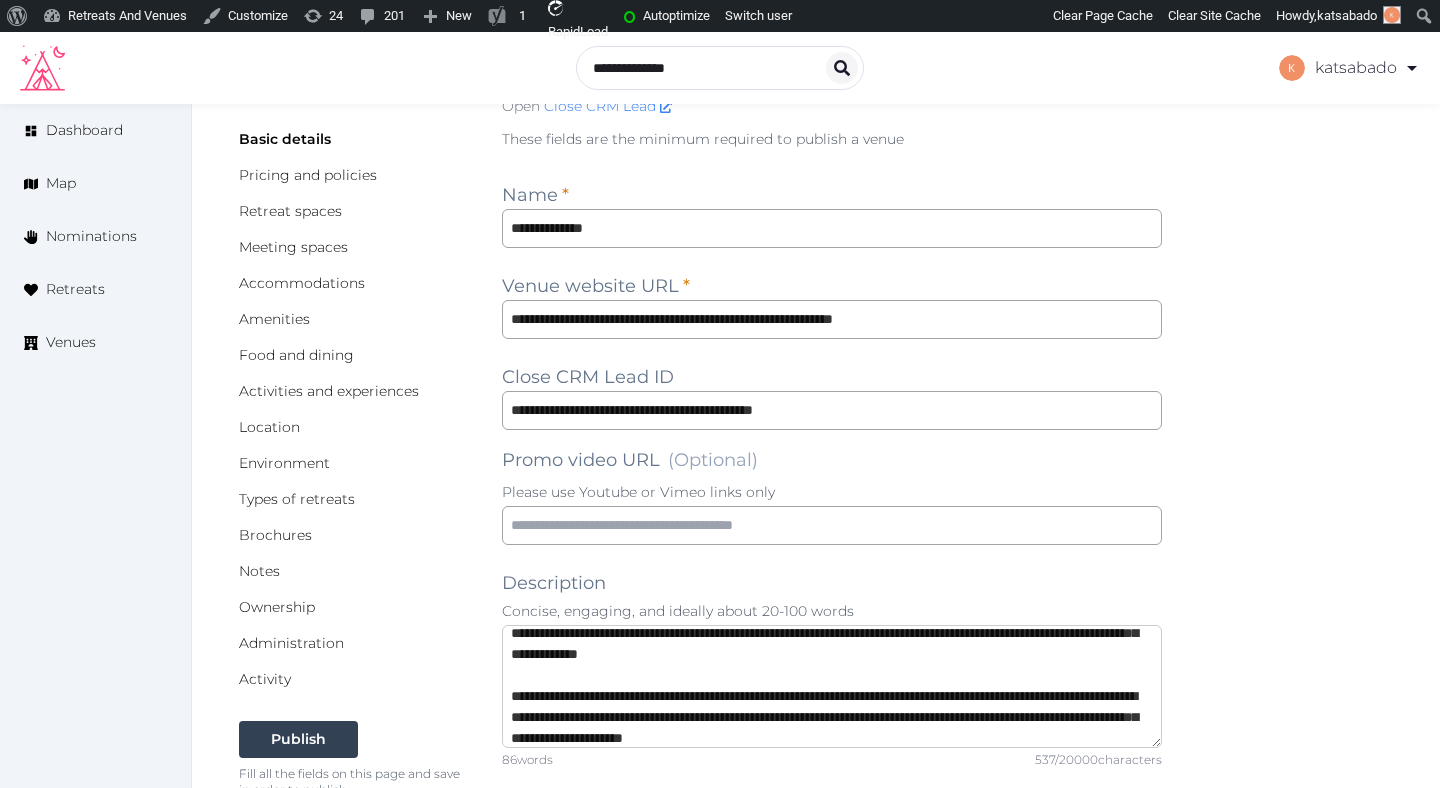 scroll, scrollTop: 0, scrollLeft: 0, axis: both 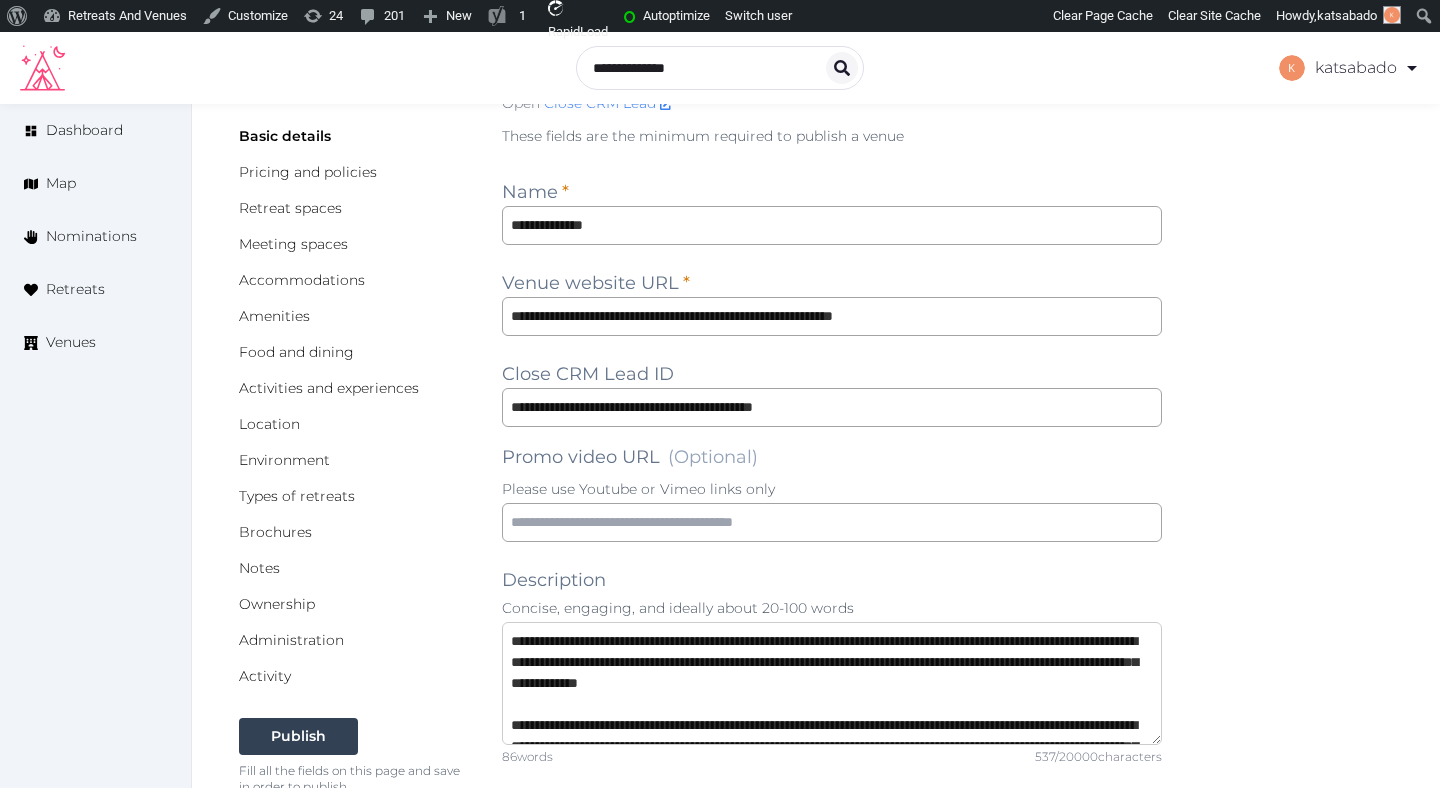type on "**********" 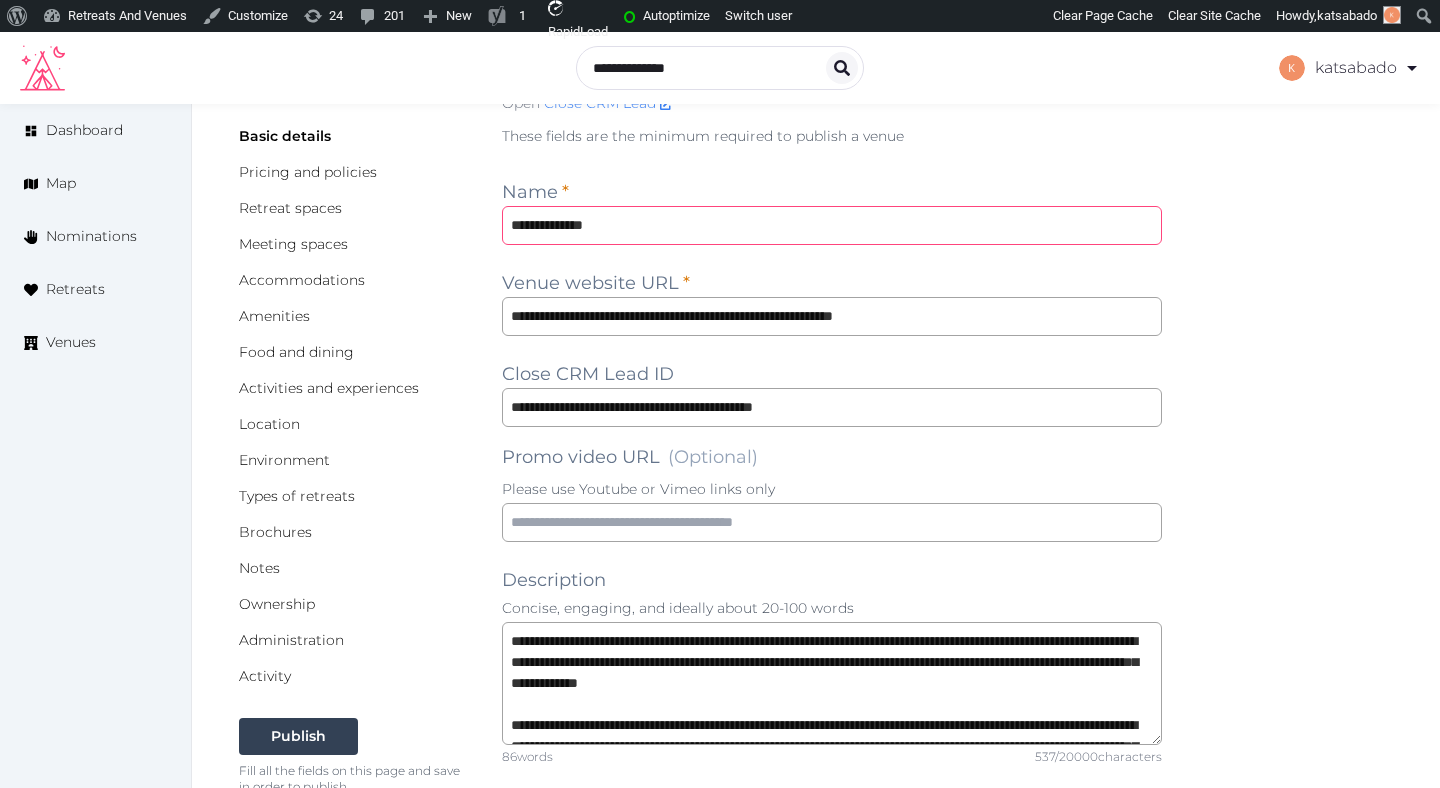 click on "**********" at bounding box center [832, 225] 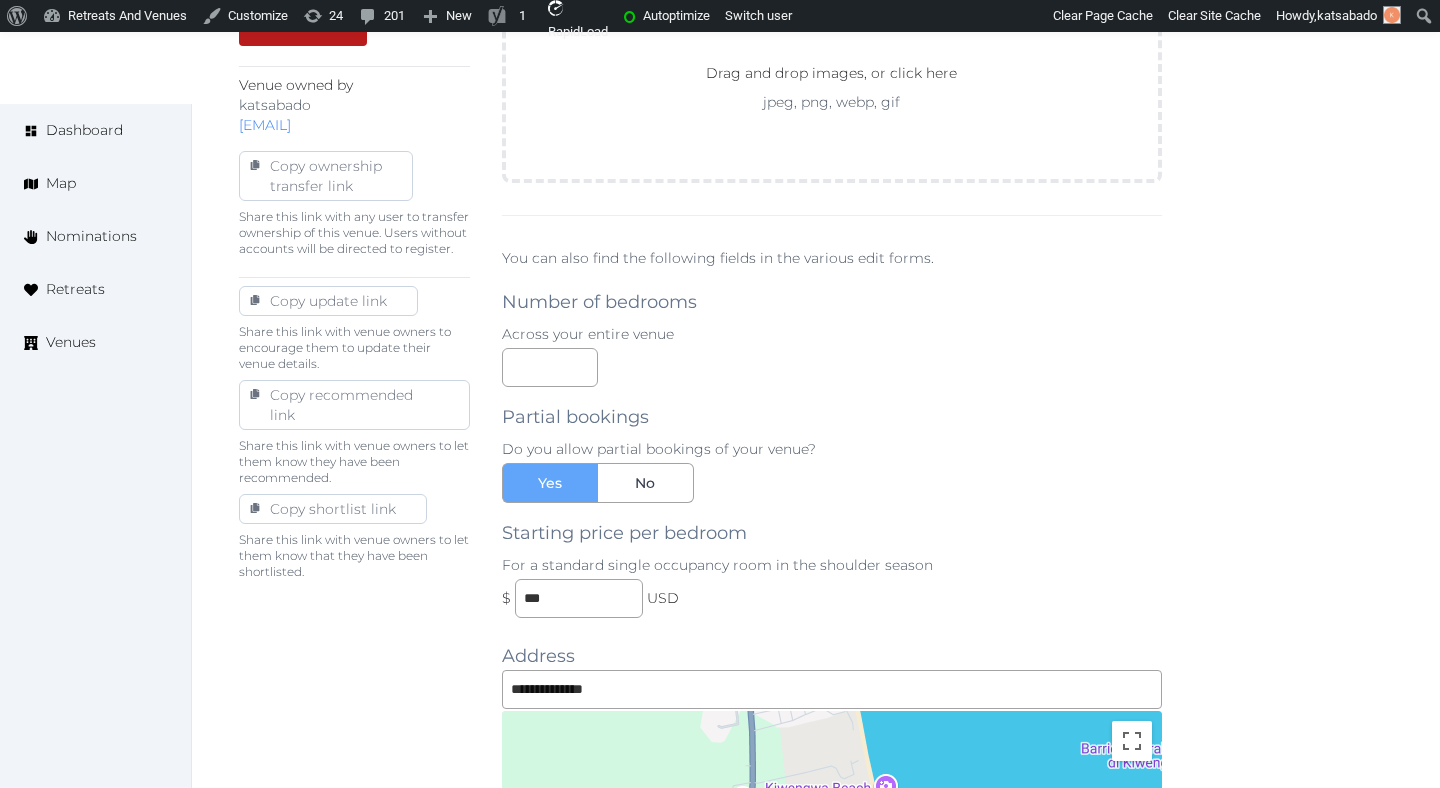 scroll, scrollTop: 940, scrollLeft: 0, axis: vertical 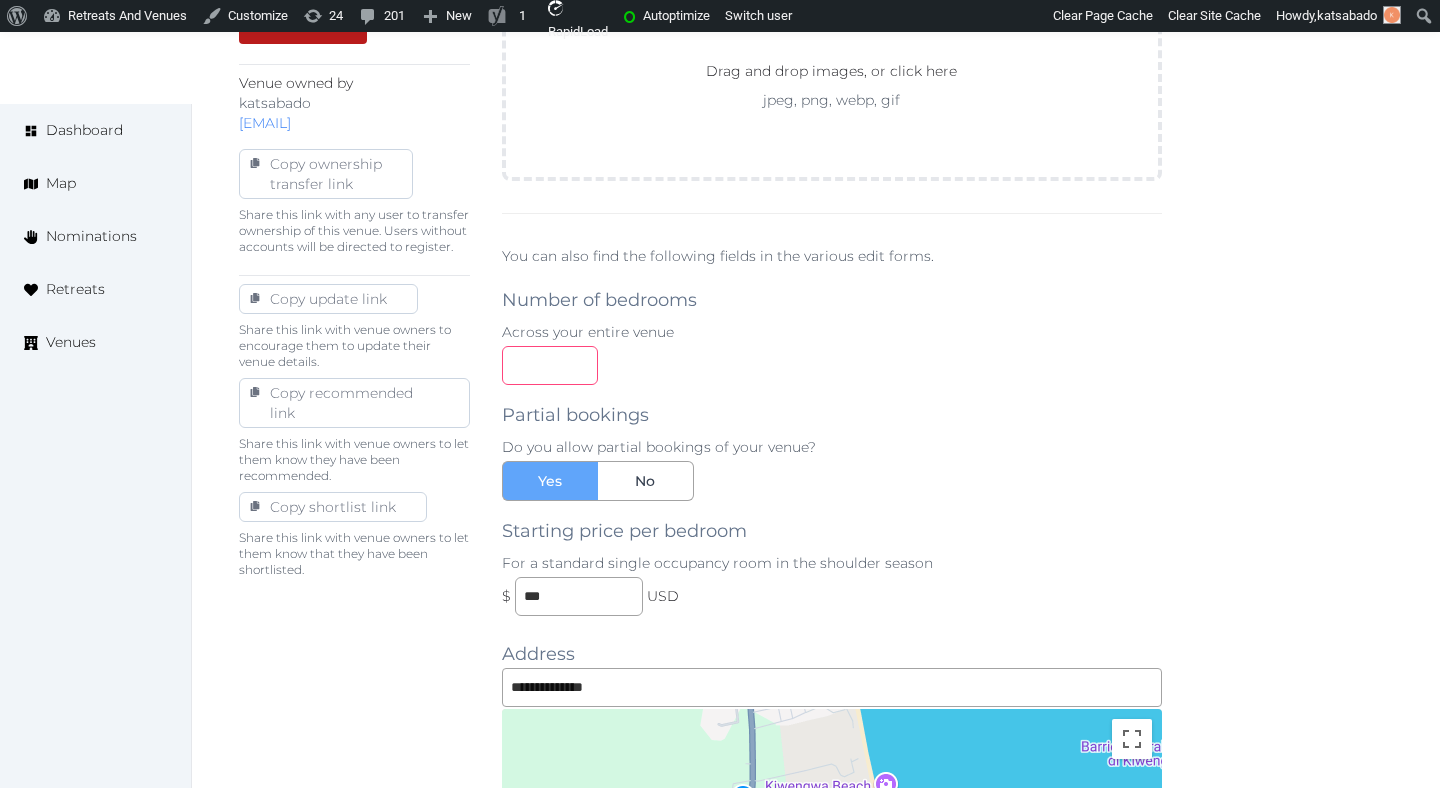 click on "***" at bounding box center [550, 365] 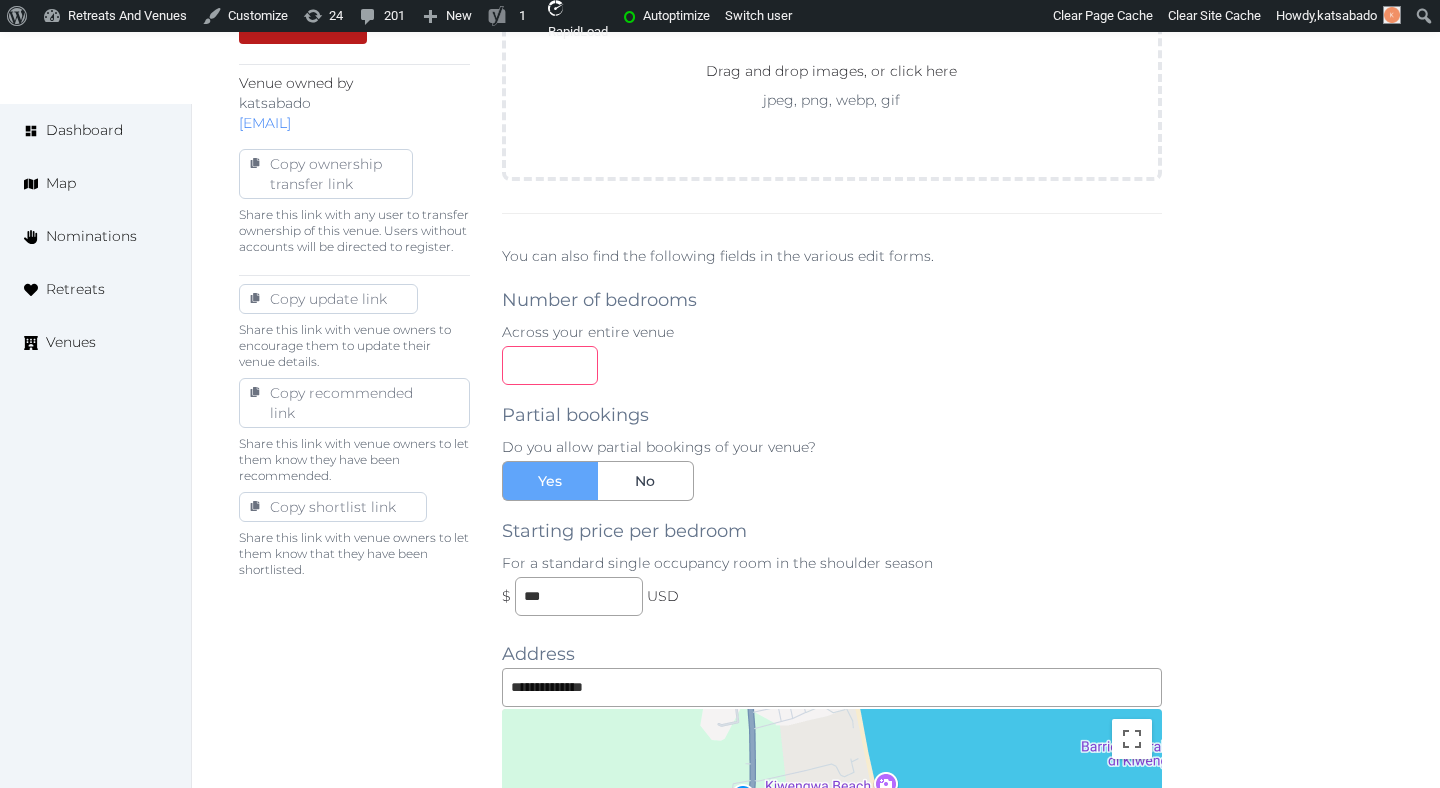 type on "***" 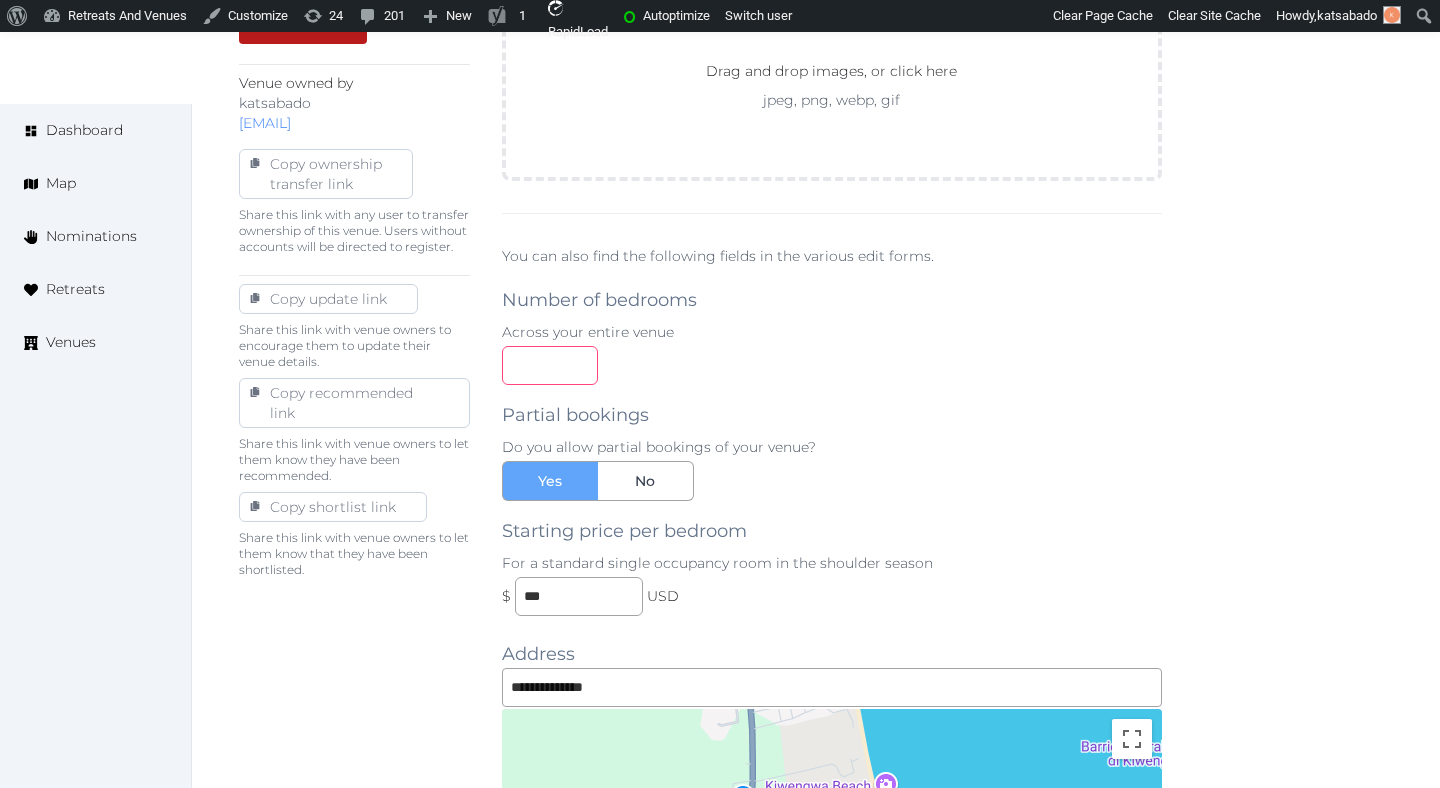 click on "***" at bounding box center [832, 365] 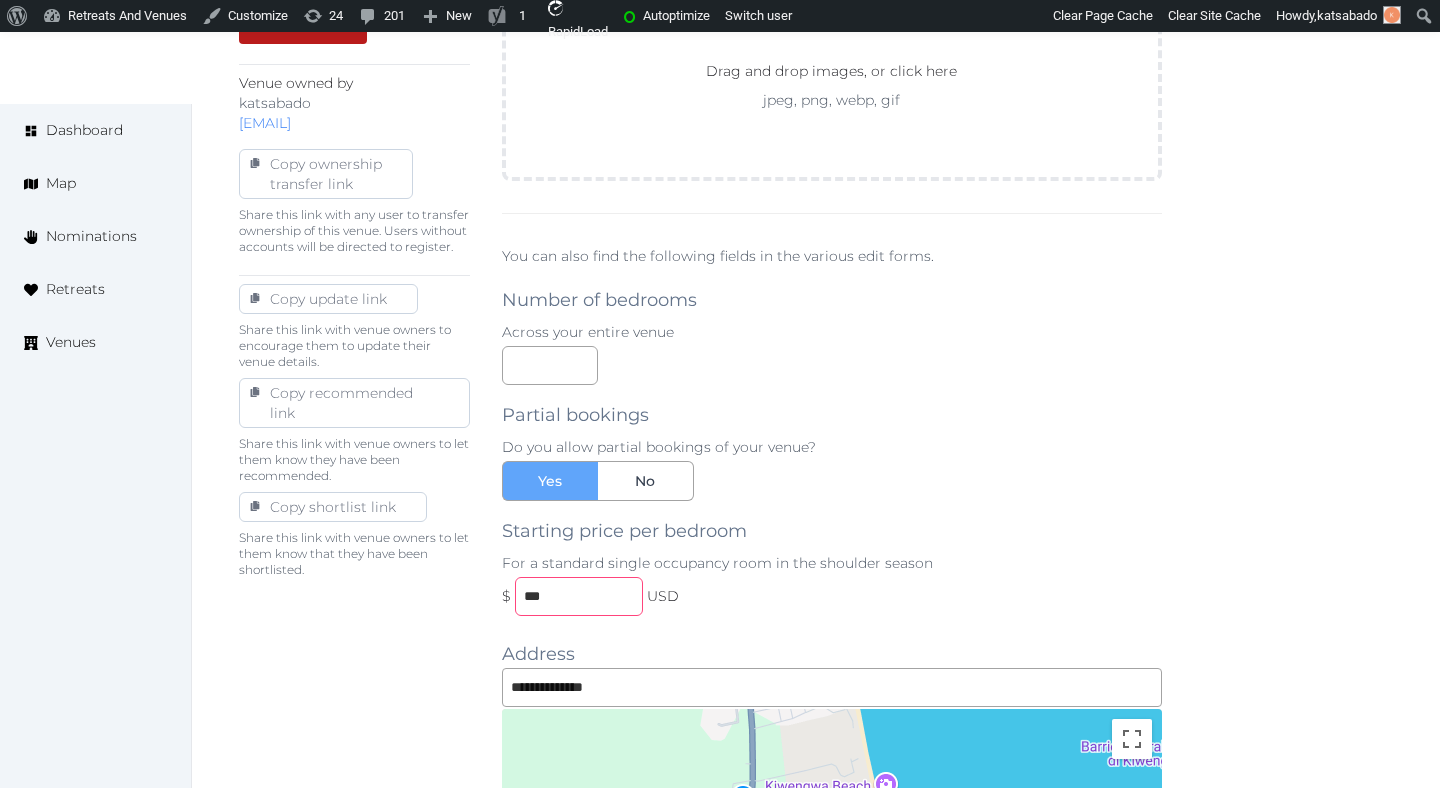 click on "***" at bounding box center (579, 596) 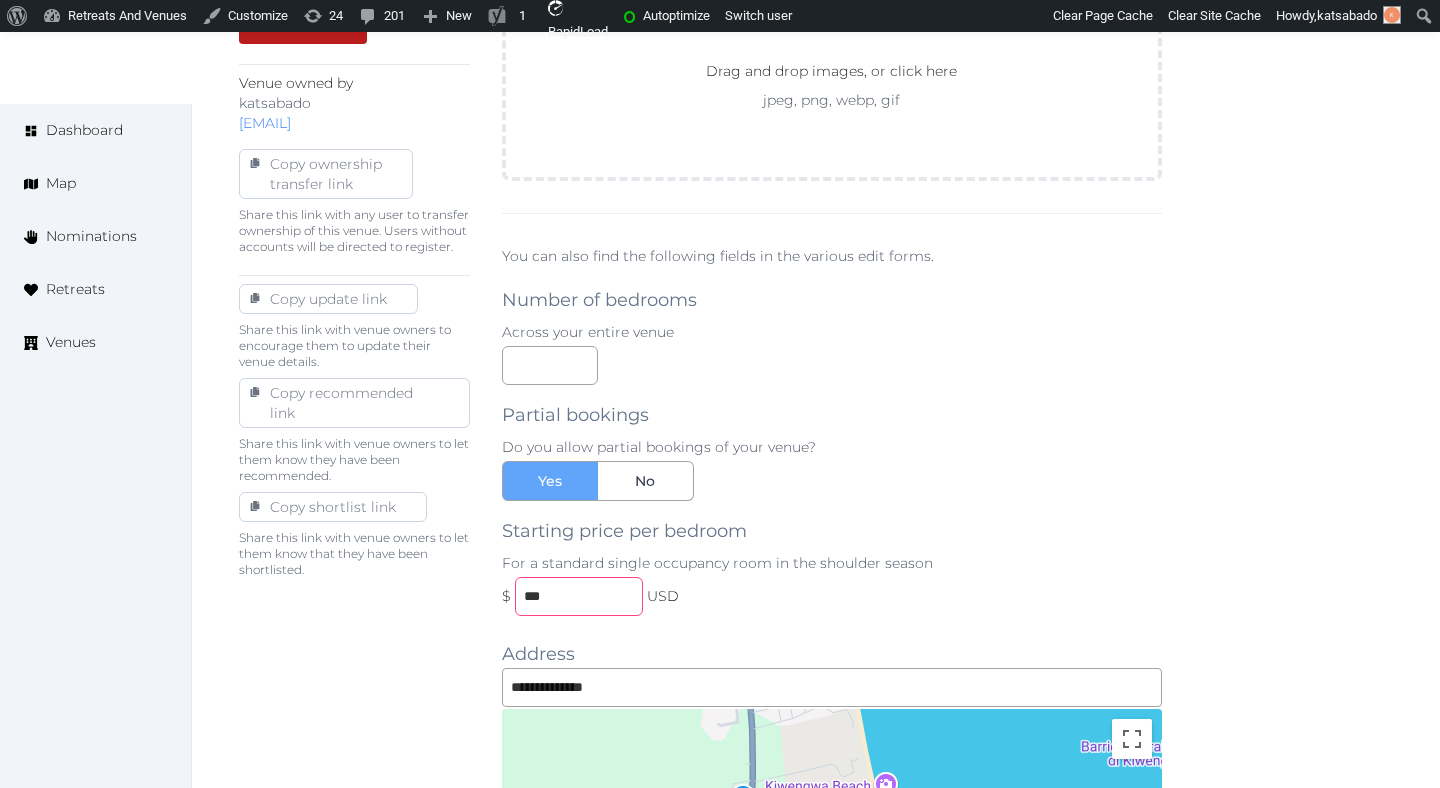 type on "***" 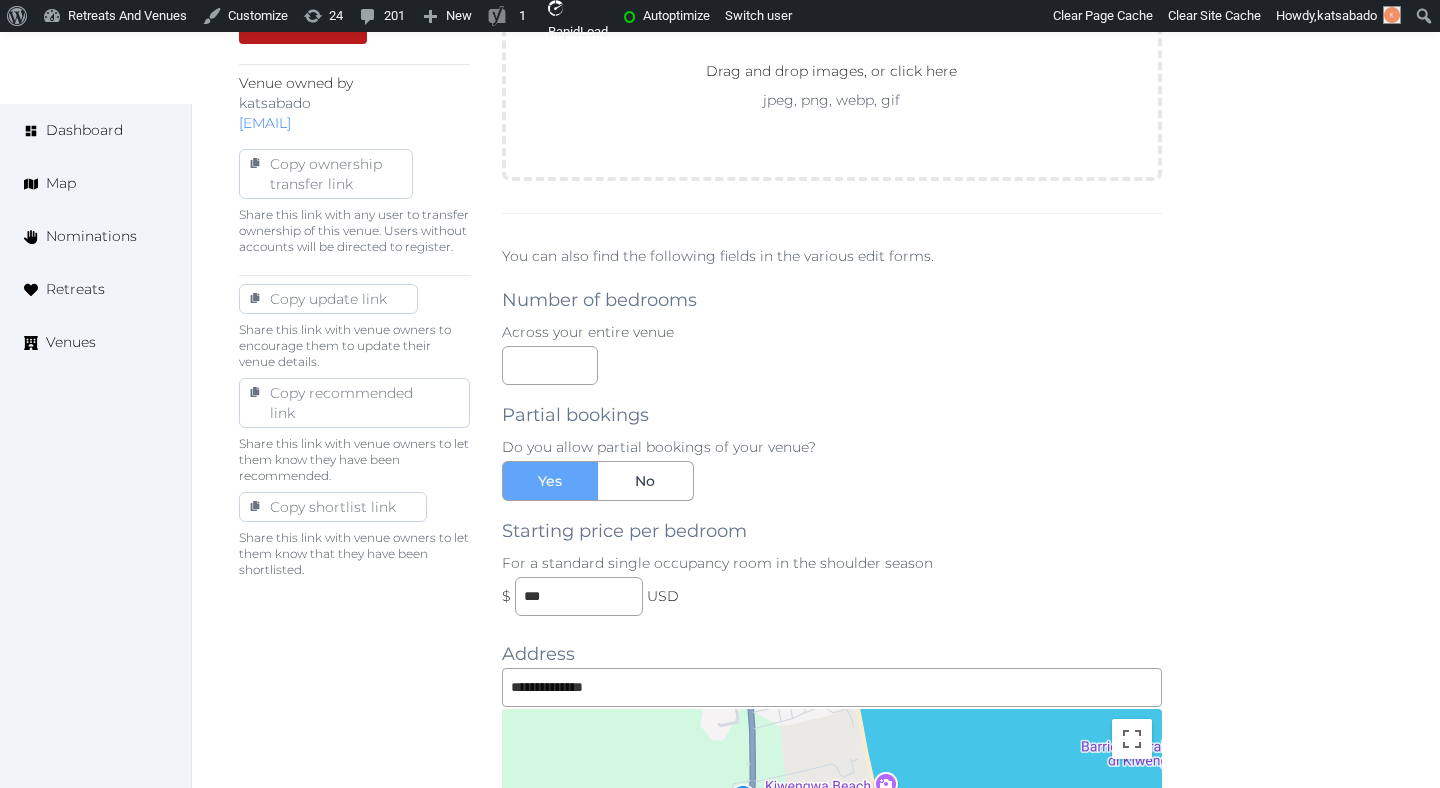 click on "**********" at bounding box center [832, 387] 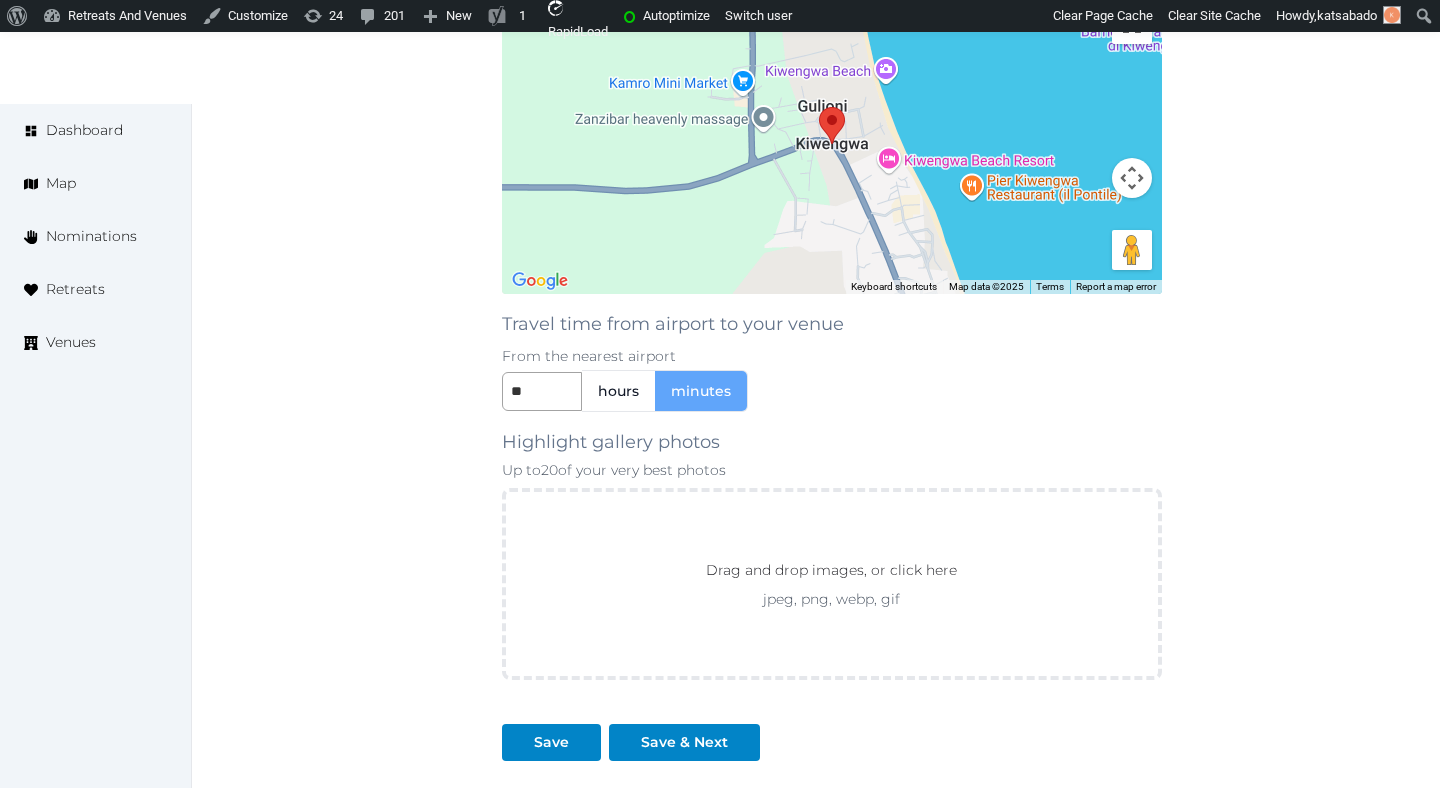 scroll, scrollTop: 1685, scrollLeft: 0, axis: vertical 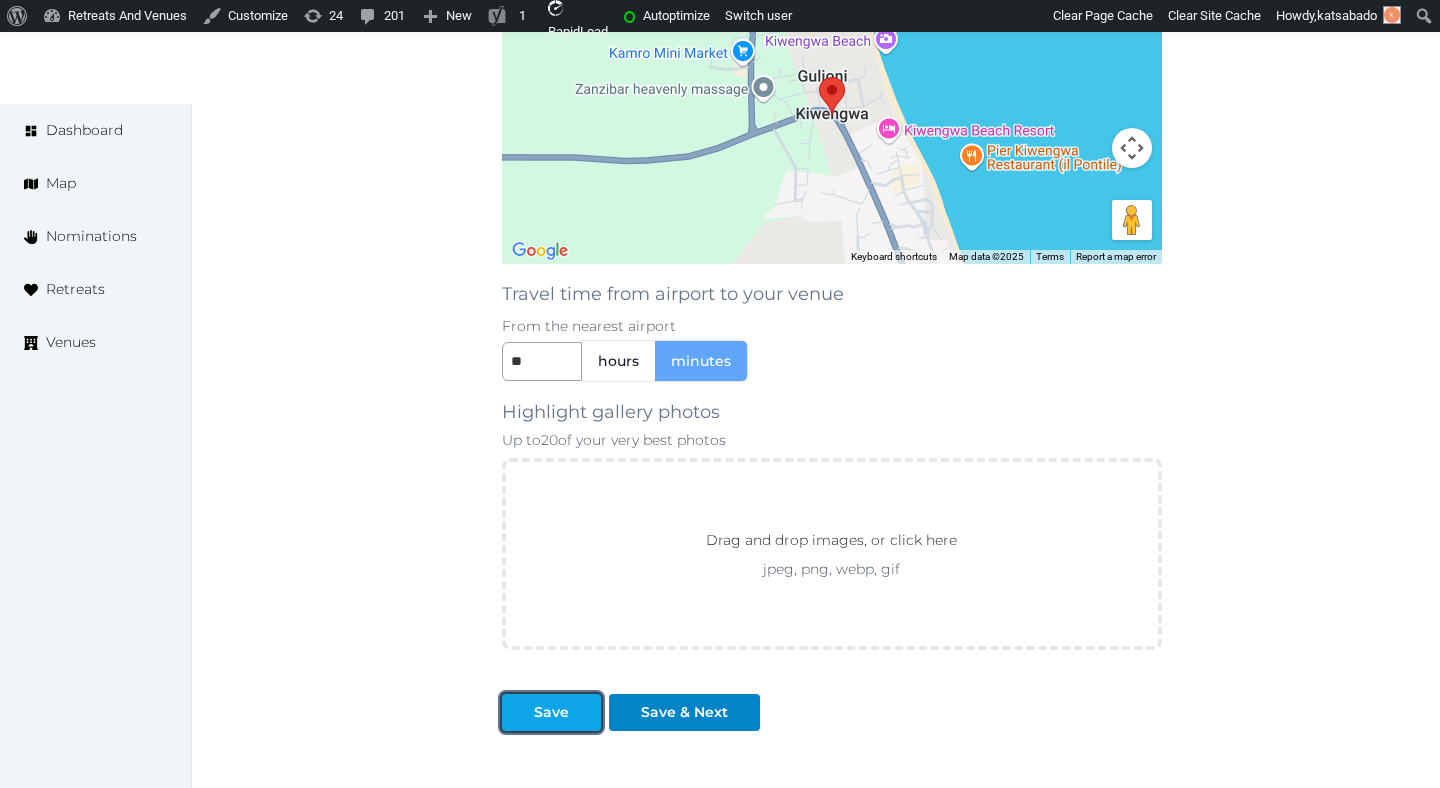 click on "Save" at bounding box center [551, 712] 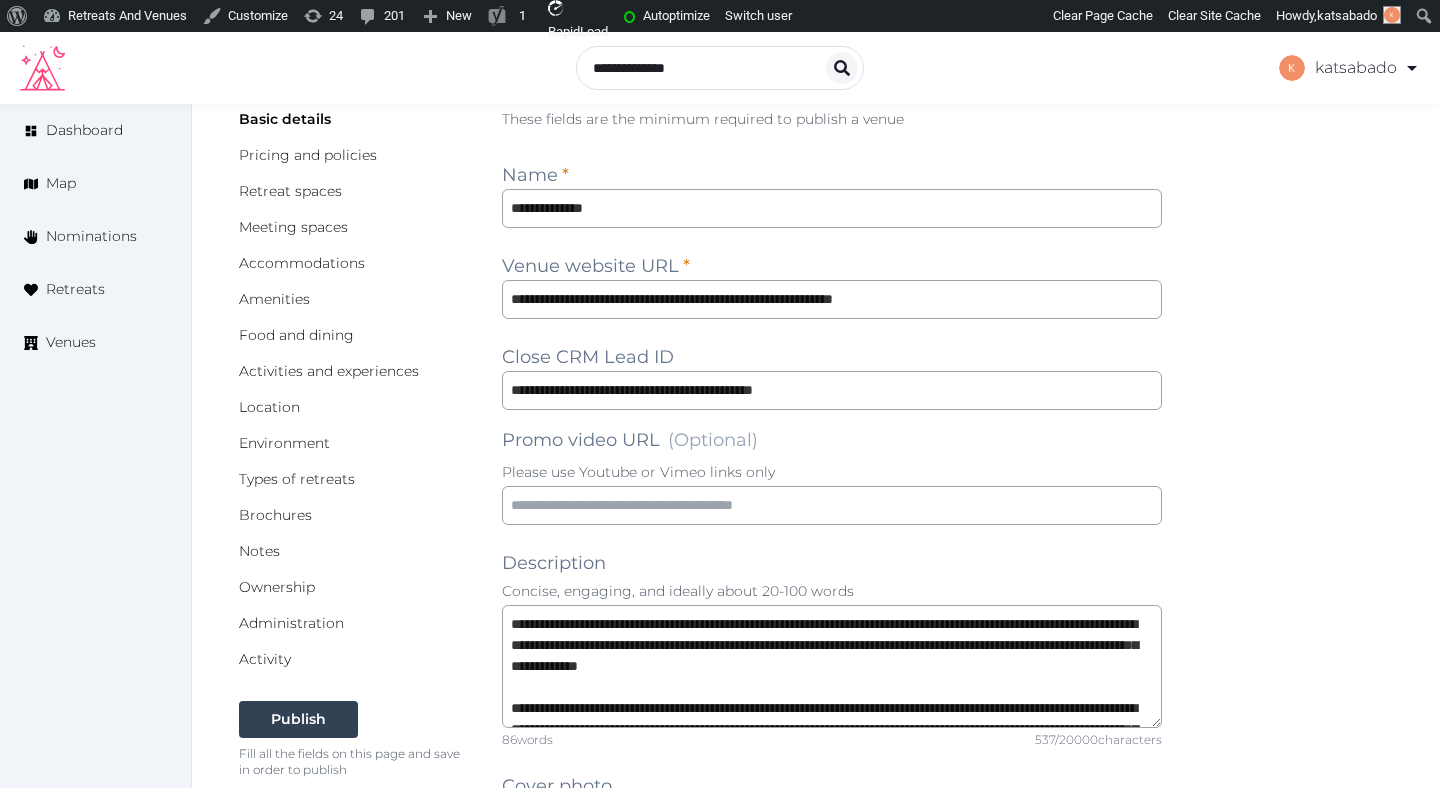 scroll, scrollTop: 131, scrollLeft: 0, axis: vertical 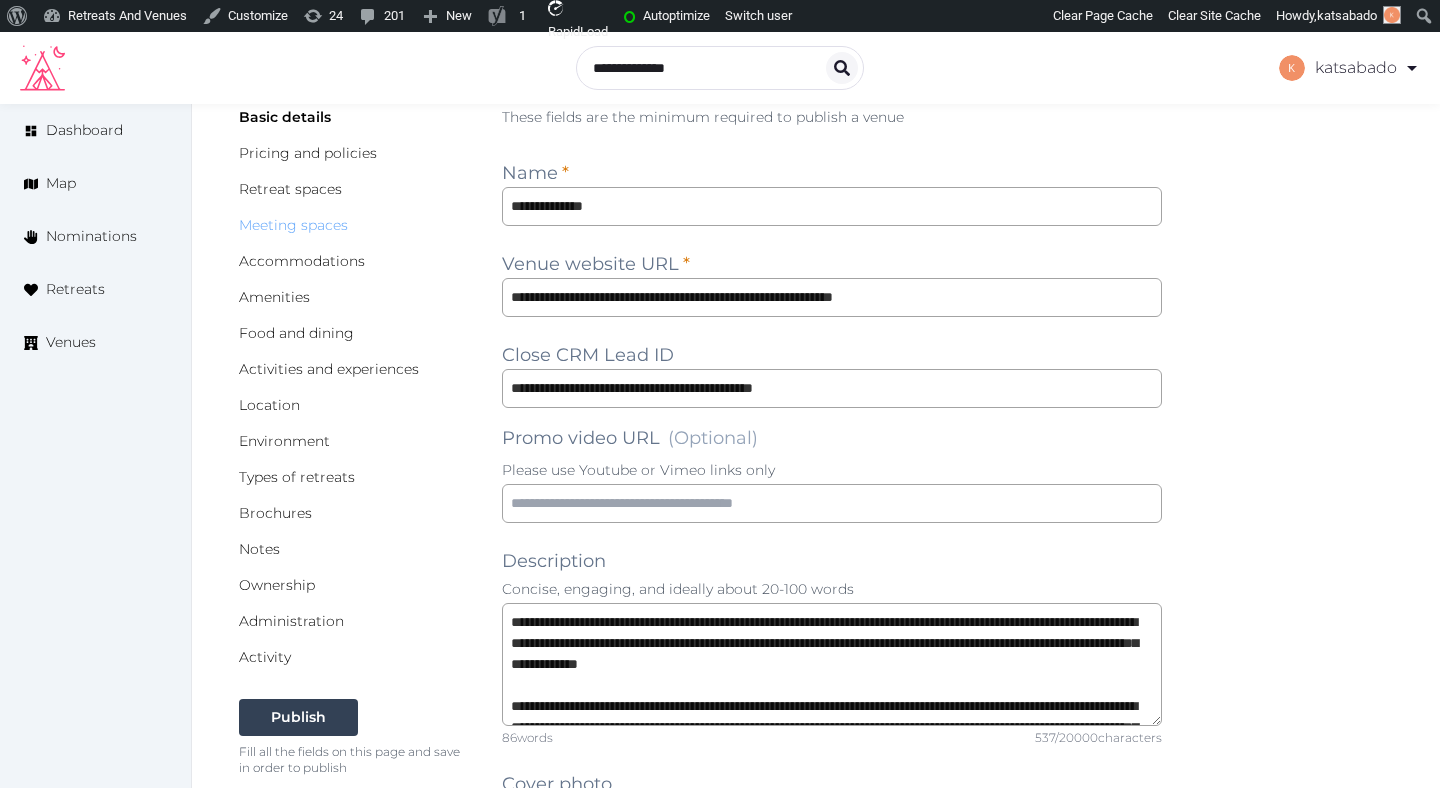 click on "Meeting spaces" at bounding box center [293, 225] 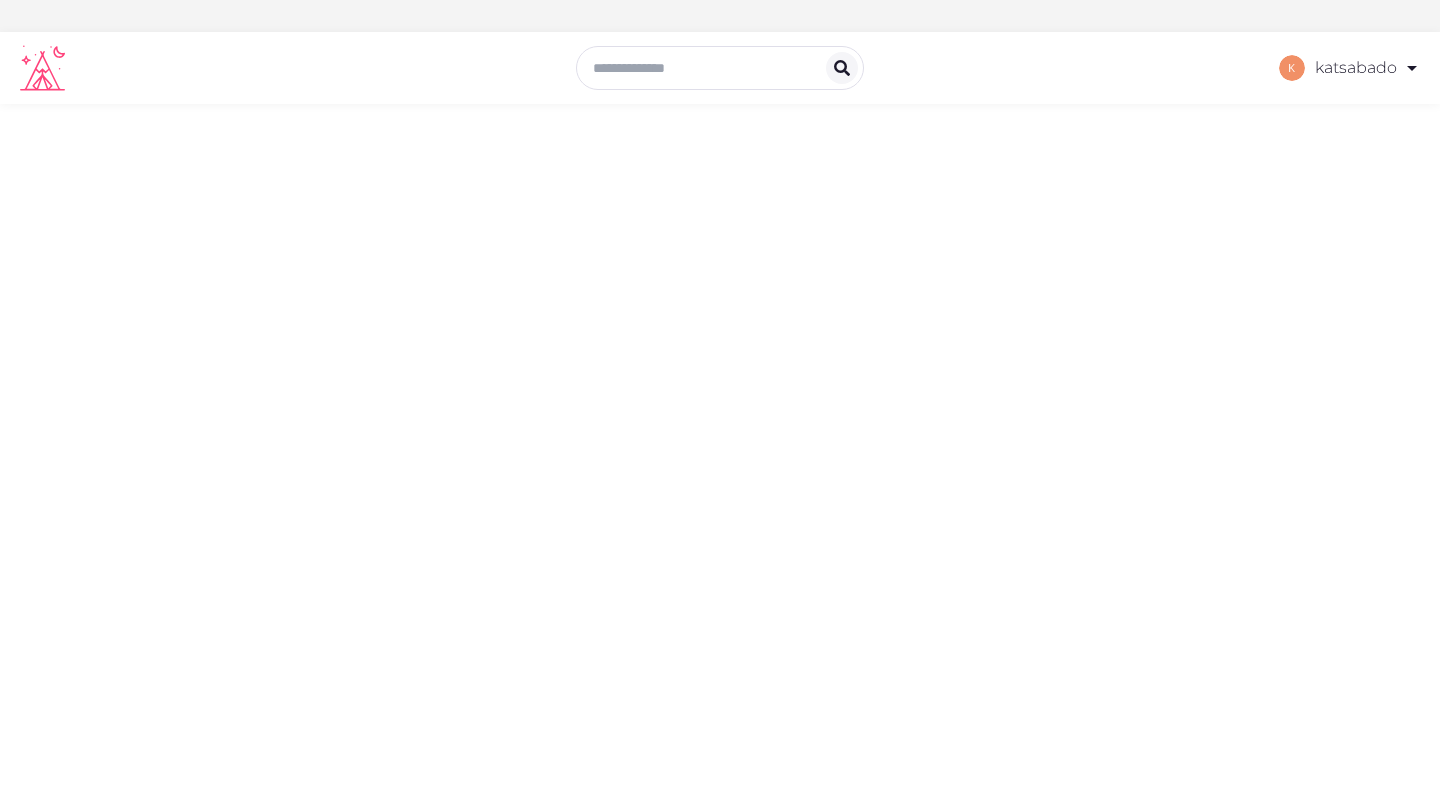 scroll, scrollTop: 0, scrollLeft: 0, axis: both 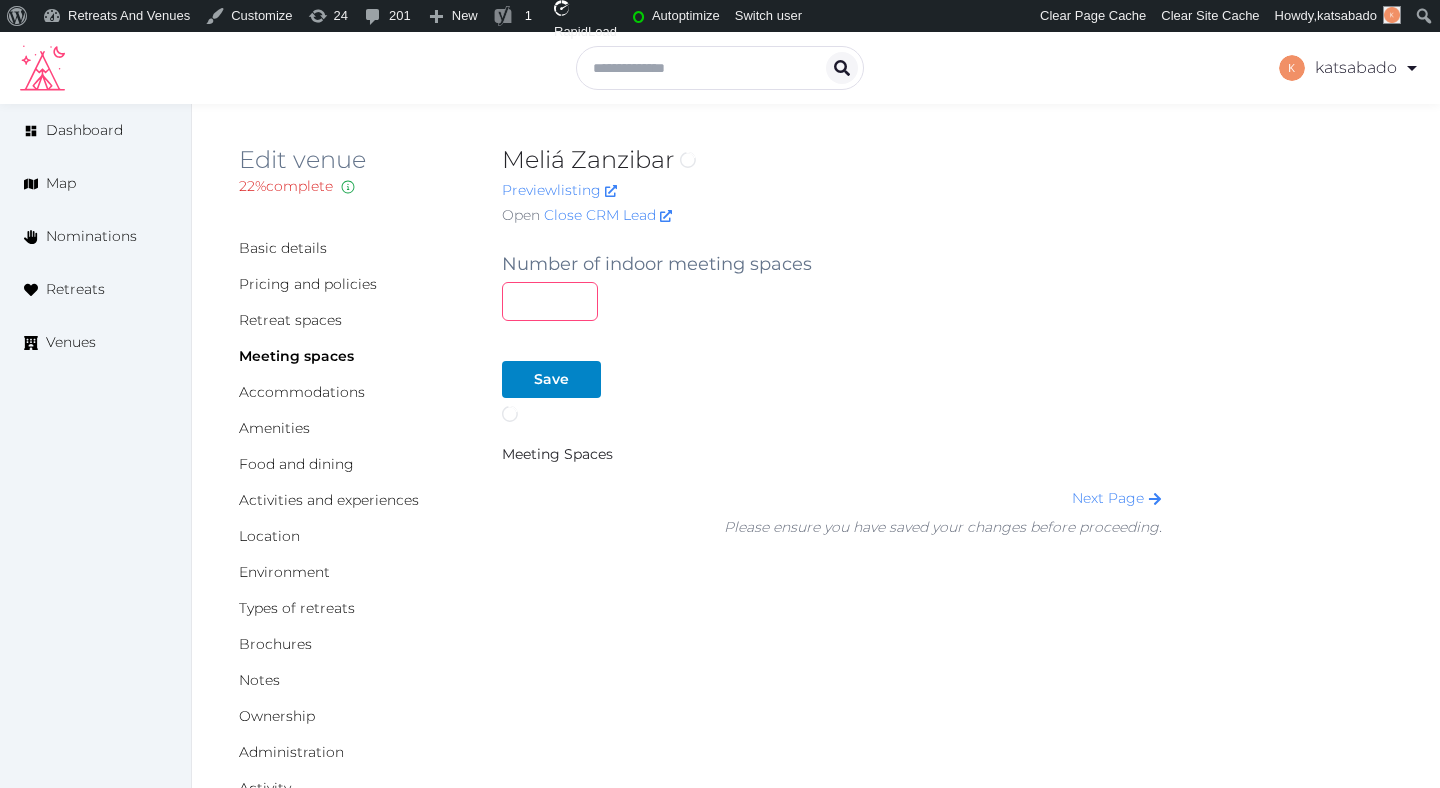click on "*" at bounding box center [550, 301] 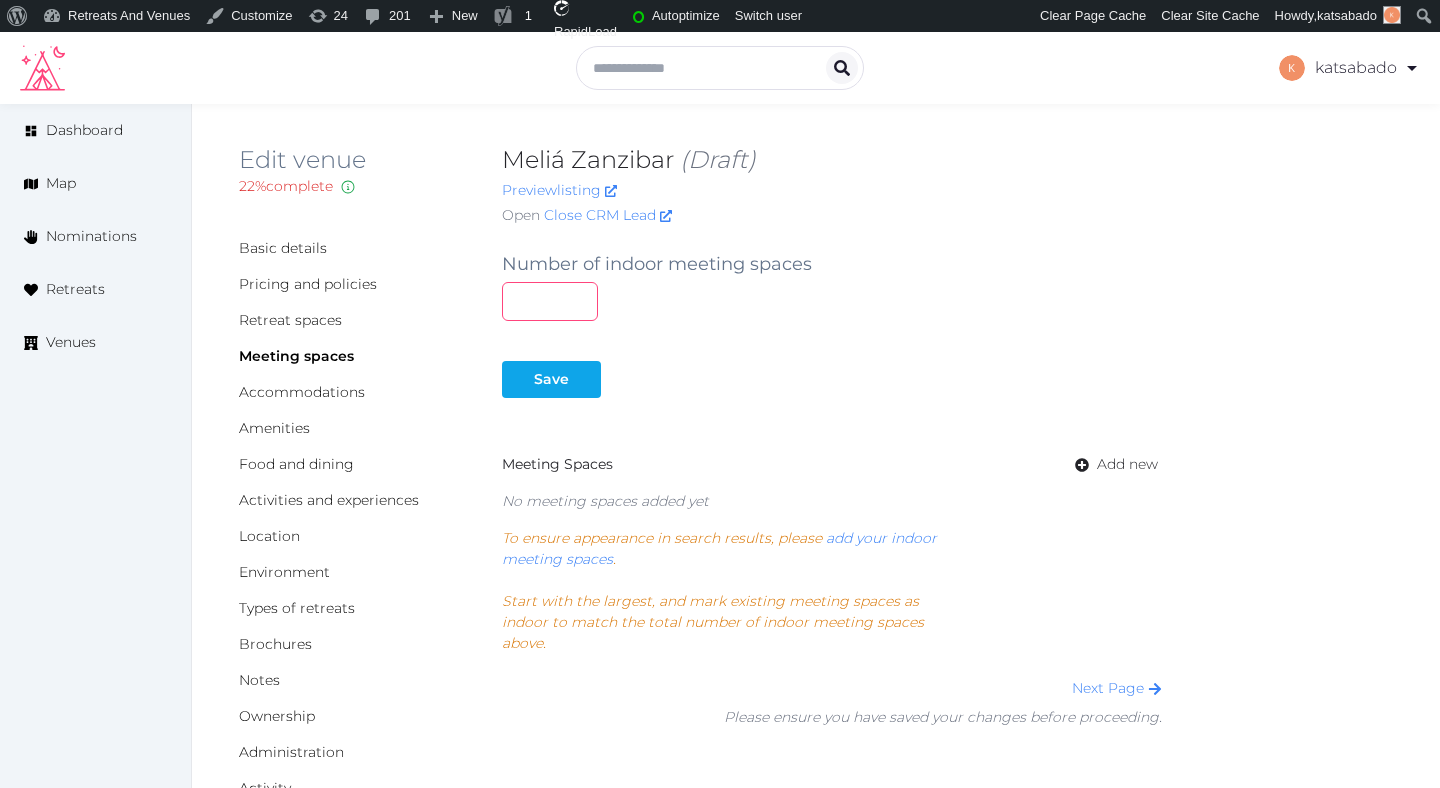 type on "*" 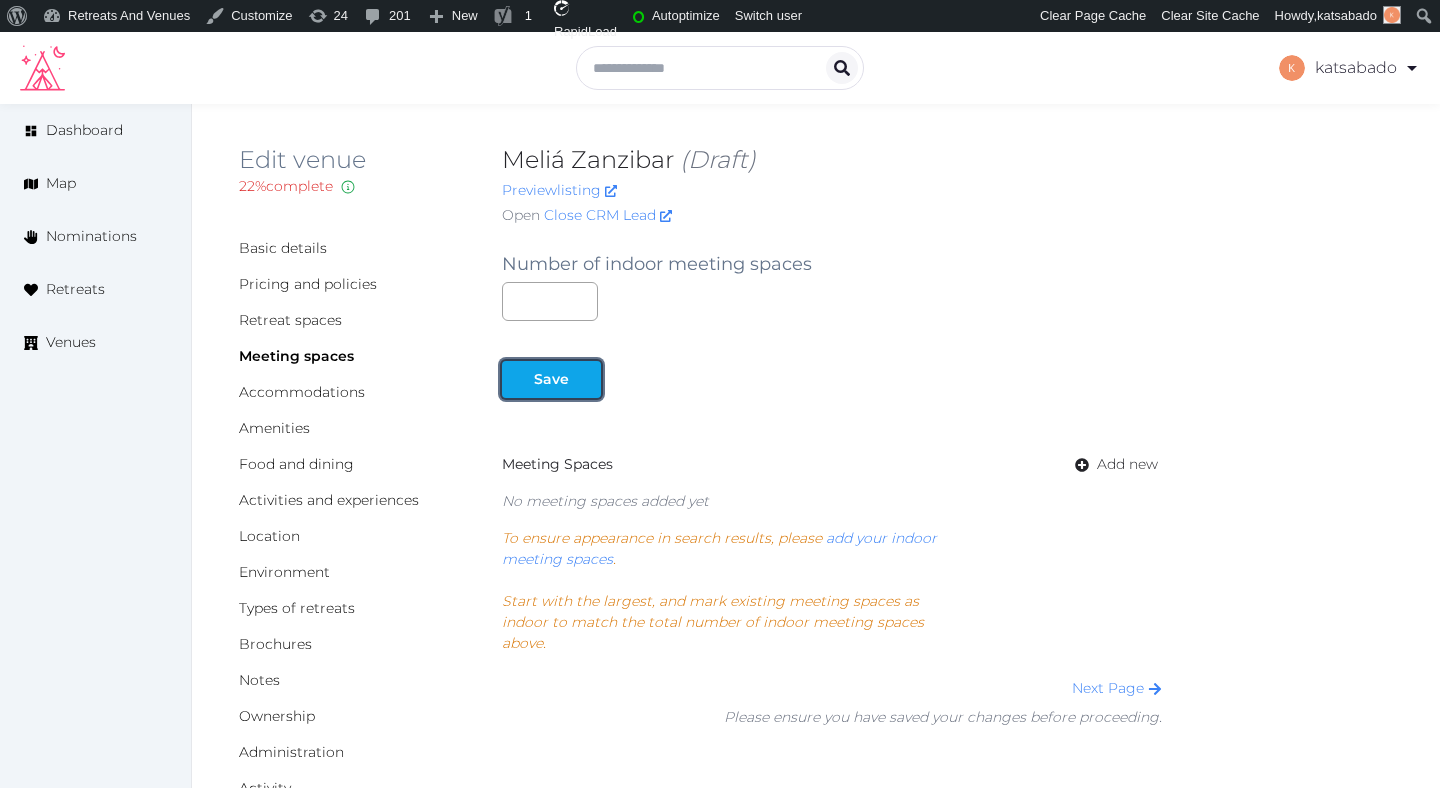 click on "Save" at bounding box center (551, 379) 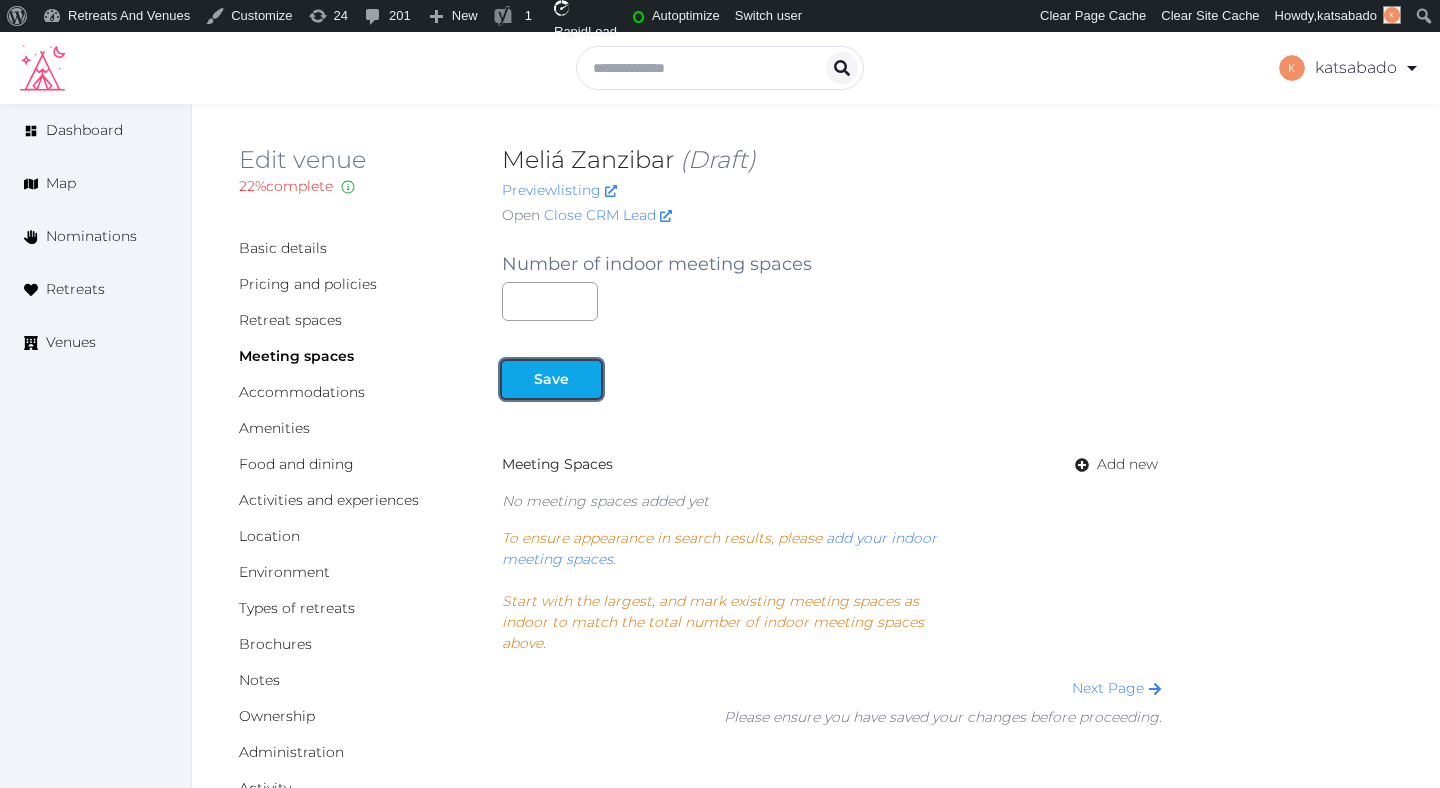 click on "Save" at bounding box center [551, 379] 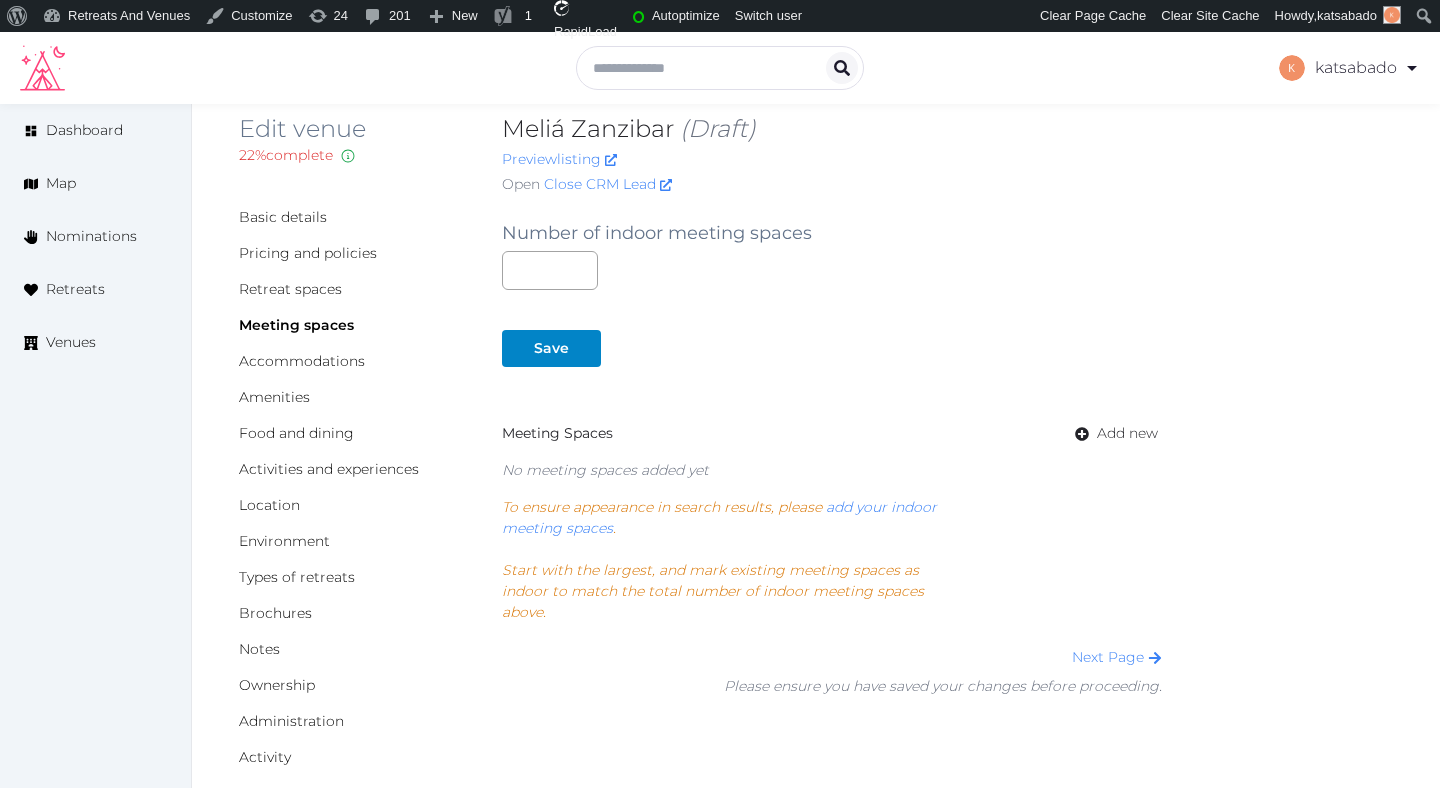 scroll, scrollTop: 13, scrollLeft: 0, axis: vertical 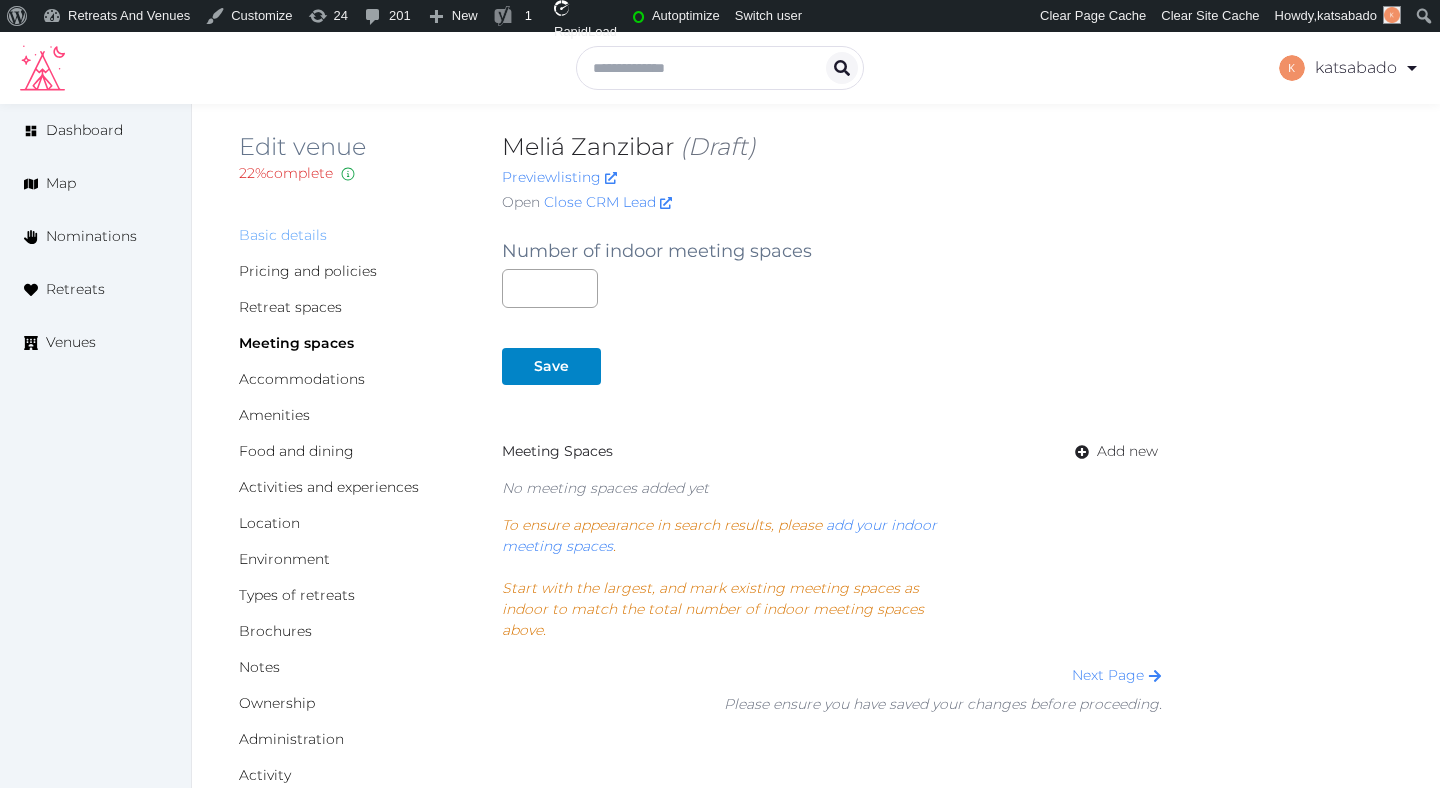 click on "Basic details" at bounding box center [283, 235] 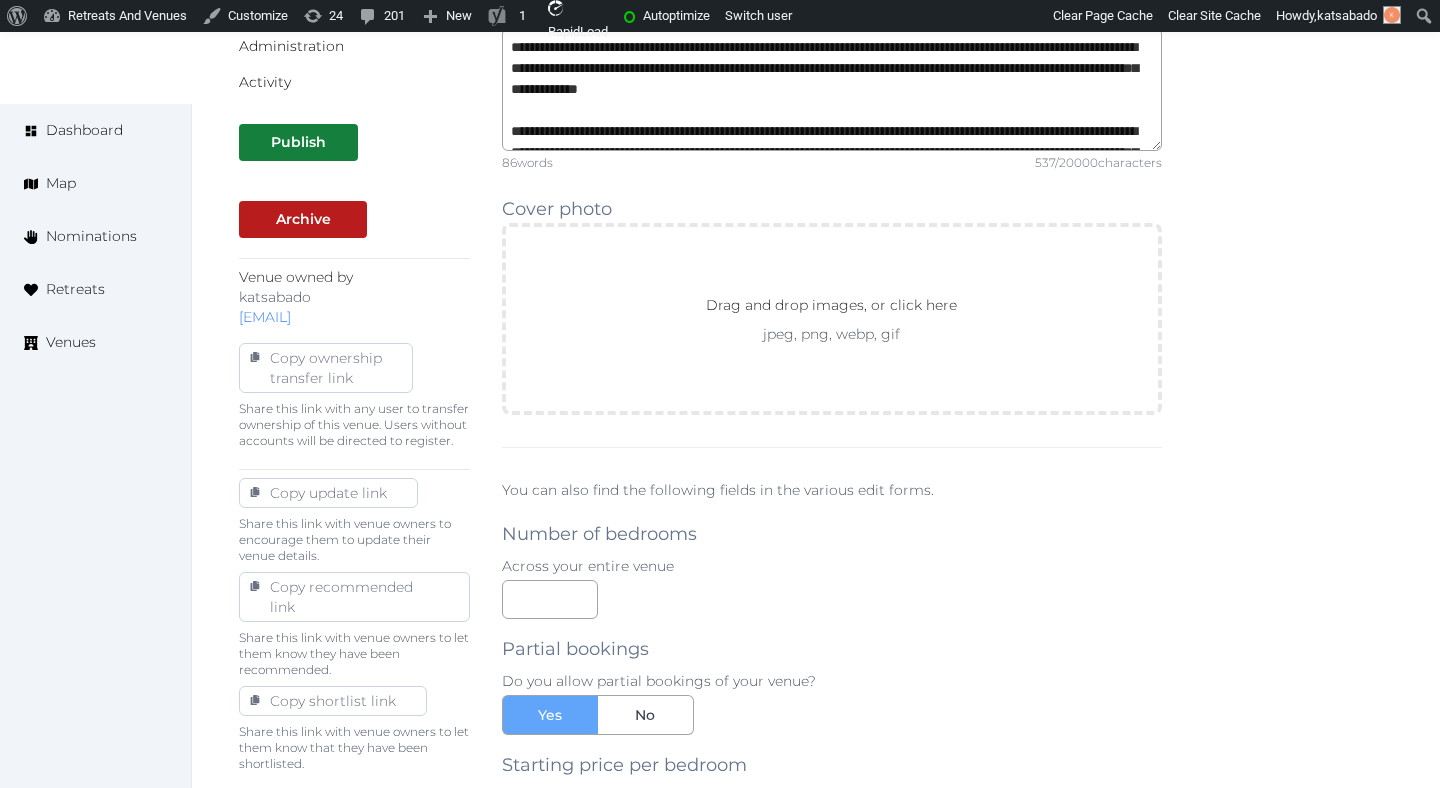 scroll, scrollTop: 718, scrollLeft: 0, axis: vertical 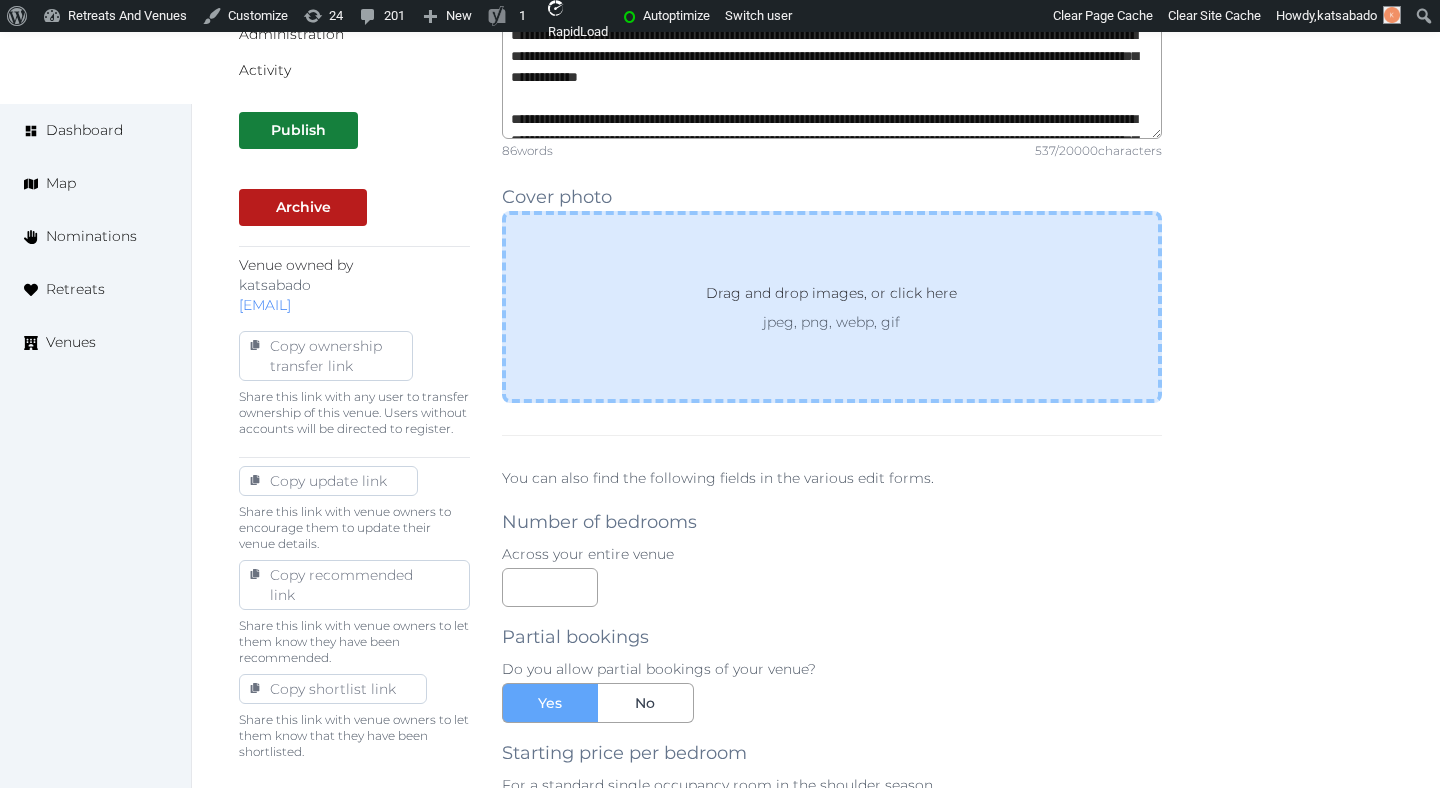 click on "Drag and drop images, or click here jpeg, png, webp, gif" at bounding box center [832, 307] 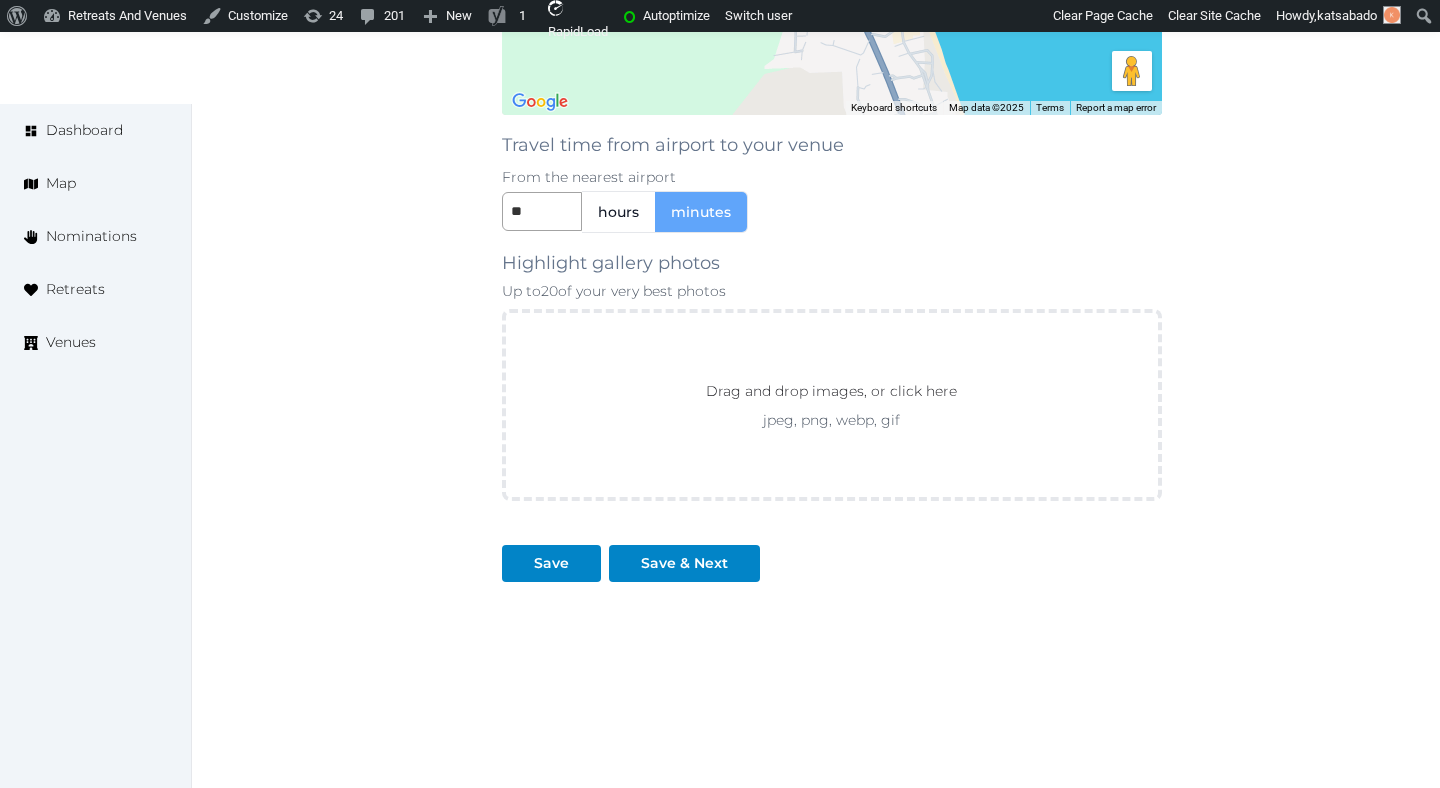scroll, scrollTop: 2044, scrollLeft: 0, axis: vertical 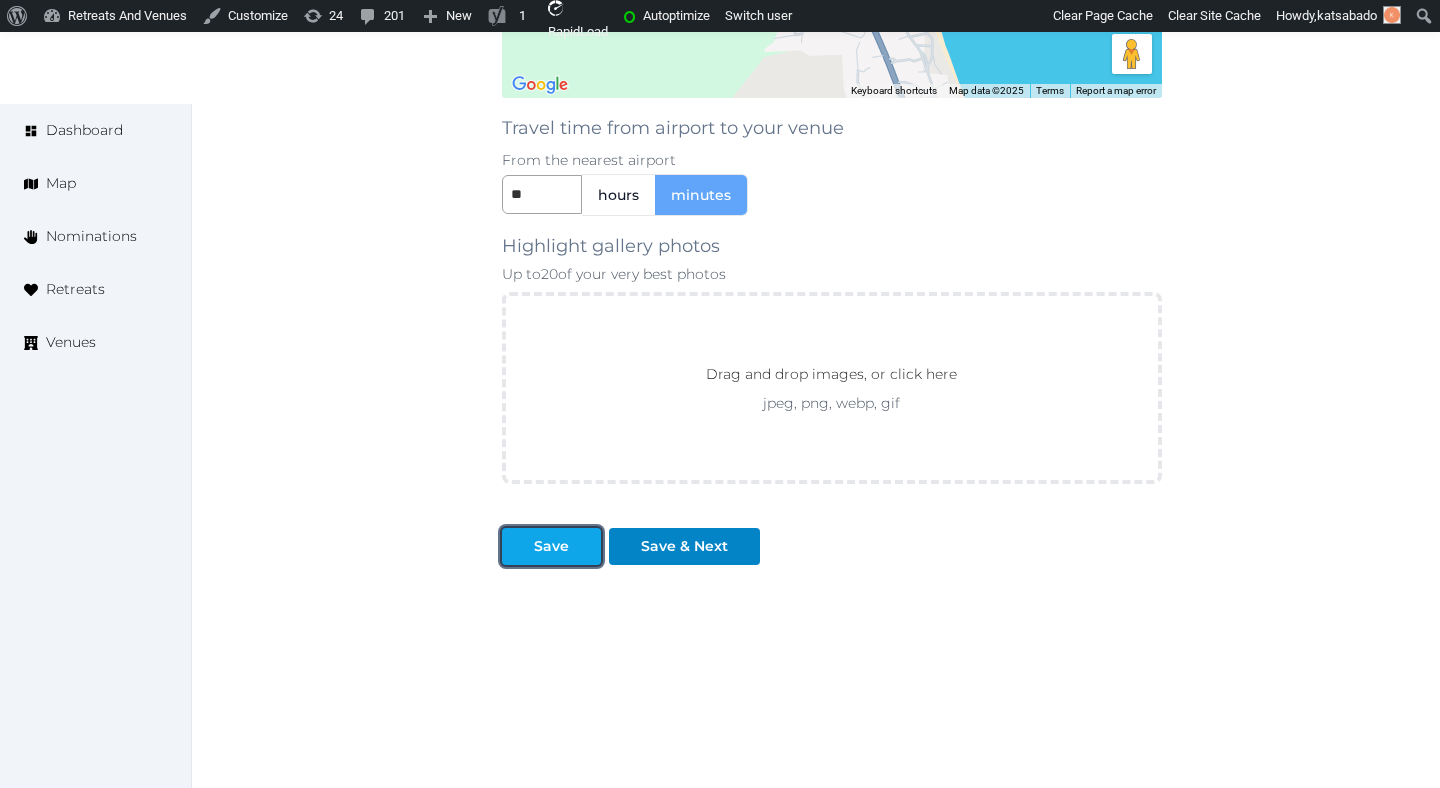 click on "Save" at bounding box center (551, 546) 